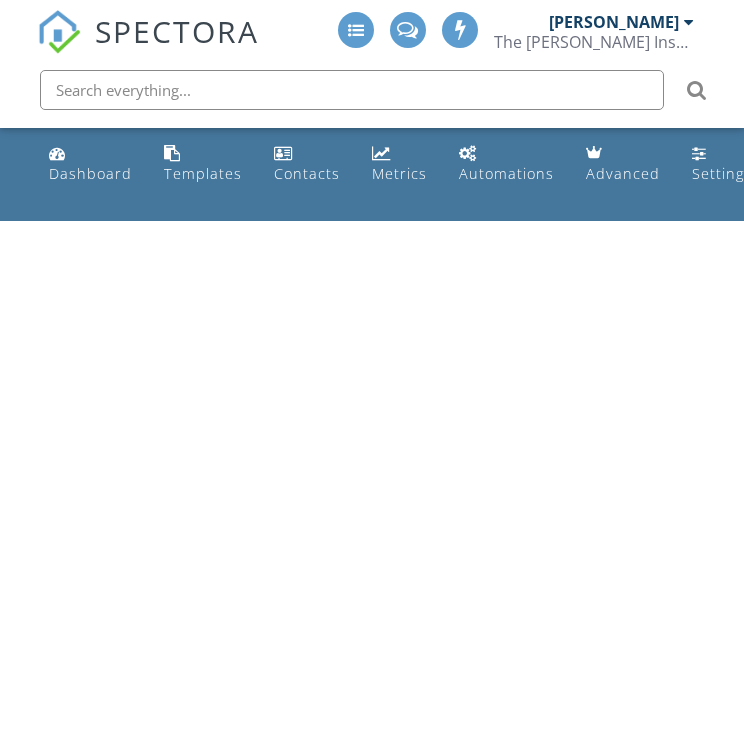 scroll, scrollTop: 0, scrollLeft: 0, axis: both 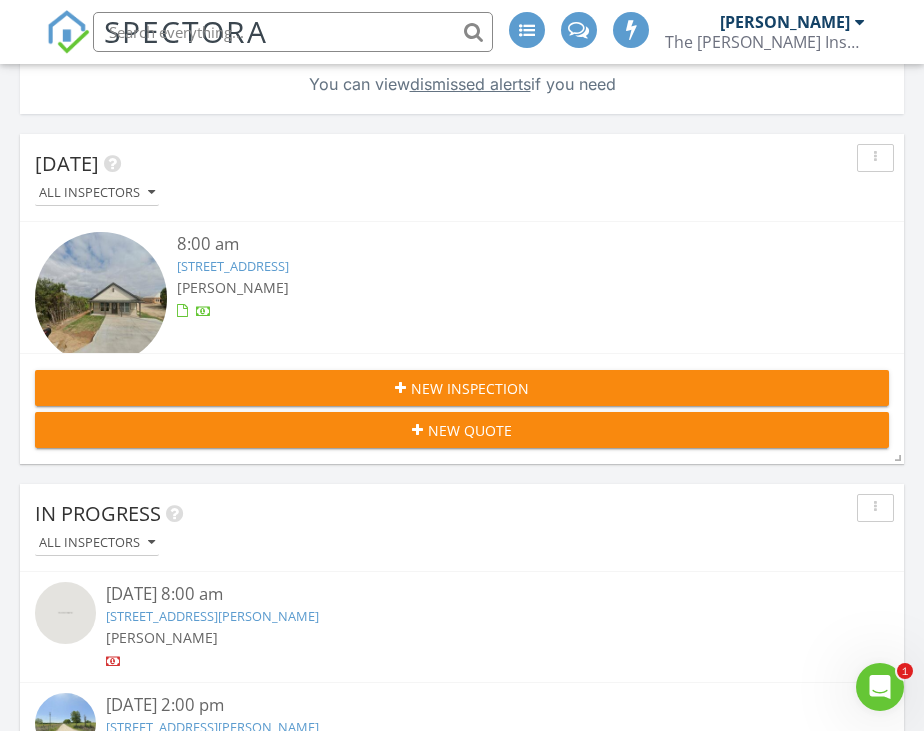 click on "New Inspection" at bounding box center [470, 388] 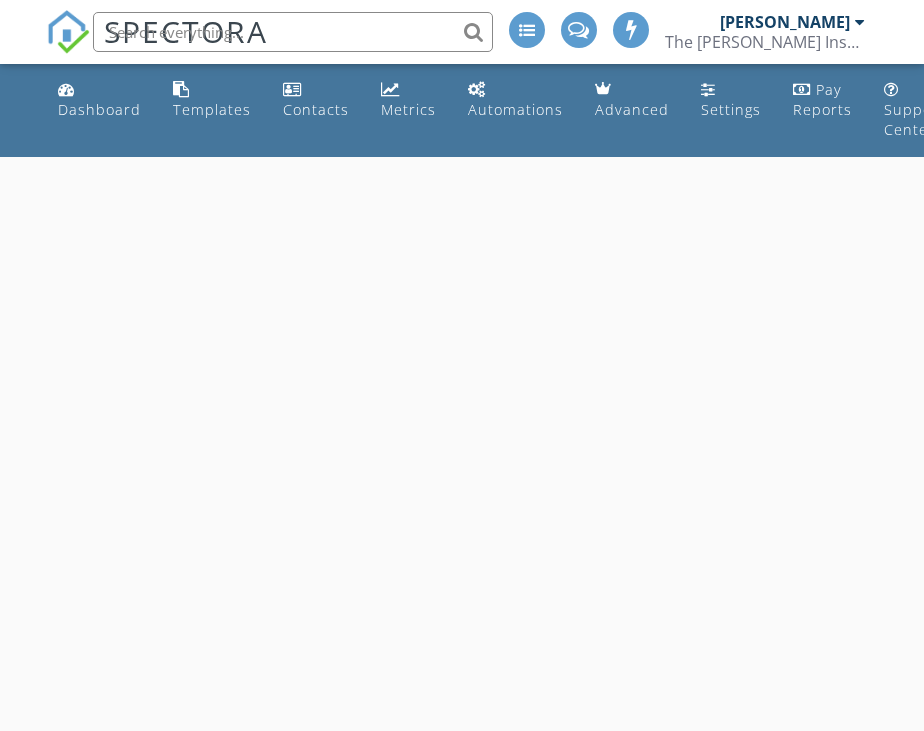 scroll, scrollTop: 0, scrollLeft: 0, axis: both 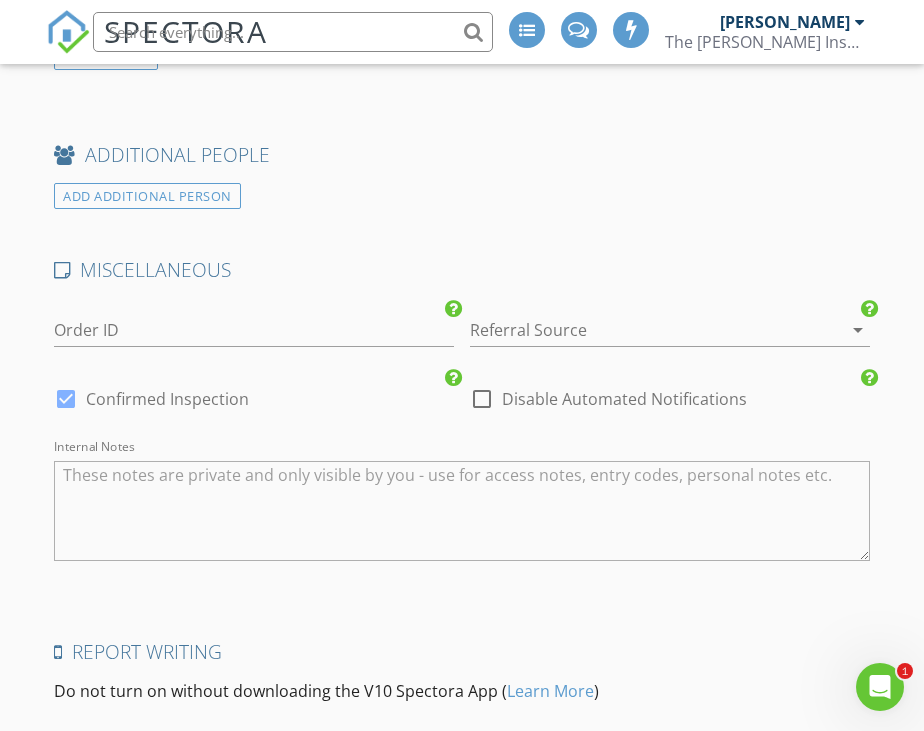 click at bounding box center (66, 399) 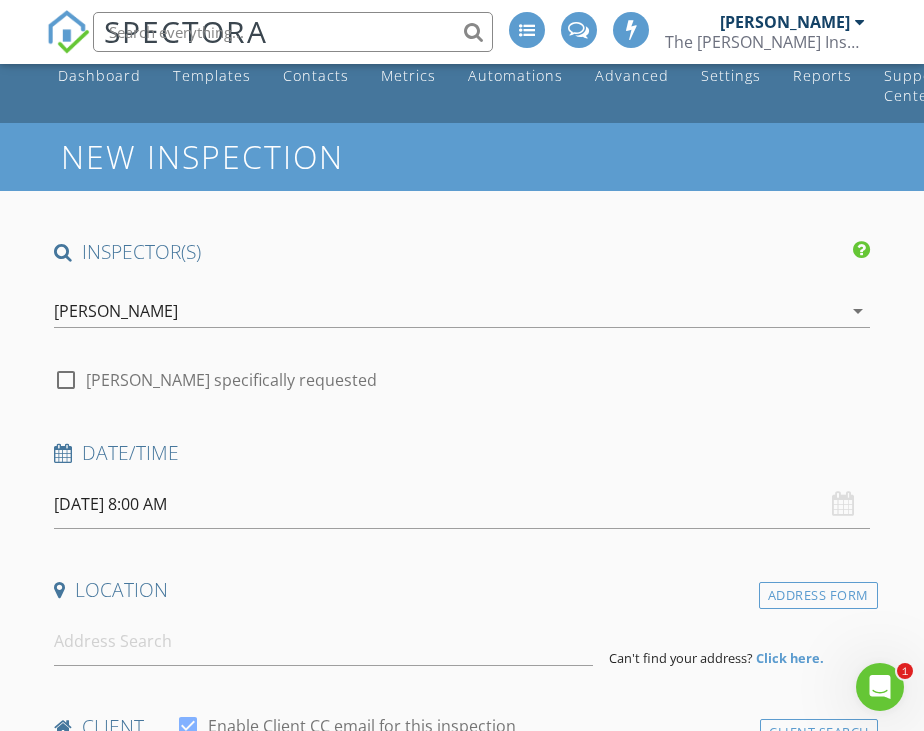 scroll, scrollTop: 0, scrollLeft: 0, axis: both 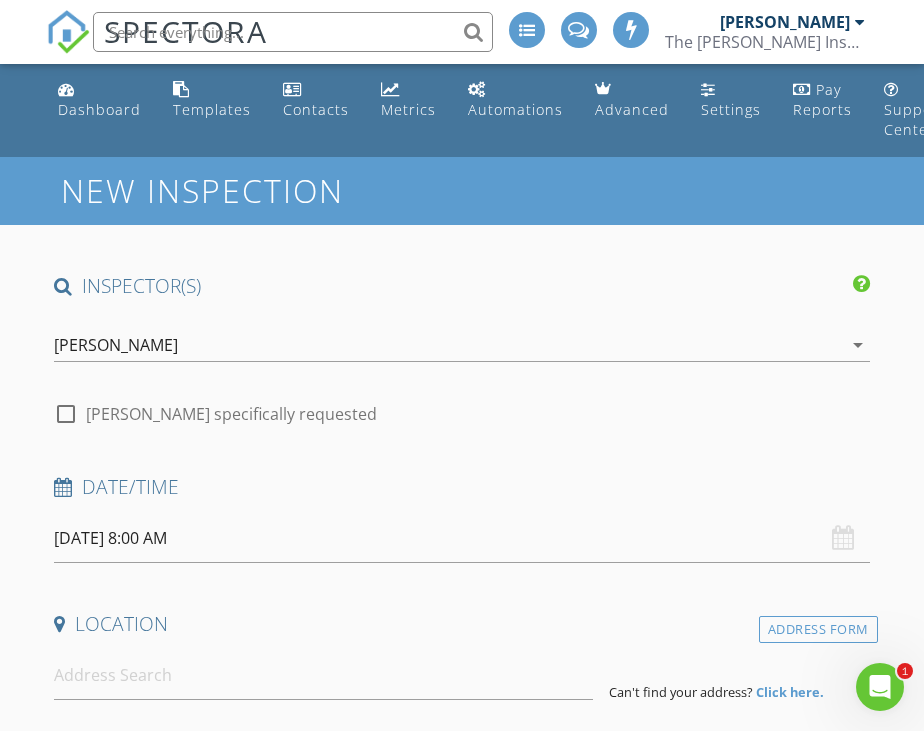 click on "[PERSON_NAME]" at bounding box center [448, 345] 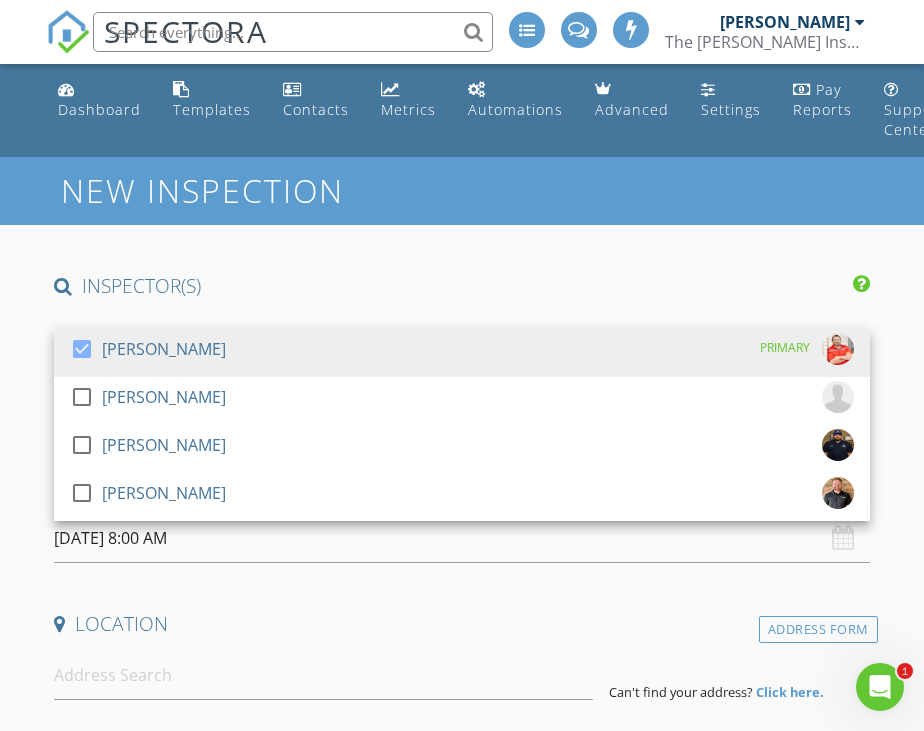 click on "INSPECTOR(S)
check_box   Jonnie Wells   PRIMARY   check_box_outline_blank   Mark Welch     check_box_outline_blank   Christopher Strickland     check_box_outline_blank   Brian Prater     Jonnie Wells arrow_drop_down   check_box_outline_blank Jonnie Wells specifically requested
Date/Time
07/11/2025 8:00 AM
Location
Address Form       Can't find your address?   Click here.
client
check_box Enable Client CC email for this inspection   Client Search     check_box_outline_blank Client is a Company/Organization     First Name   Last Name   Email   CC Email   Phone         Tags         Notes   Private Notes
ADD ADDITIONAL client
SERVICES
check_box_outline_blank   Comprehensive Home Inspection   General Home inspection Structure Electrical HVAC Plumbing Appliances Other systems" at bounding box center (462, 1896) 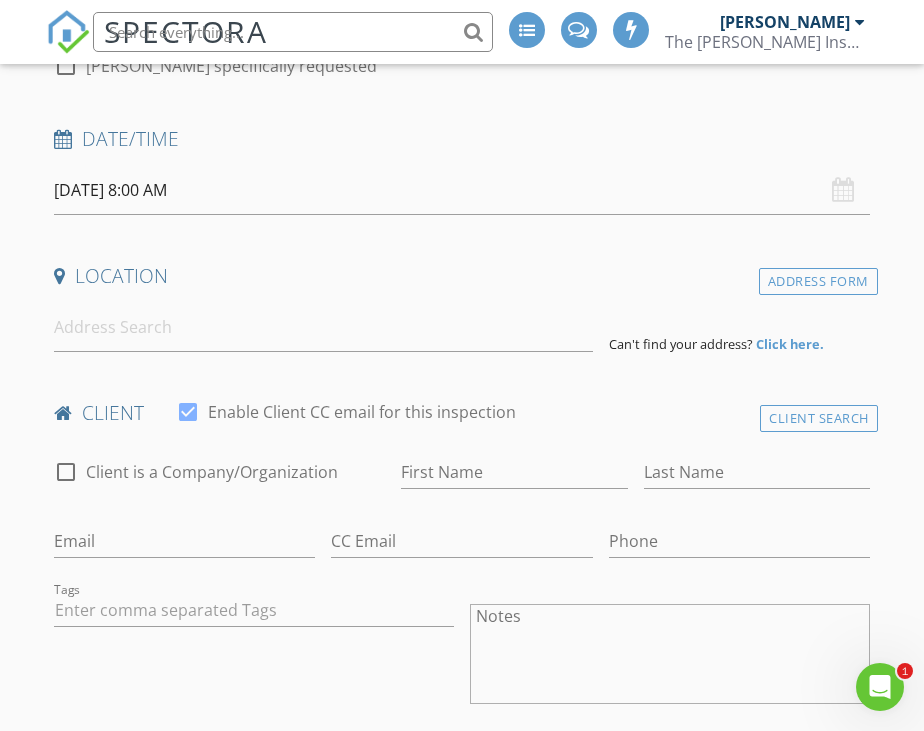 scroll, scrollTop: 300, scrollLeft: 0, axis: vertical 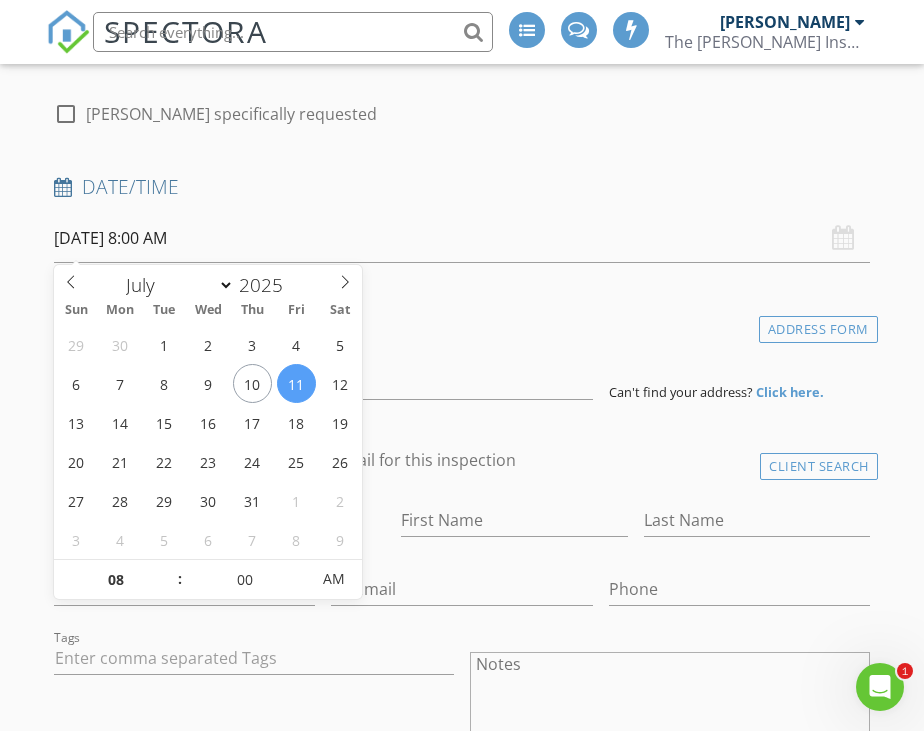 click on "07/11/2025 8:00 AM" at bounding box center (462, 238) 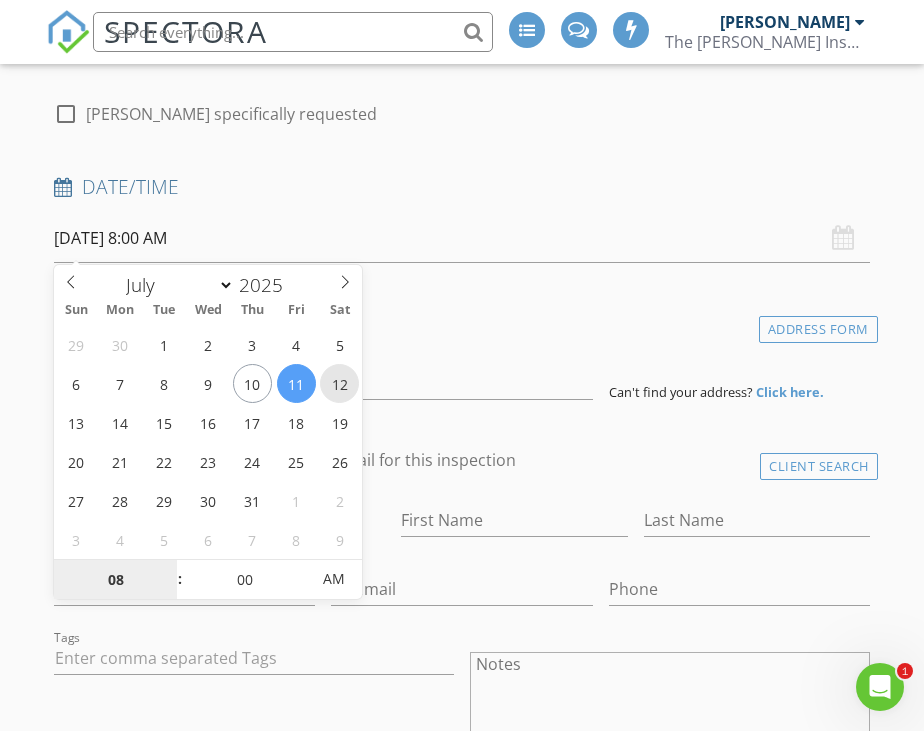 type on "[DATE] 8:00 AM" 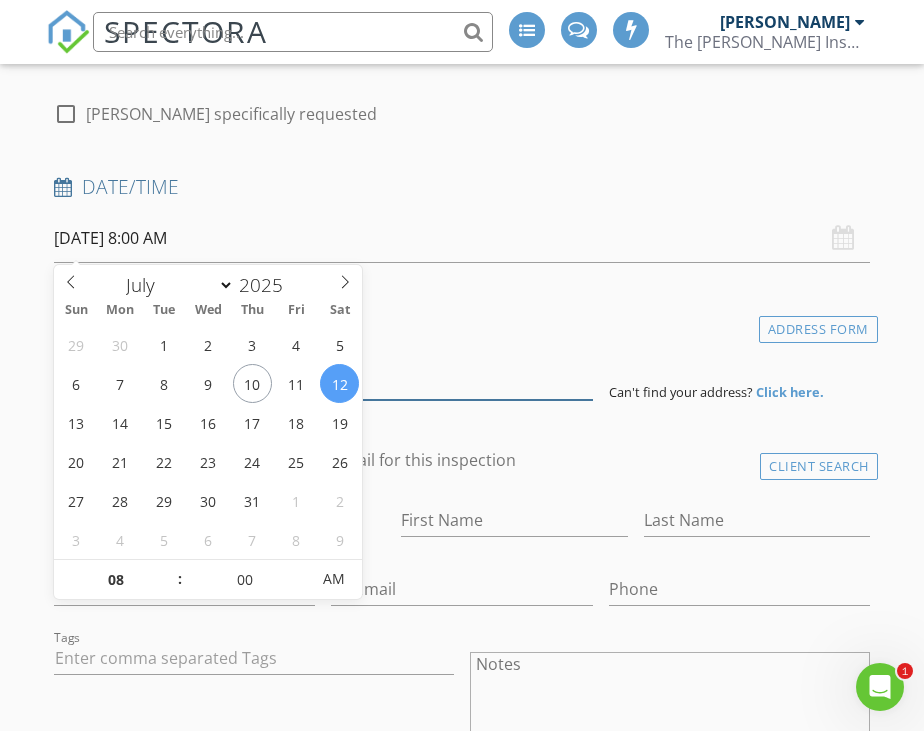 click at bounding box center [323, 375] 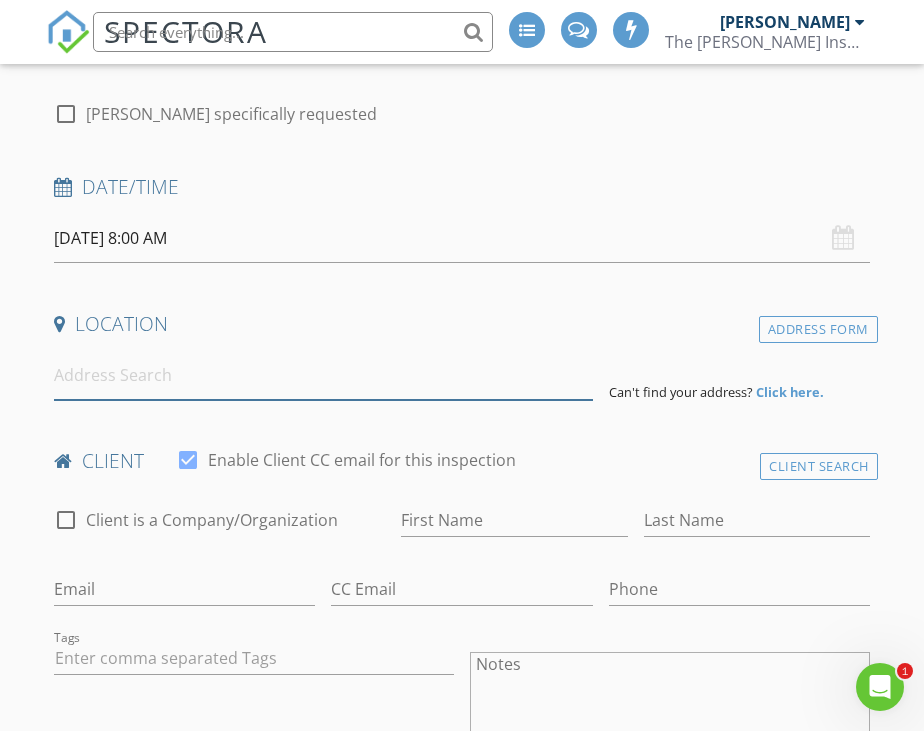 click at bounding box center (323, 375) 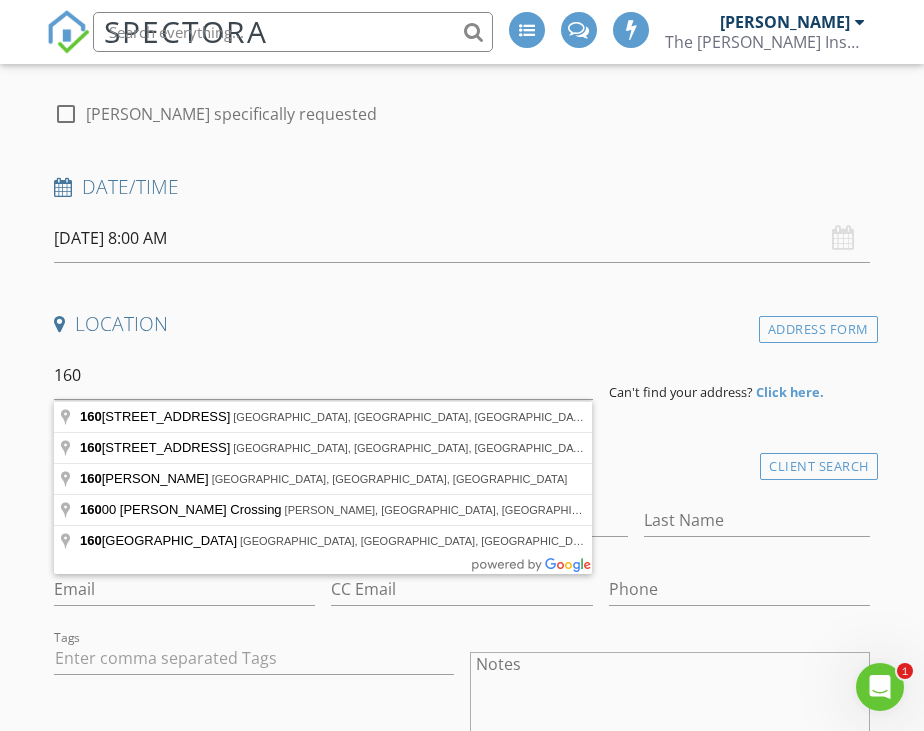 type on "160 McCrae Lane, Boyd, TX, USA" 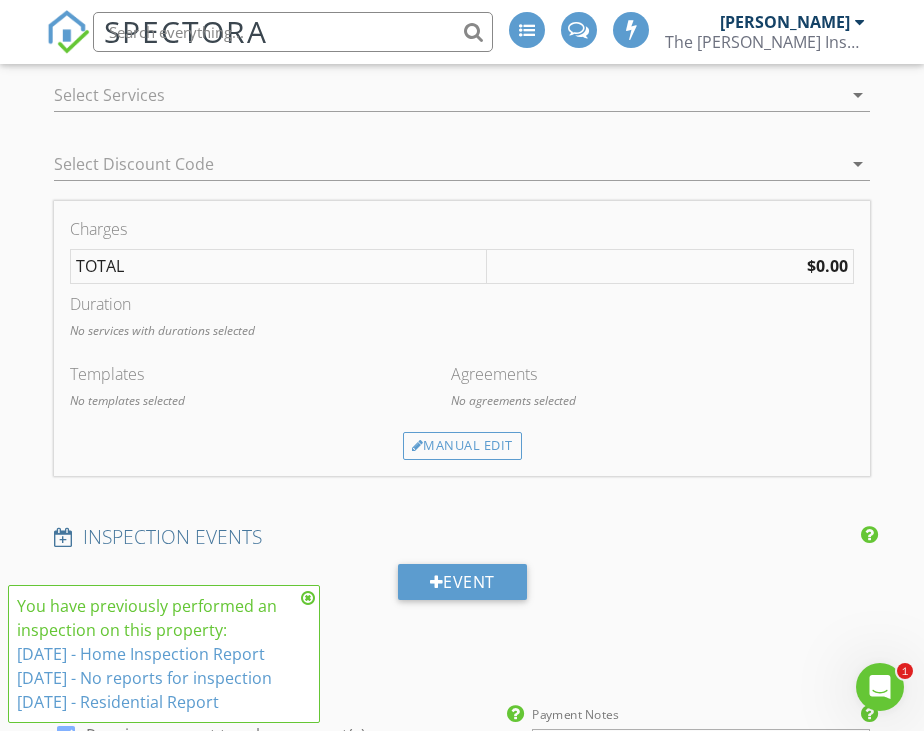 scroll, scrollTop: 1500, scrollLeft: 0, axis: vertical 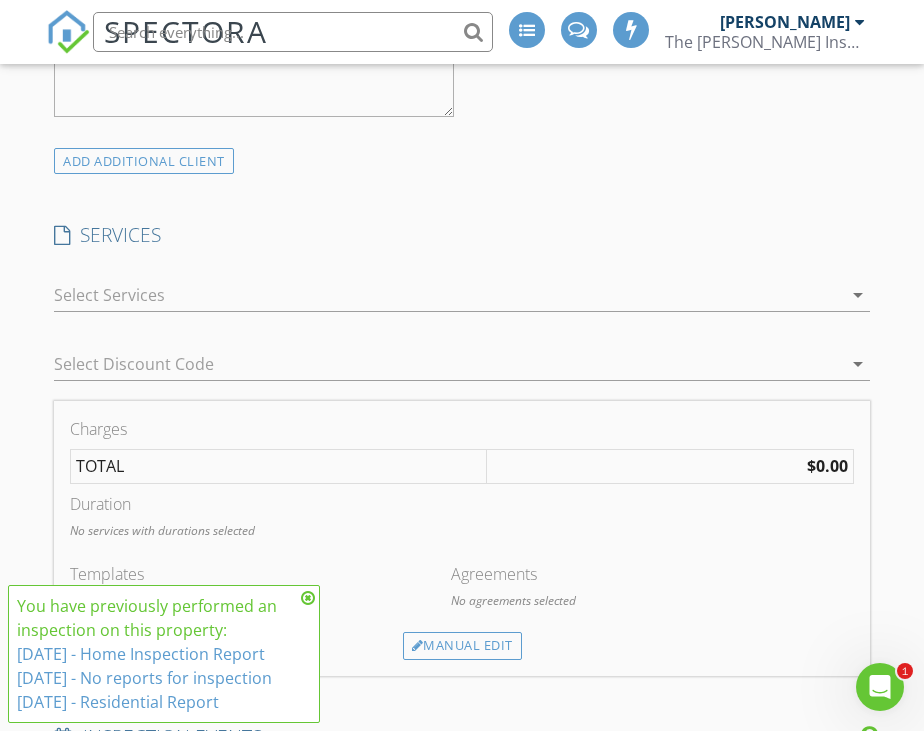 click at bounding box center (448, 295) 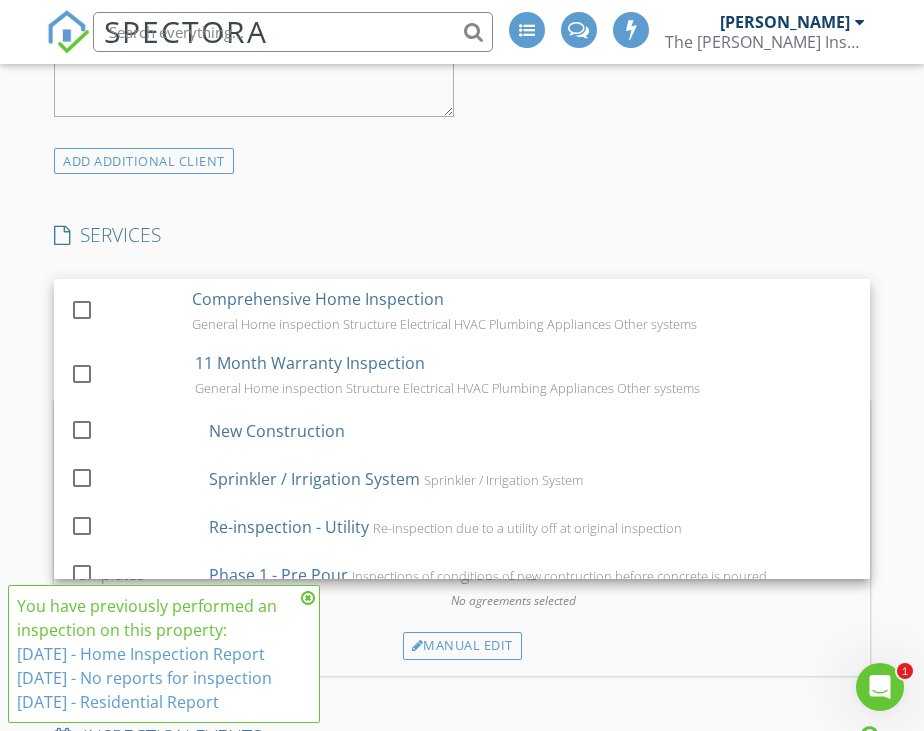 click on "Comprehensive Home Inspection" at bounding box center (318, 299) 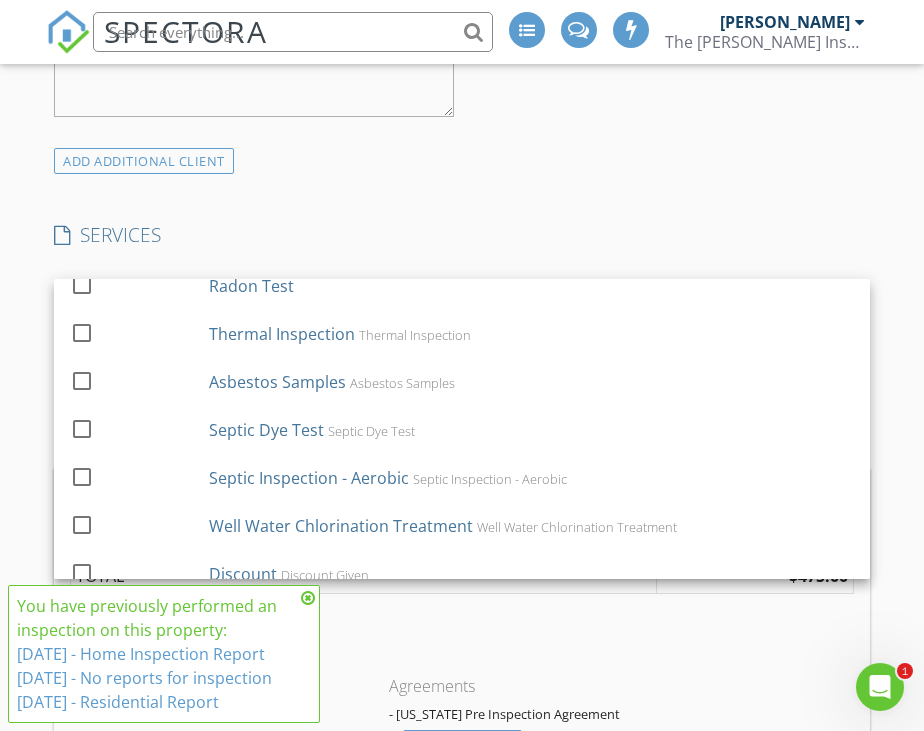 scroll, scrollTop: 1100, scrollLeft: 0, axis: vertical 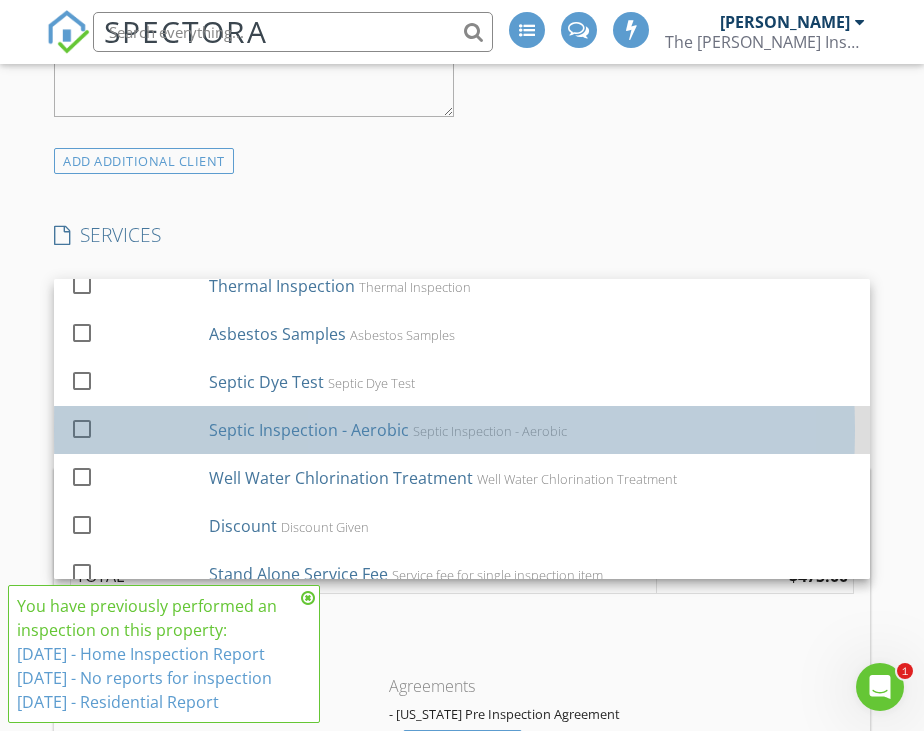 click on "Septic Inspection - Aerobic   Septic Inspection - Aerobic" at bounding box center [531, 430] 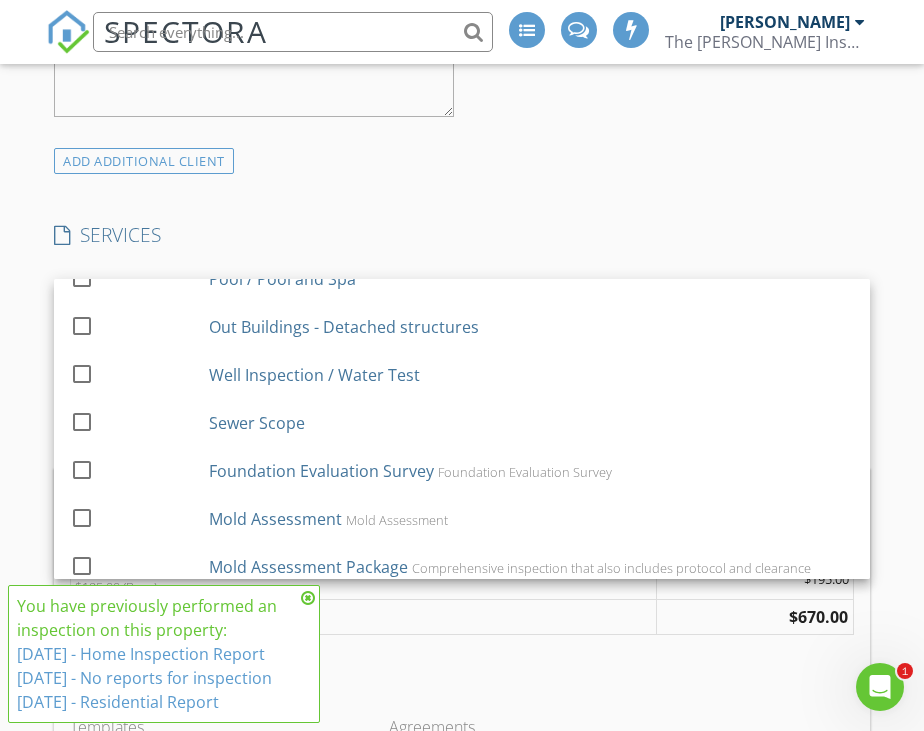 scroll, scrollTop: 400, scrollLeft: 0, axis: vertical 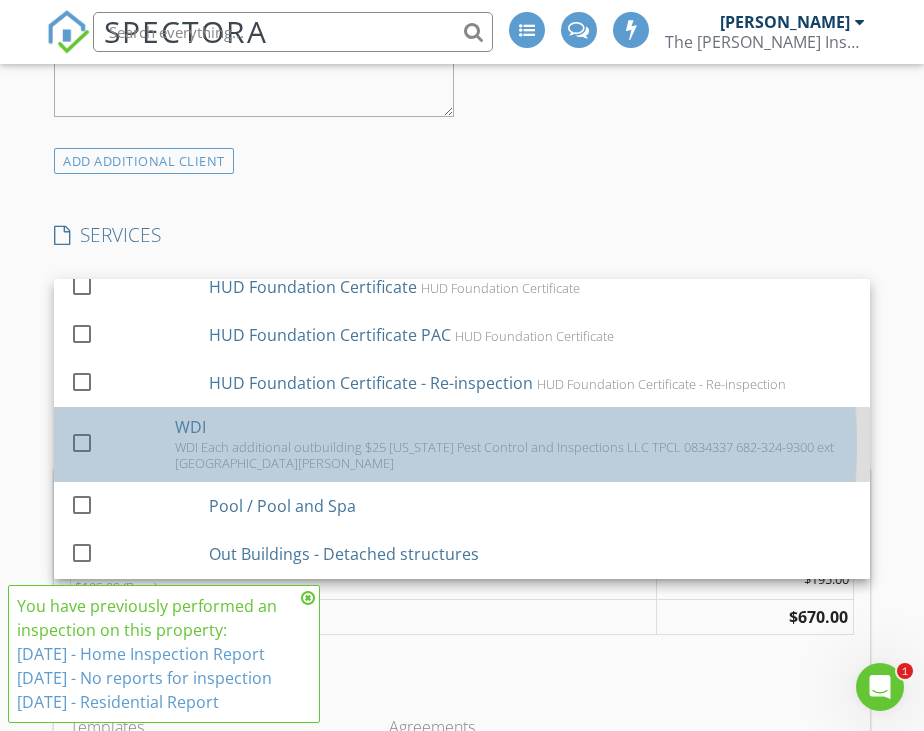 click on "WDI   WDI Each additional outbuilding $25 Texas Pest Control and Inspections LLC TPCL 0834337 682-324-9300 ext 4621 S. Cooper #131702 Arlington, TX 76107" at bounding box center [514, 444] 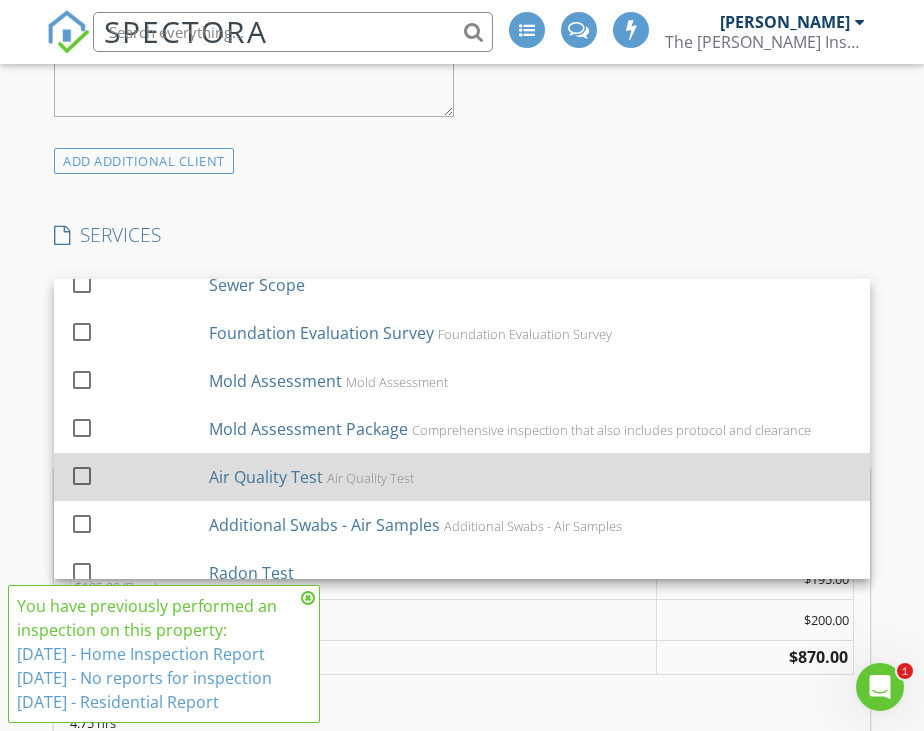 scroll, scrollTop: 800, scrollLeft: 0, axis: vertical 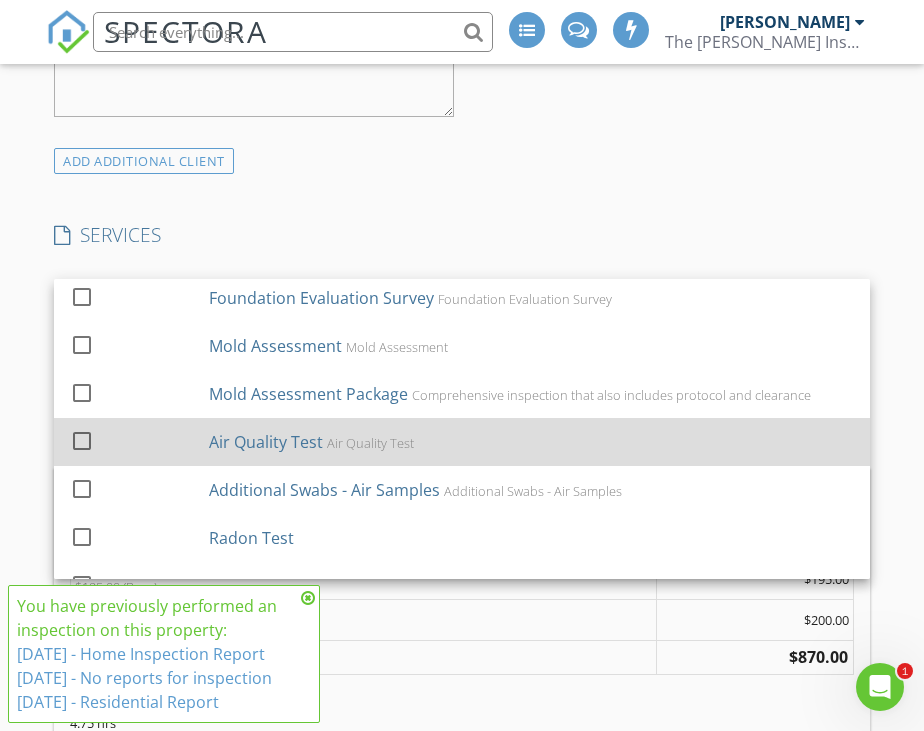 click on "Air Quality Test" at bounding box center [266, 442] 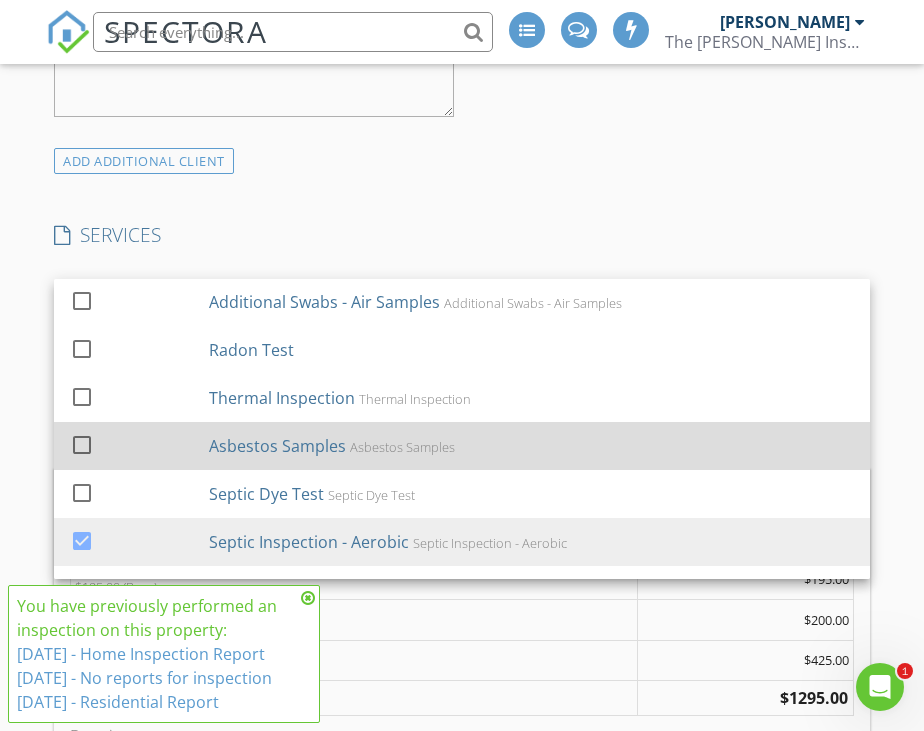 scroll, scrollTop: 1000, scrollLeft: 0, axis: vertical 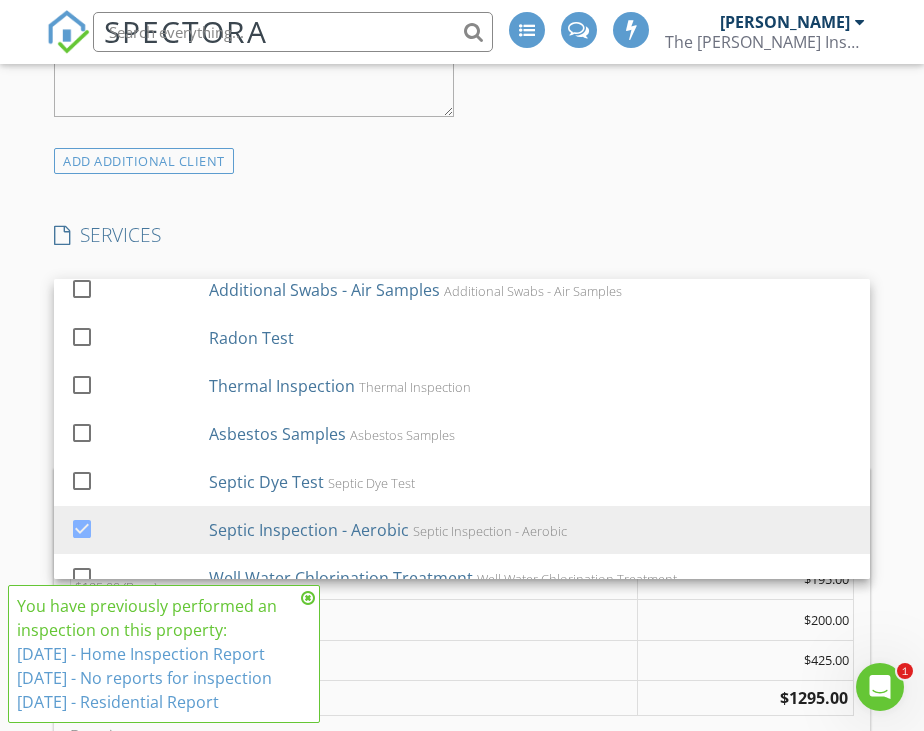 click on "INSPECTOR(S)
check_box   Jonnie Wells   PRIMARY   check_box_outline_blank   Mark Welch     check_box_outline_blank   Christopher Strickland     check_box_outline_blank   Brian Prater     Jonnie Wells arrow_drop_down   check_box_outline_blank Jonnie Wells specifically requested
Date/Time
07/12/2025 8:00 AM
Location
Address Search       Address 160 McCrae Ln   Unit   City Boyd   State TX   Zip 76023   County Wise     Square Feet 1537   Year Built 2018   Foundation arrow_drop_down     Jonnie Wells     0.0 miles     (a few seconds)
client
check_box Enable Client CC email for this inspection   Client Search     check_box_outline_blank Client is a Company/Organization     First Name   Last Name   Email   CC Email   Phone         Tags         Notes   Private Notes
ADD ADDITIONAL client
check_box           New Construction" at bounding box center [462, 668] 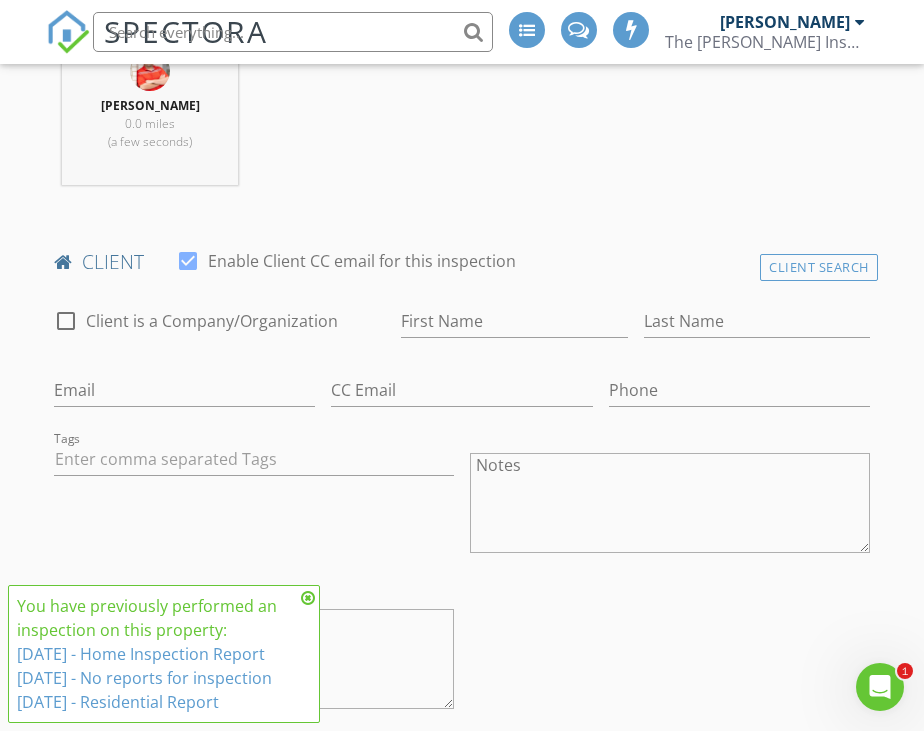 scroll, scrollTop: 900, scrollLeft: 0, axis: vertical 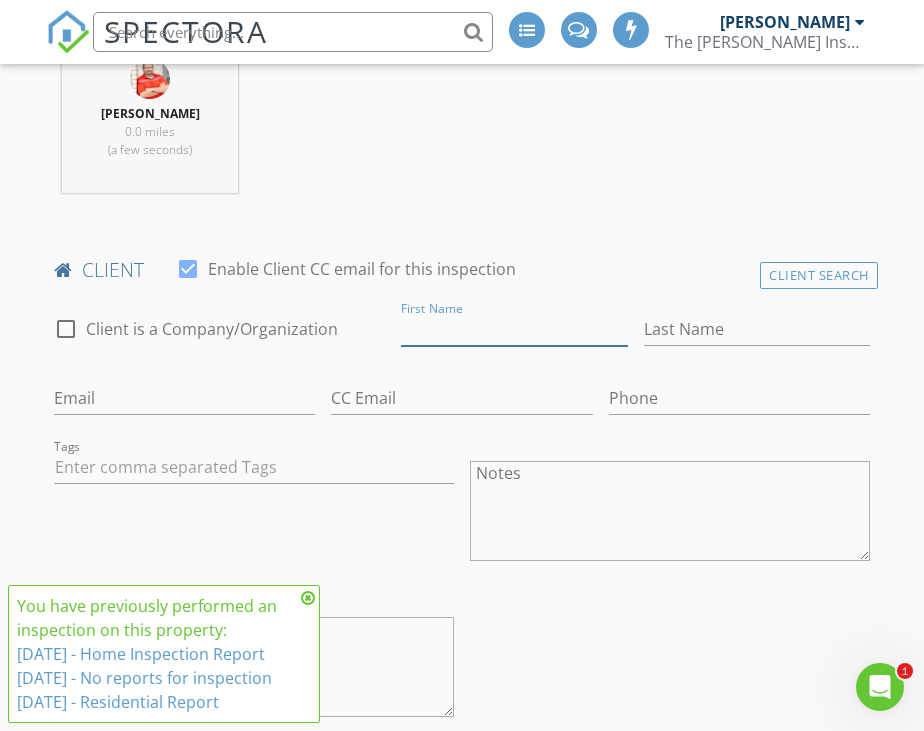 click on "First Name" at bounding box center [514, 329] 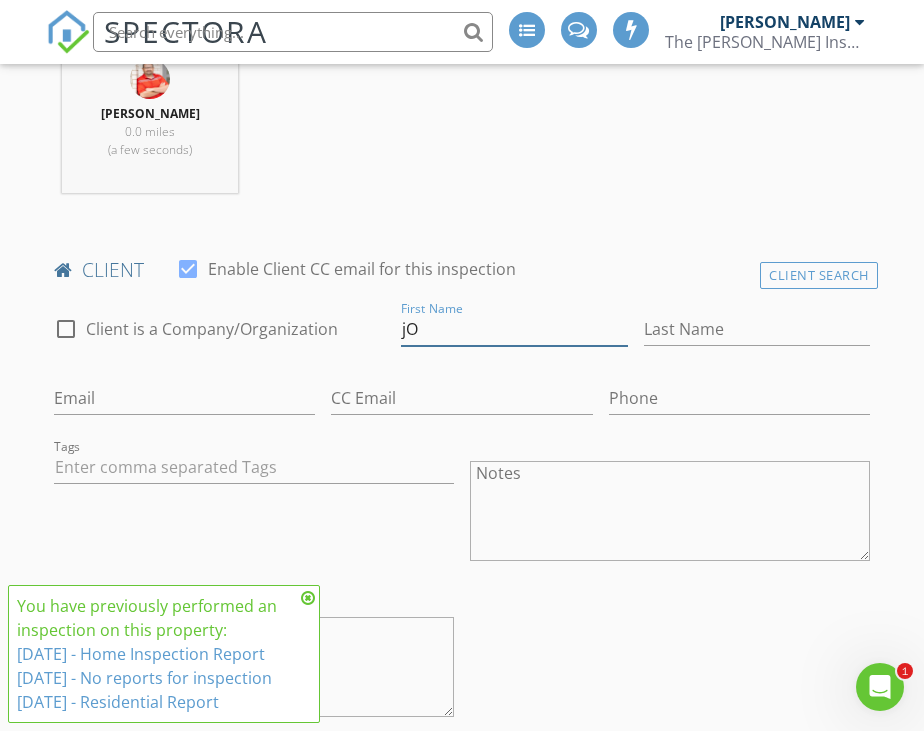 type on "j" 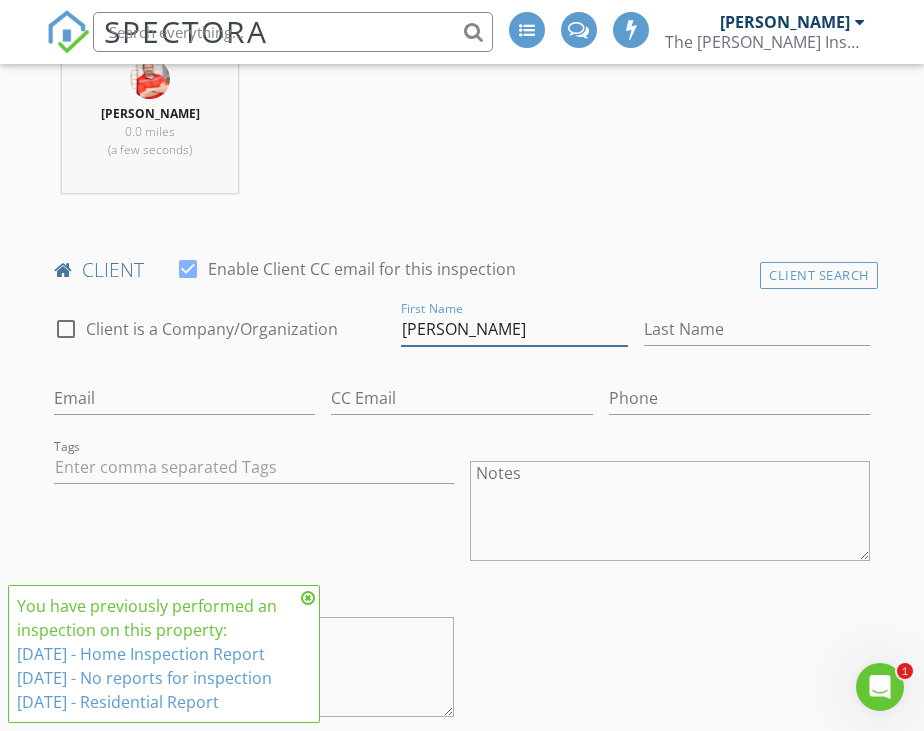 type on "[PERSON_NAME]" 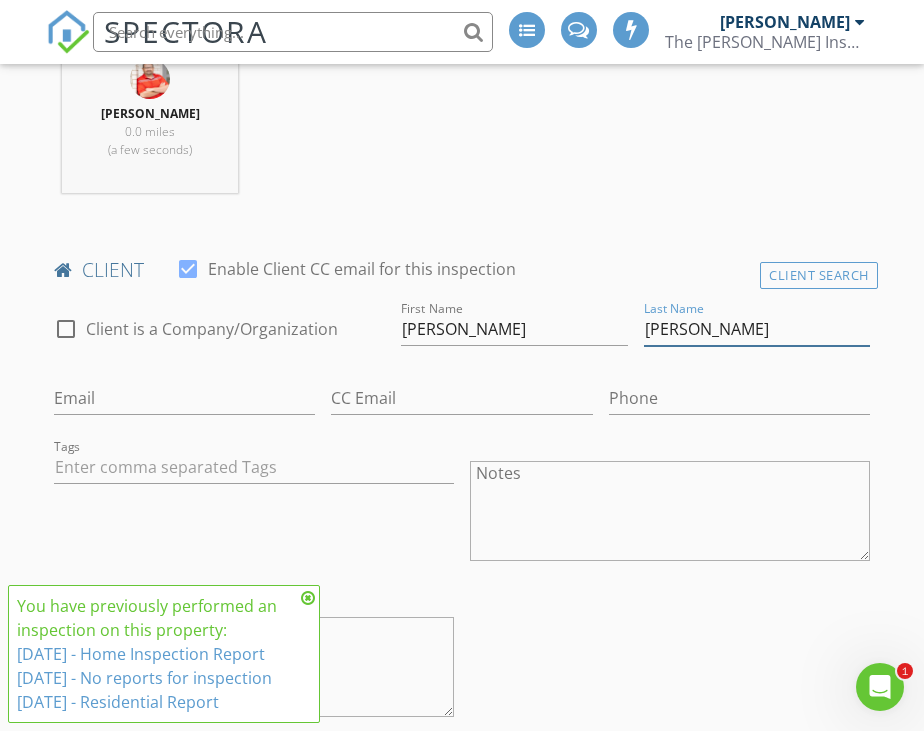 type on "[PERSON_NAME]" 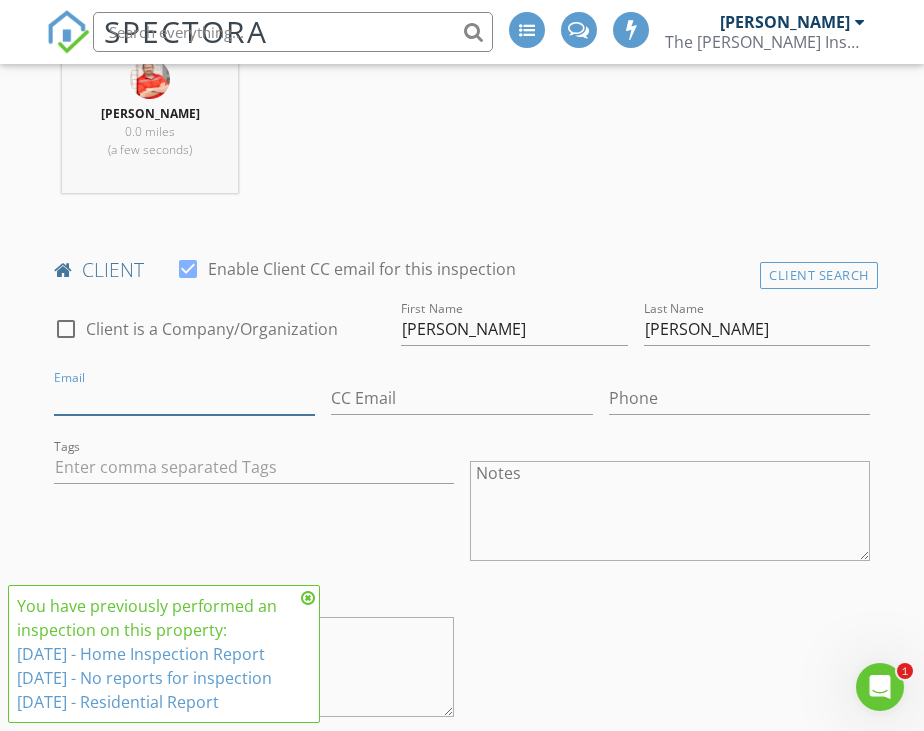 click on "Email" at bounding box center [184, 398] 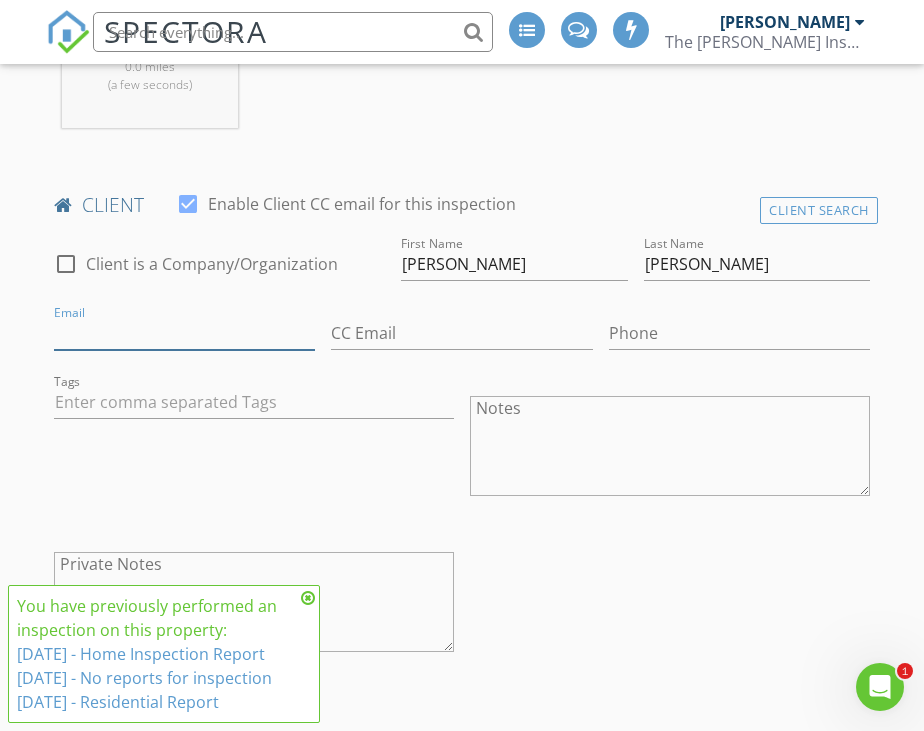 scroll, scrollTop: 1000, scrollLeft: 0, axis: vertical 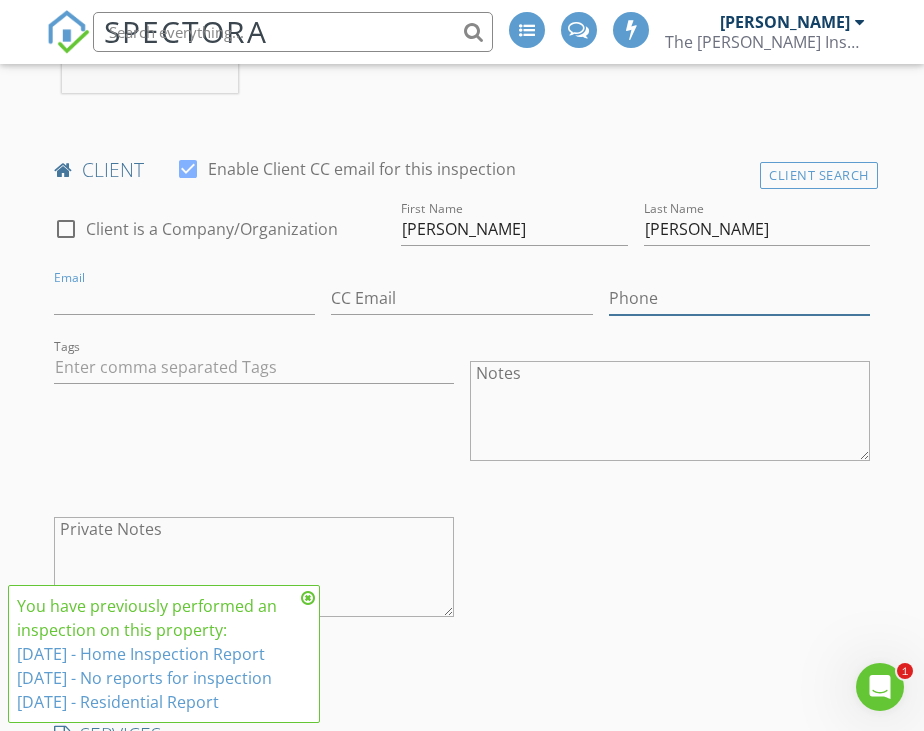 click on "Phone" at bounding box center [739, 298] 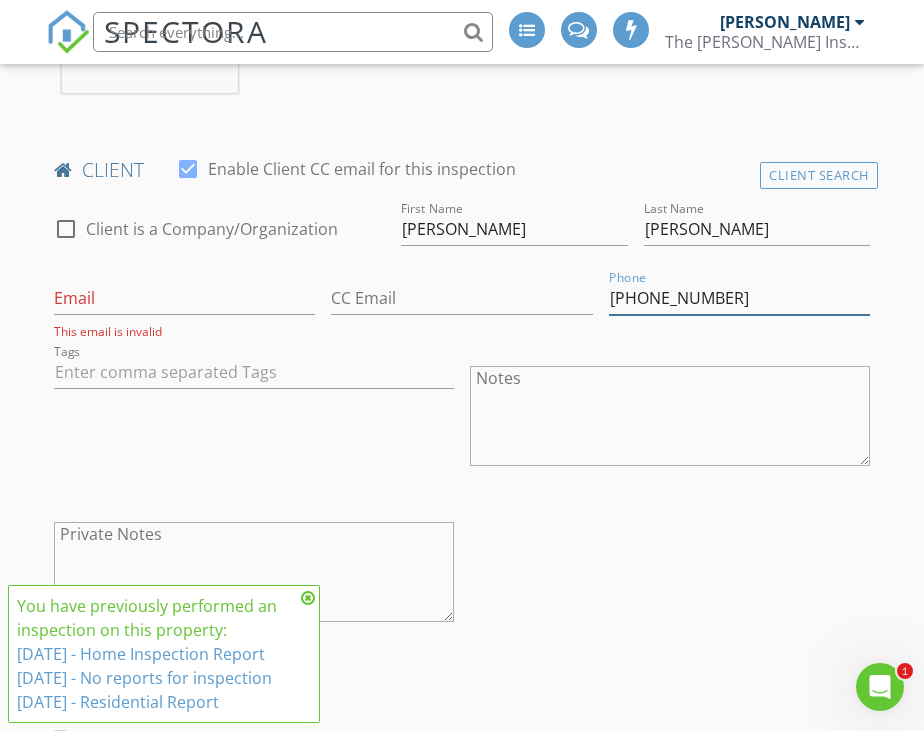 click on "817-861-6363" at bounding box center [739, 298] 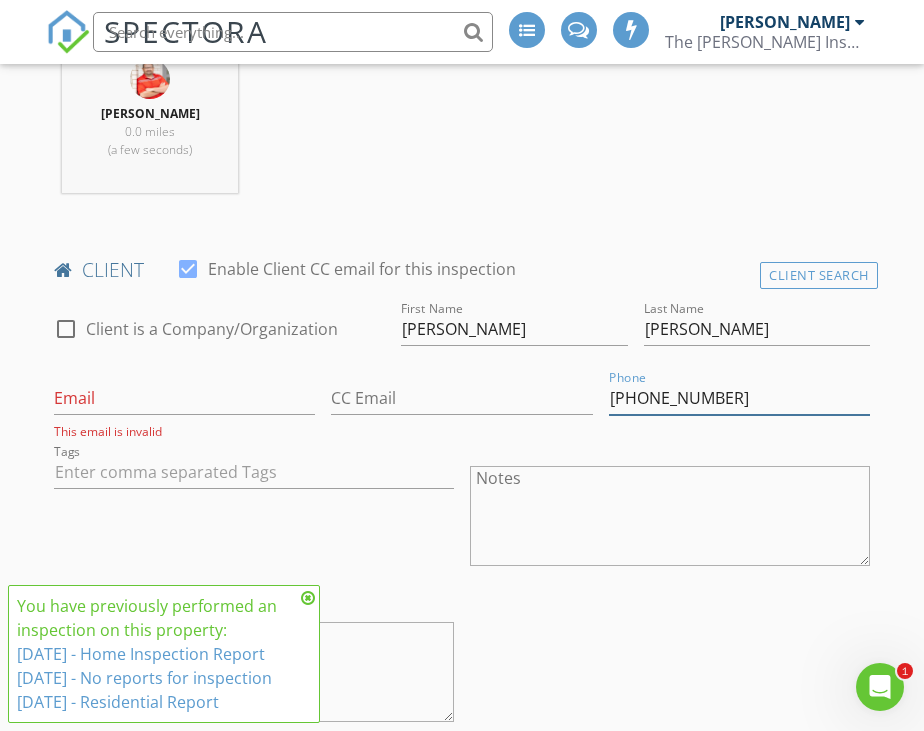 scroll, scrollTop: 1000, scrollLeft: 0, axis: vertical 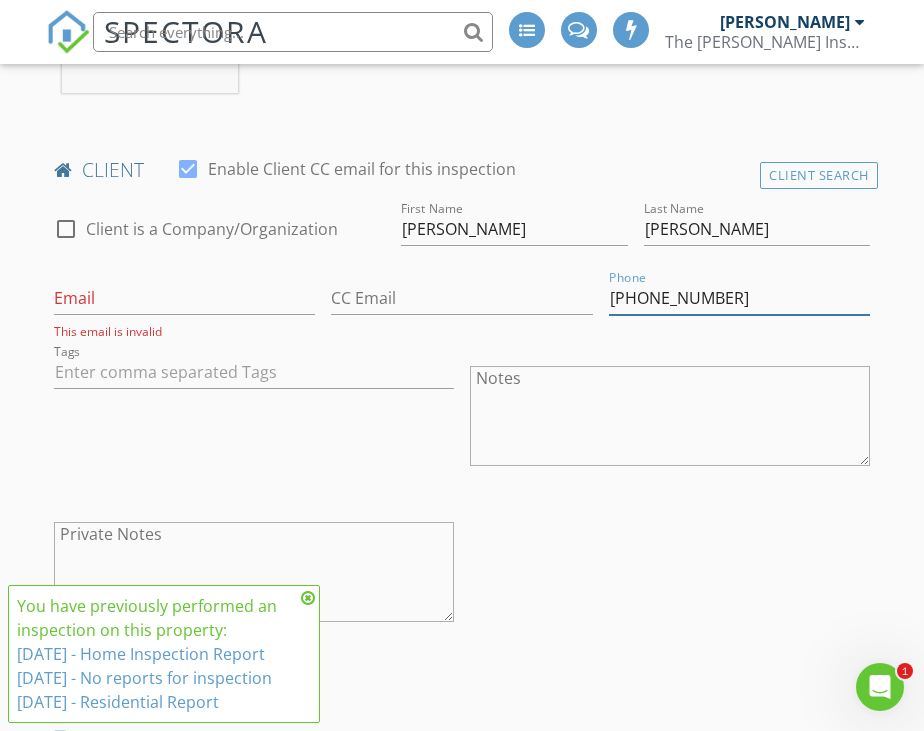 type on "[PHONE_NUMBER]" 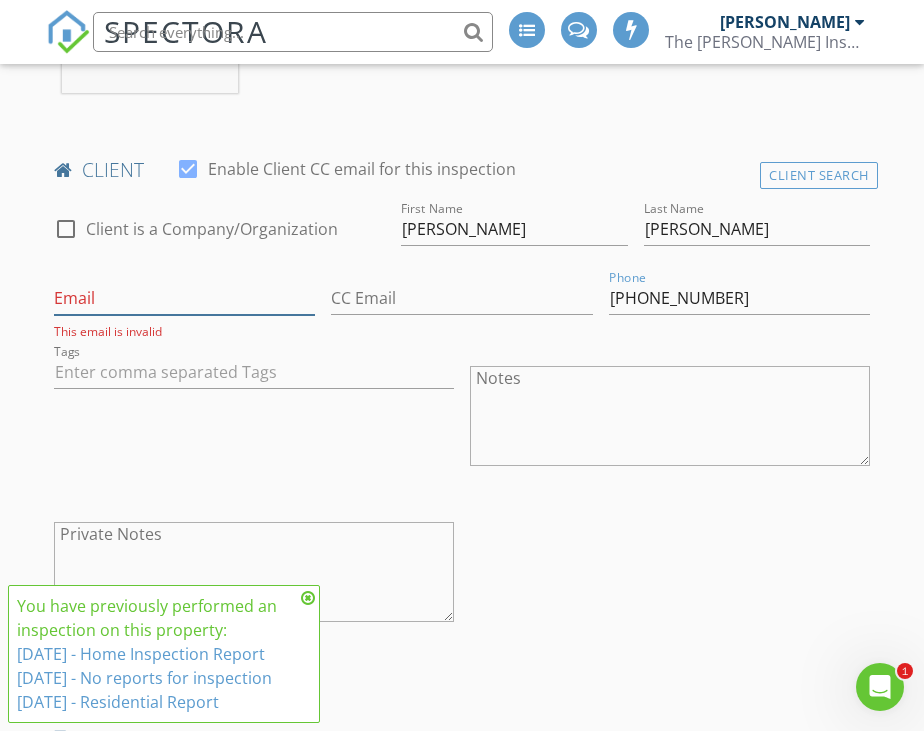 click on "Email" at bounding box center [184, 298] 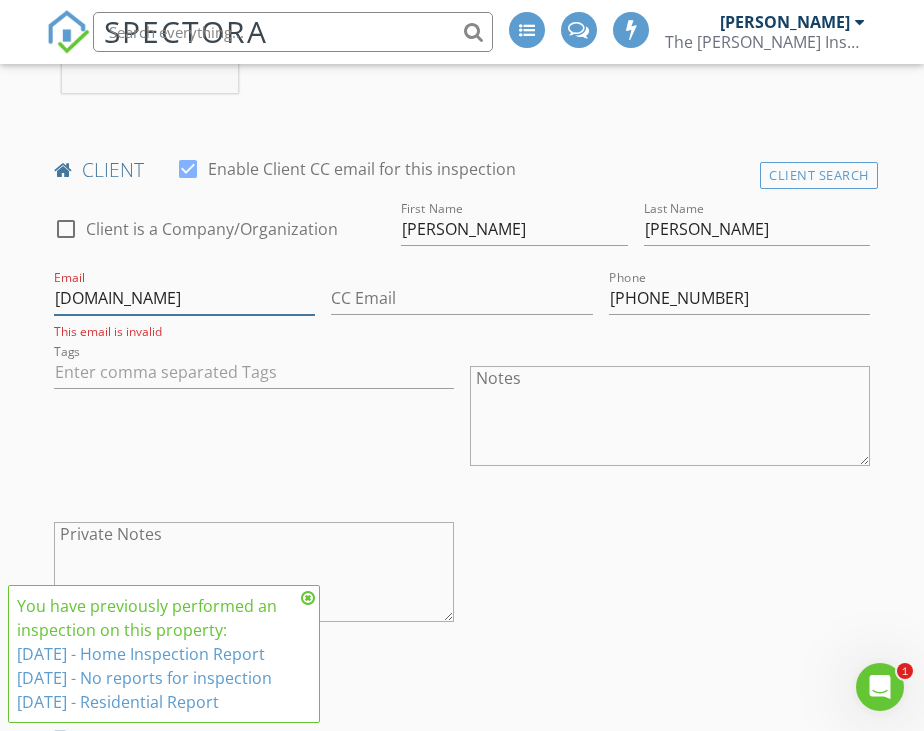 scroll, scrollTop: 0, scrollLeft: 39, axis: horizontal 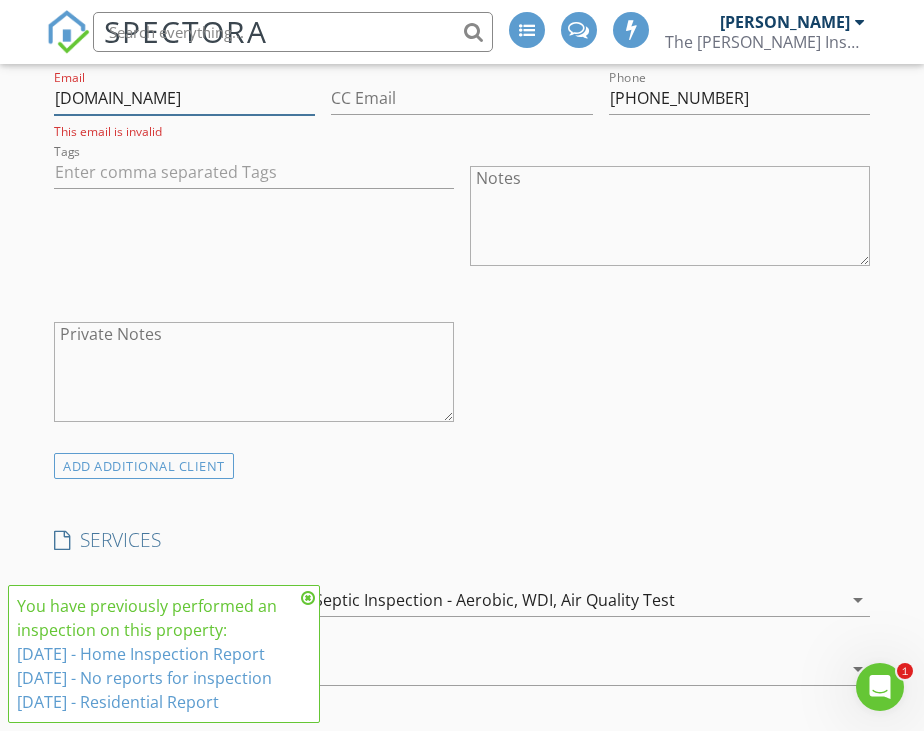 type on "jonniewells.thewellinspectiongroup.com" 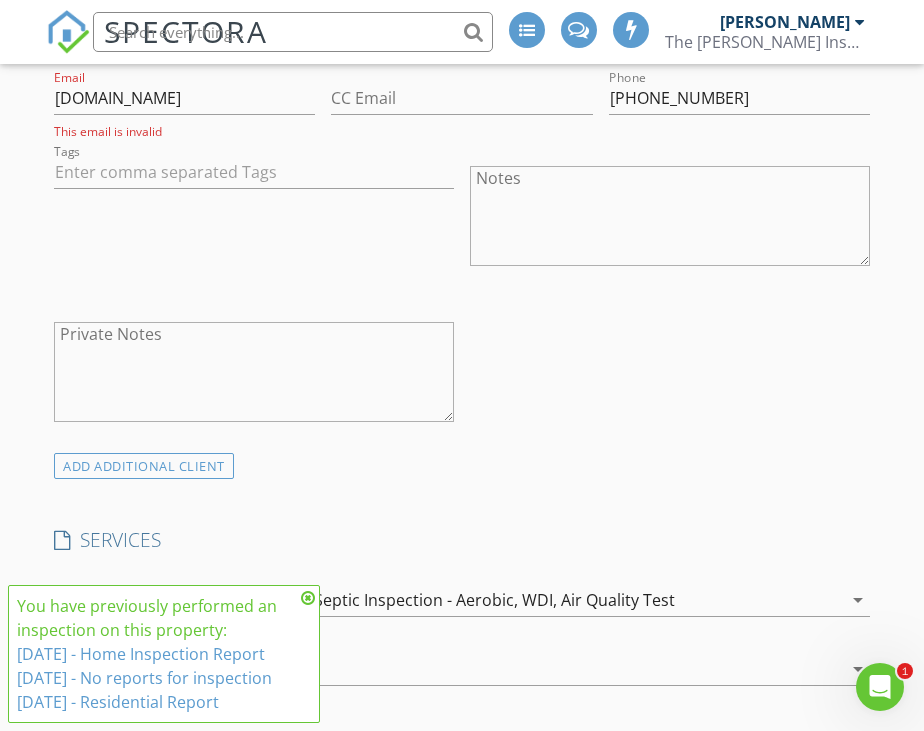 click on "check_box_outline_blank Client is a Company/Organization     First Name Jonnie   Last Name Wells   Email jonniewells.thewellinspectiongroup.com This email is invalid   CC Email   Phone 817-615-6363         Tags         Notes   Private Notes" at bounding box center [462, 224] 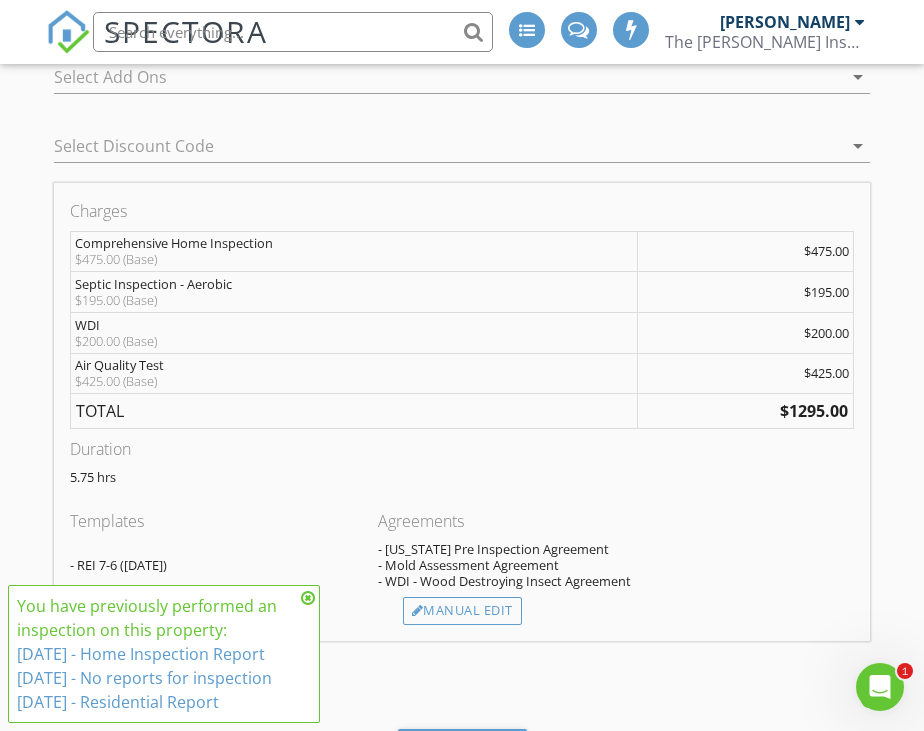scroll, scrollTop: 1900, scrollLeft: 0, axis: vertical 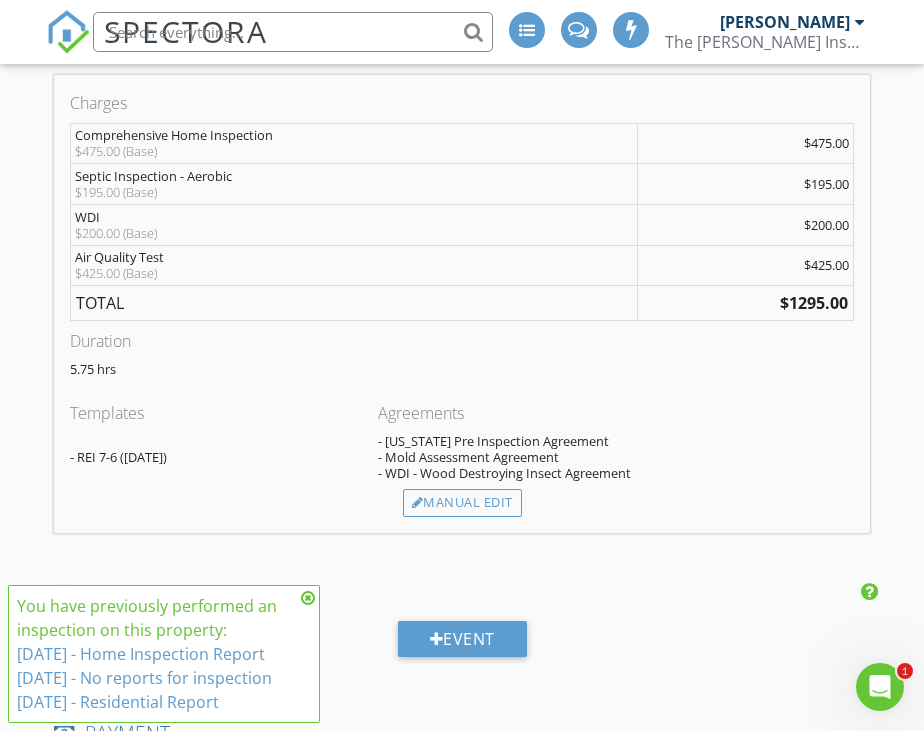 click on "- Texas Pre Inspection Agreement" at bounding box center [616, 441] 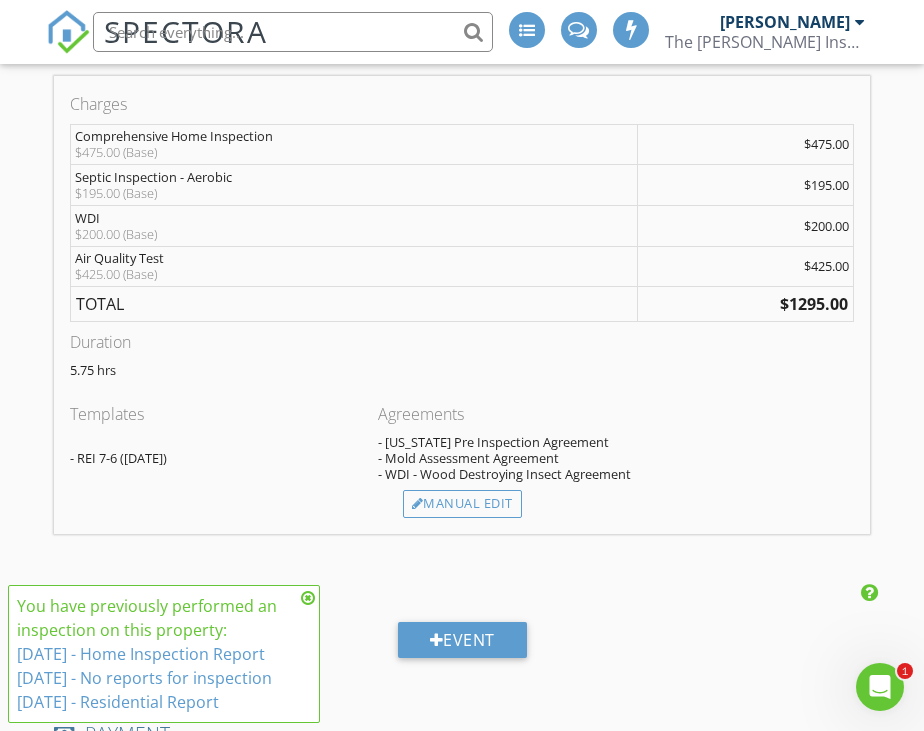 scroll, scrollTop: 1900, scrollLeft: 0, axis: vertical 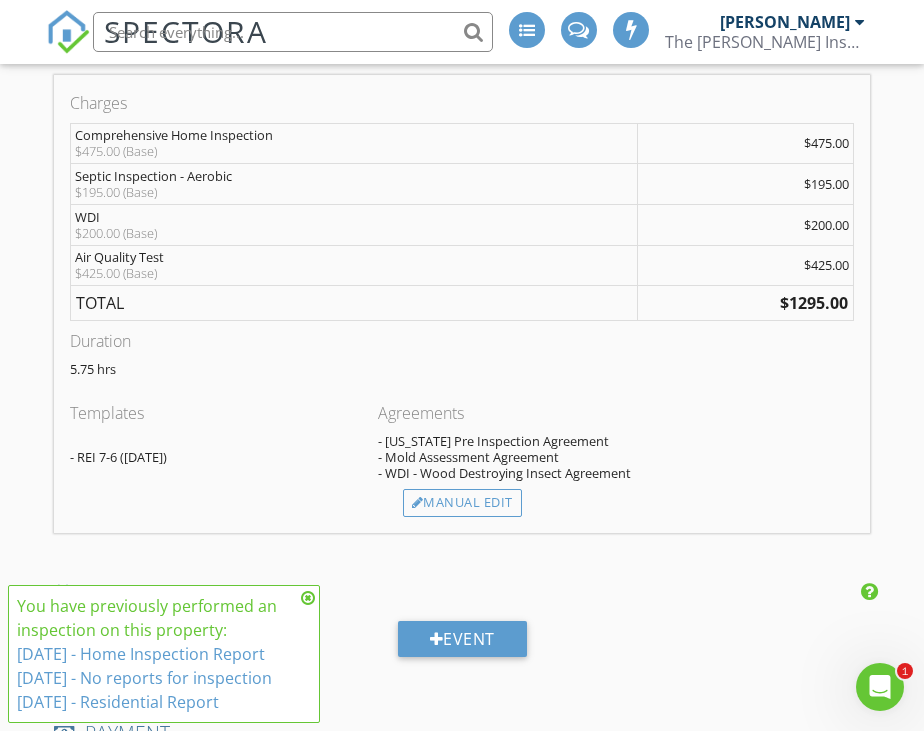 click on "Duration" at bounding box center [462, 341] 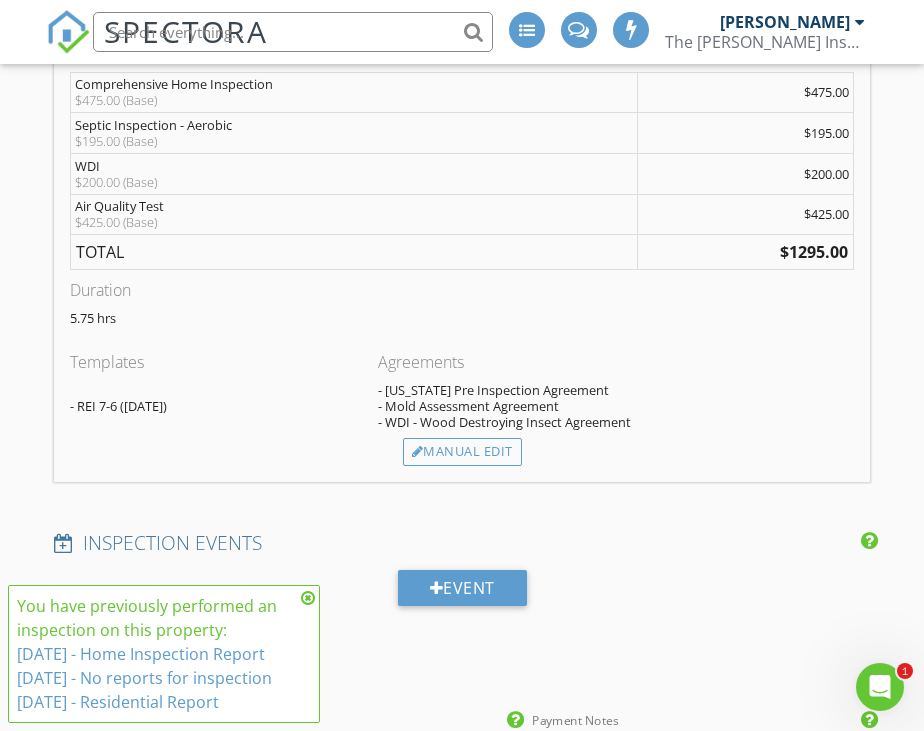 scroll, scrollTop: 2000, scrollLeft: 0, axis: vertical 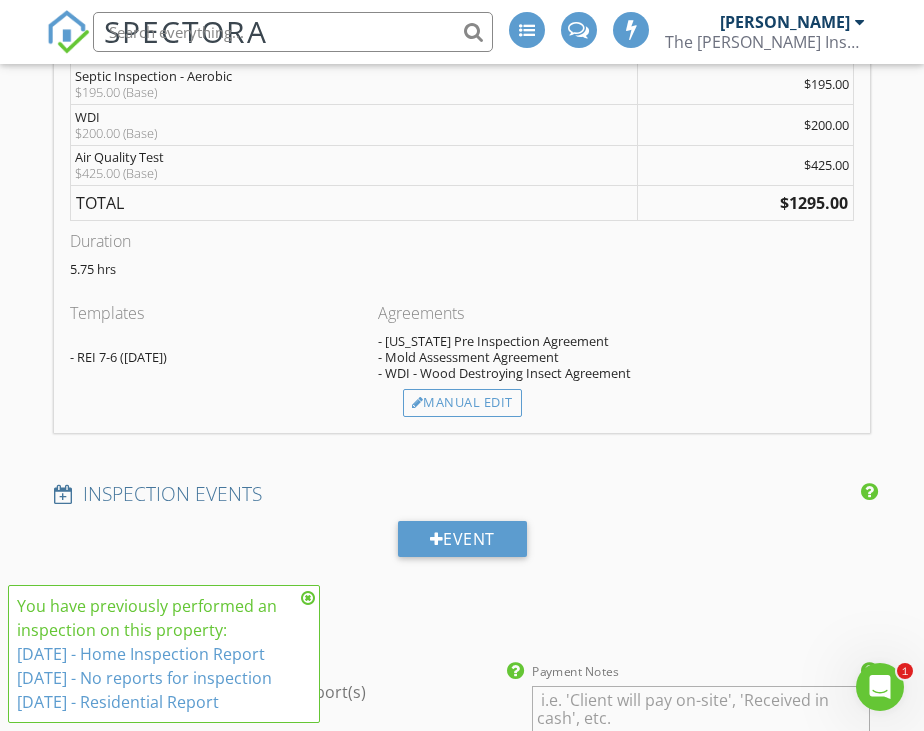 click on "INSPECTION EVENTS" at bounding box center [462, 494] 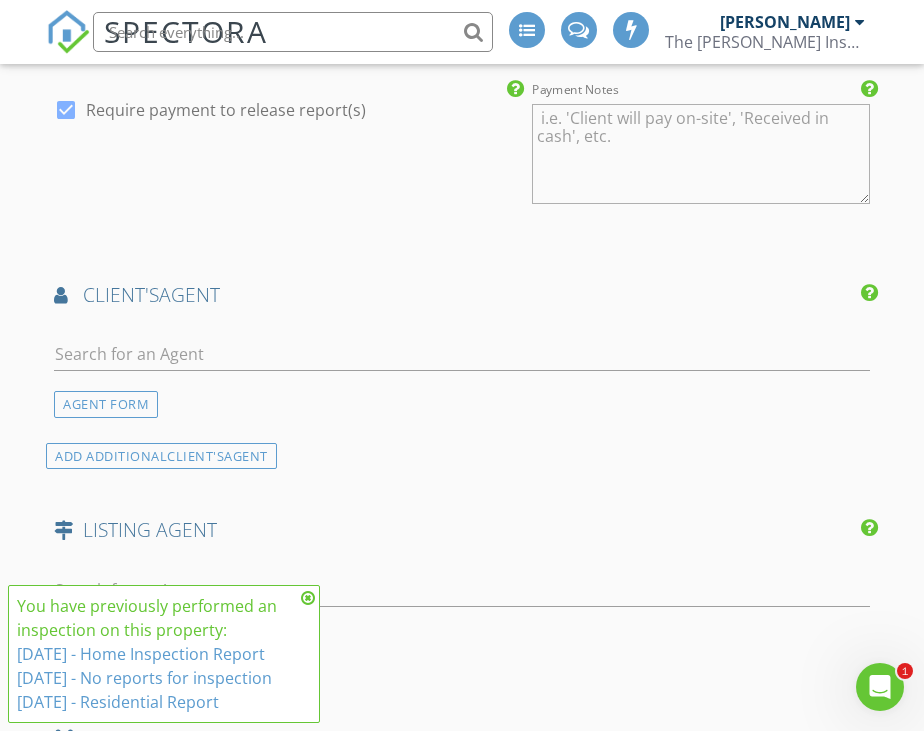 scroll, scrollTop: 2592, scrollLeft: 0, axis: vertical 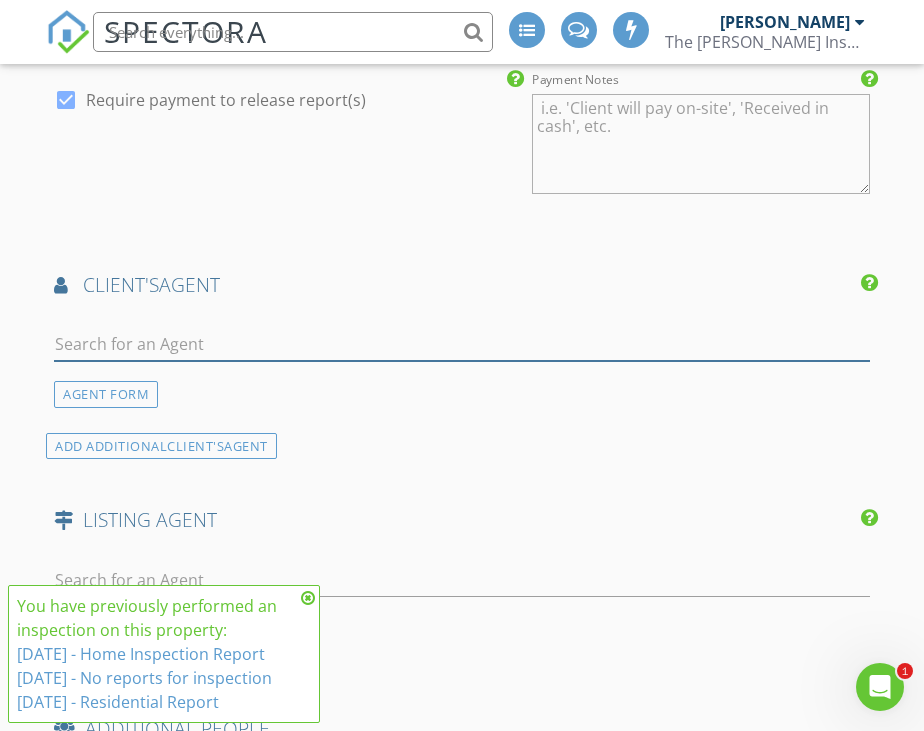 click at bounding box center [462, 344] 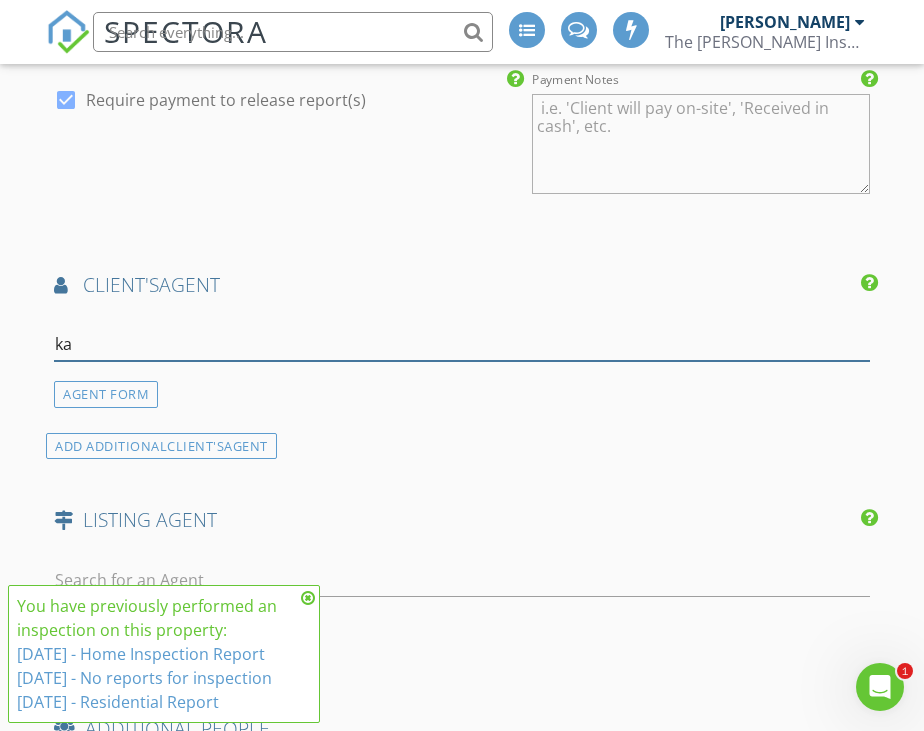 type on "kay" 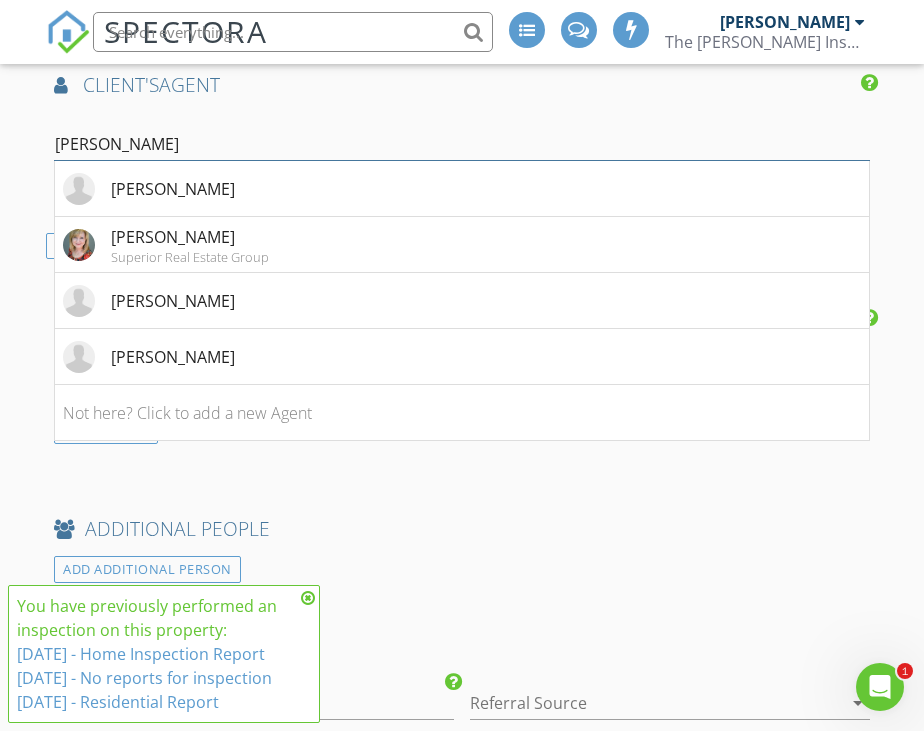 scroll, scrollTop: 2592, scrollLeft: 0, axis: vertical 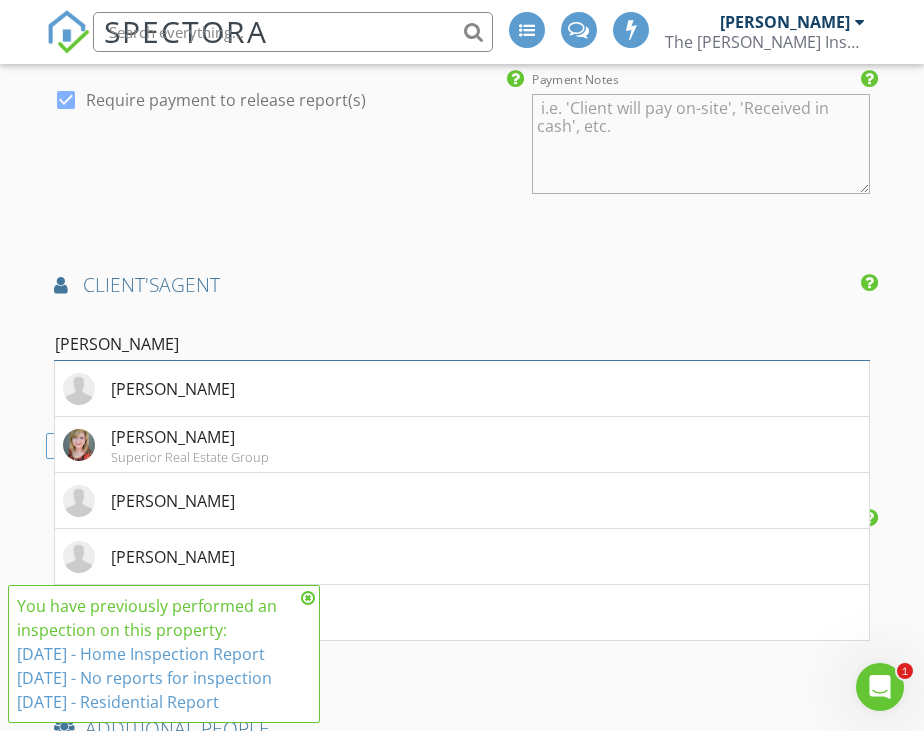 drag, startPoint x: 121, startPoint y: 336, endPoint x: -6, endPoint y: 350, distance: 127.769325 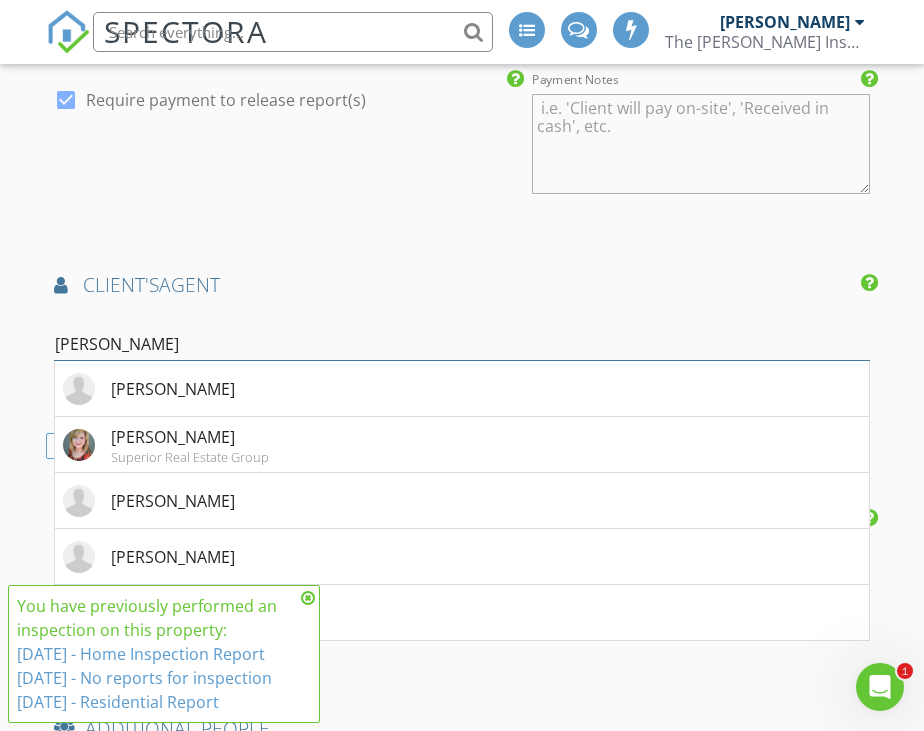 type 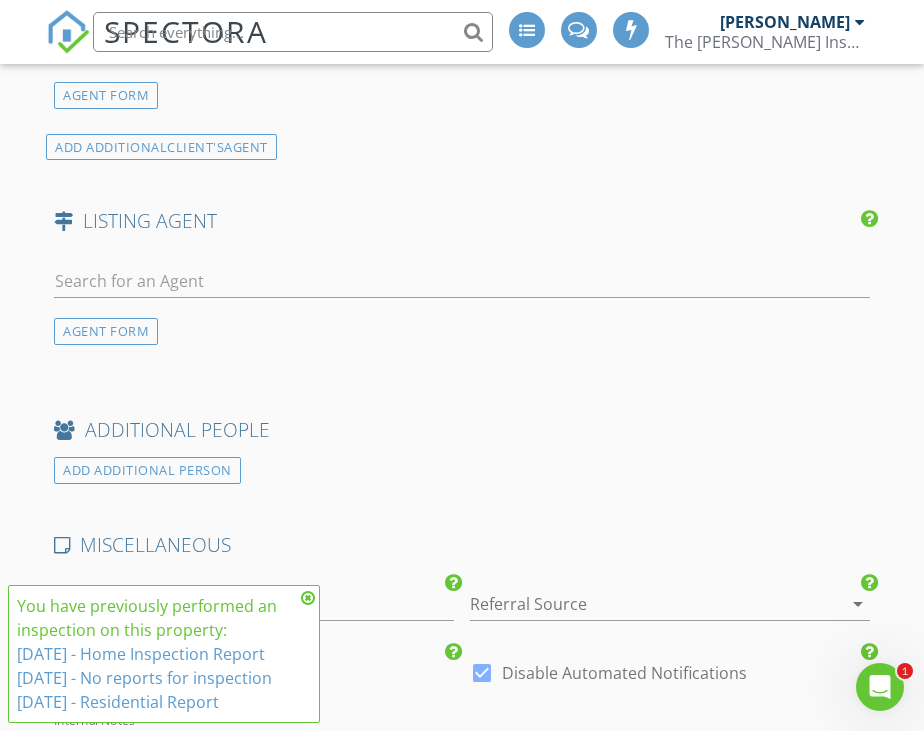 scroll, scrollTop: 2892, scrollLeft: 0, axis: vertical 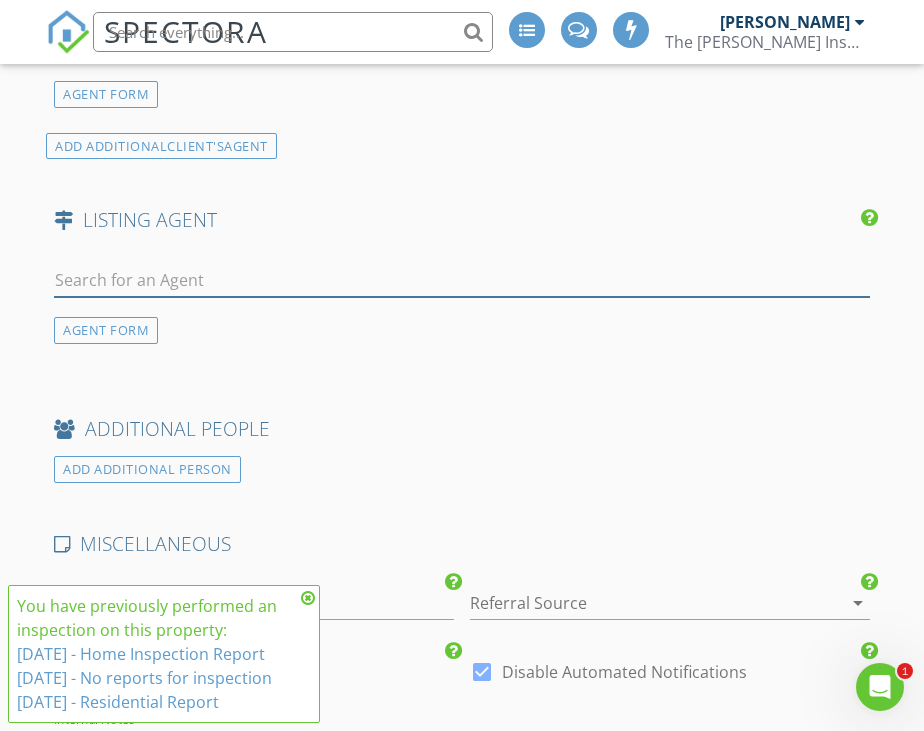 click at bounding box center [462, 280] 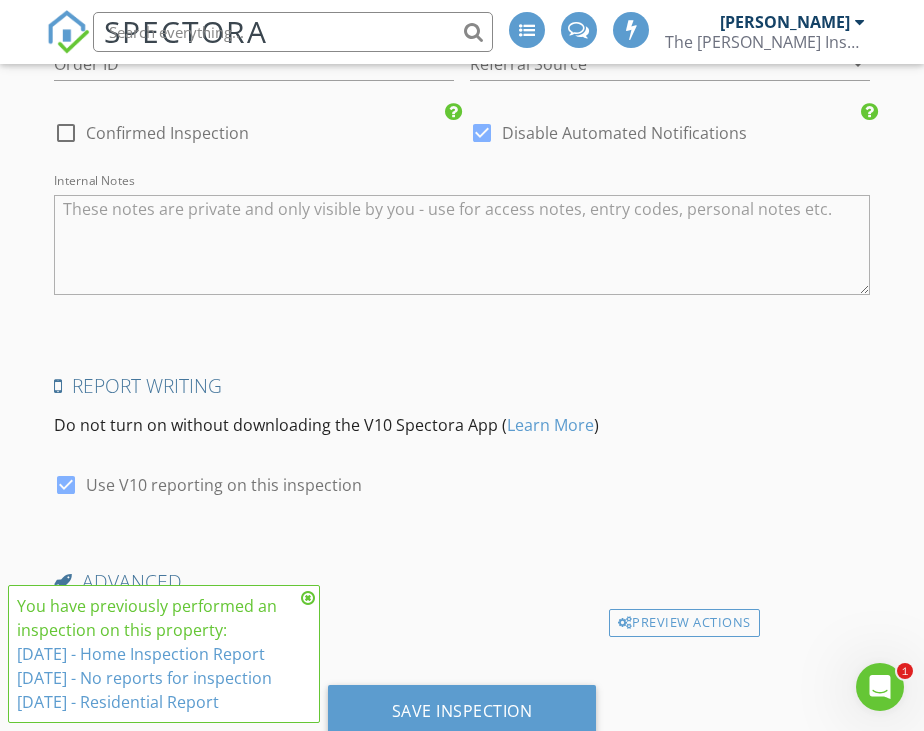 scroll, scrollTop: 3492, scrollLeft: 0, axis: vertical 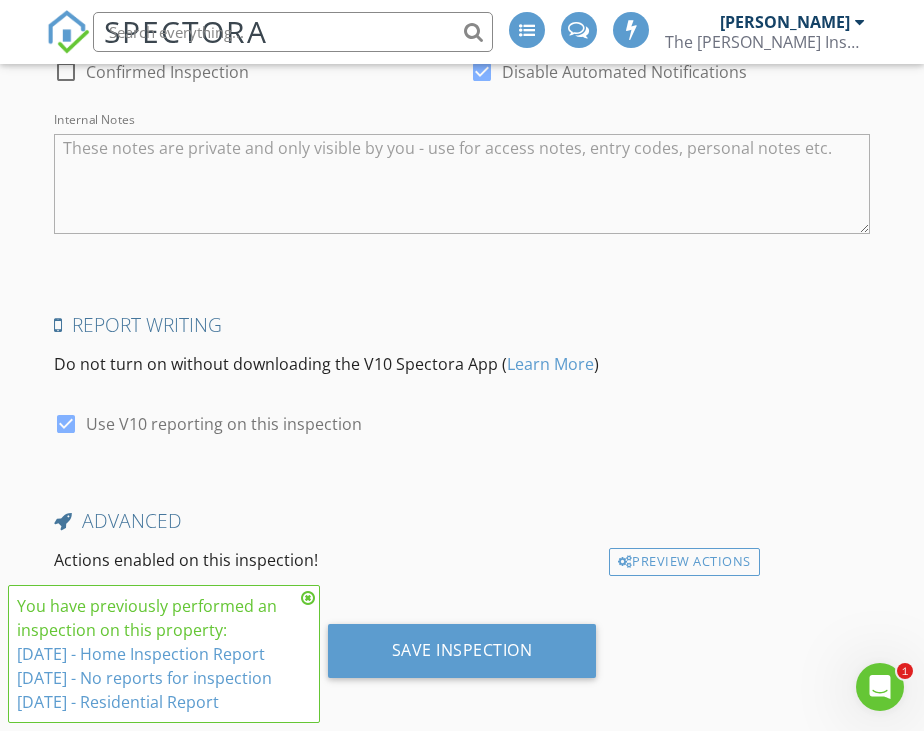click at bounding box center [308, 598] 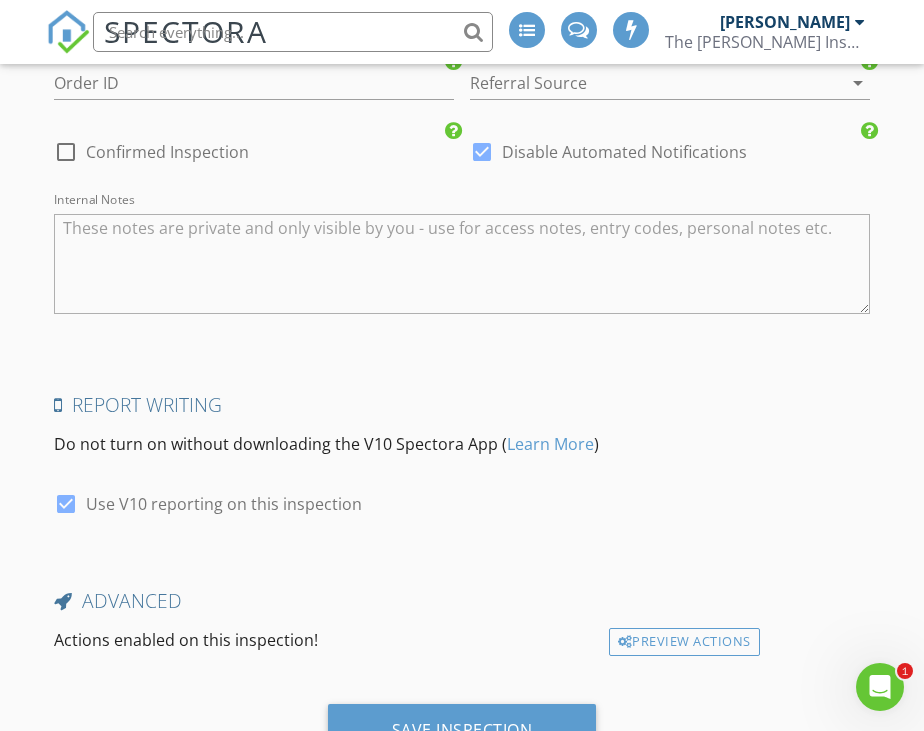 scroll, scrollTop: 3492, scrollLeft: 0, axis: vertical 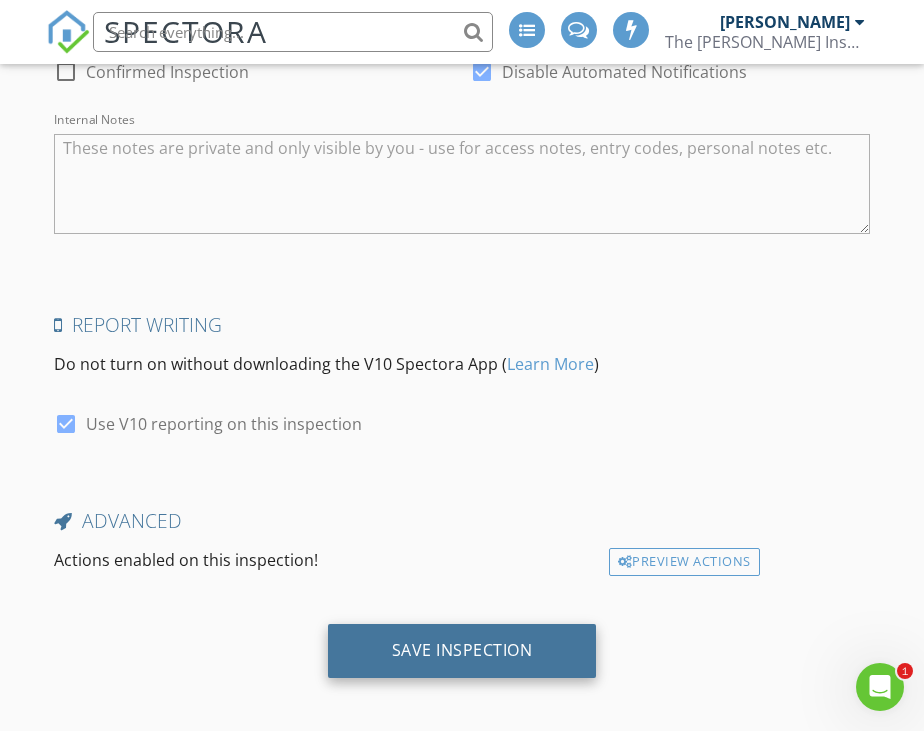 click on "Save Inspection" at bounding box center (462, 650) 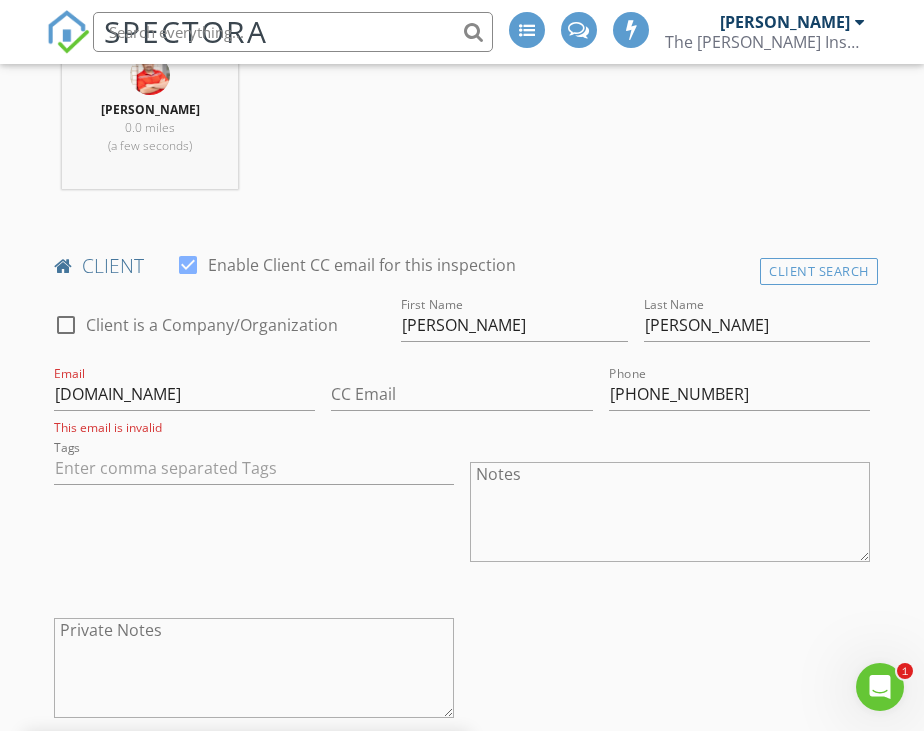 scroll, scrollTop: 992, scrollLeft: 0, axis: vertical 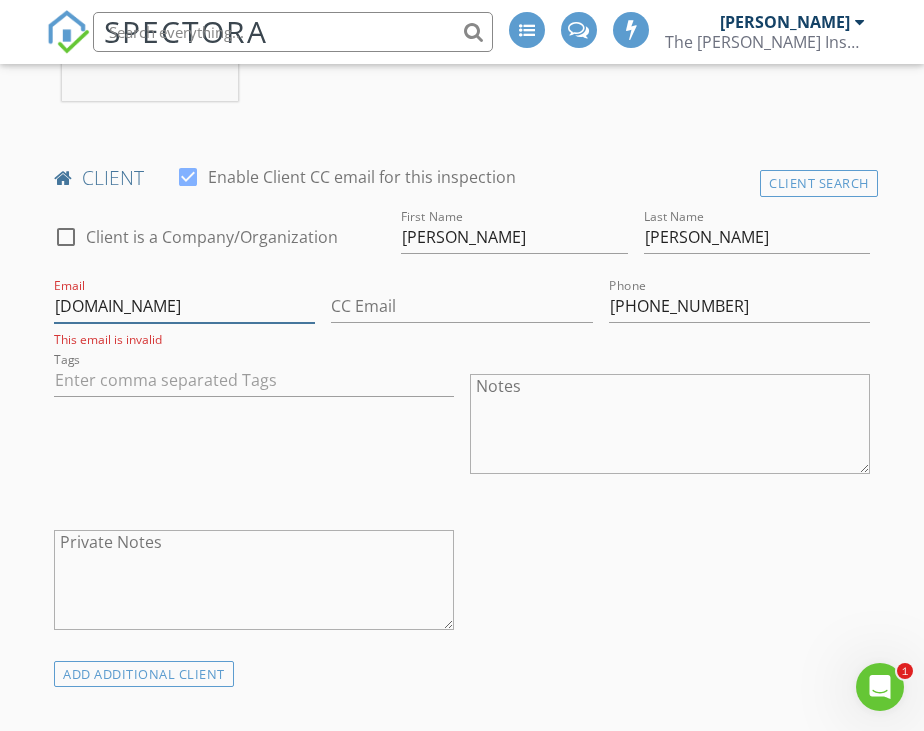 click on "jonniewells.thewellinspectiongroup.com" at bounding box center [184, 306] 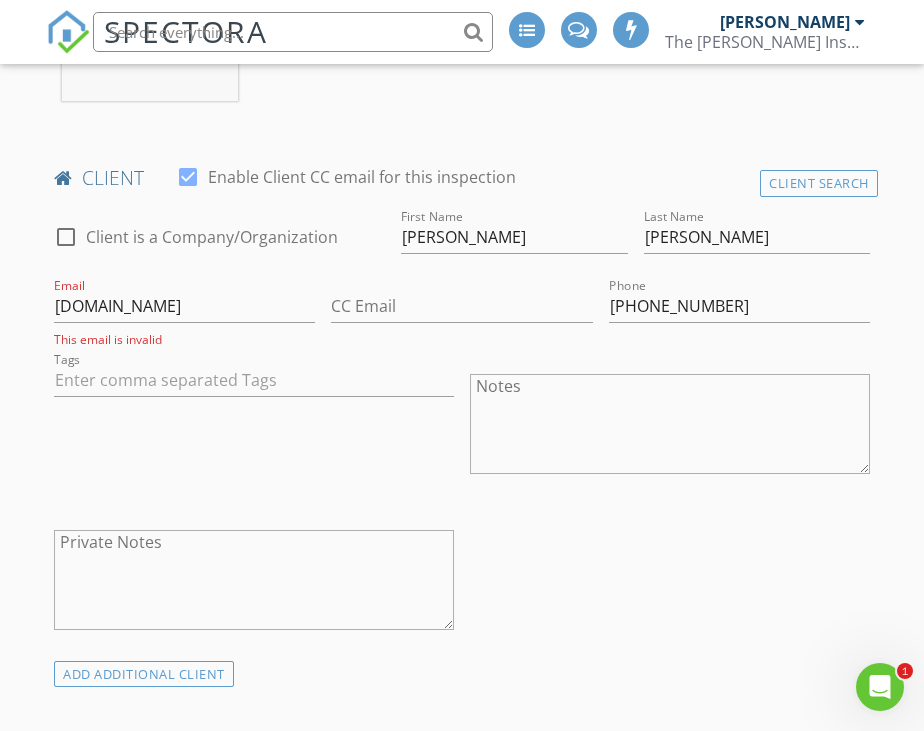 click on "Tags" at bounding box center [254, 426] 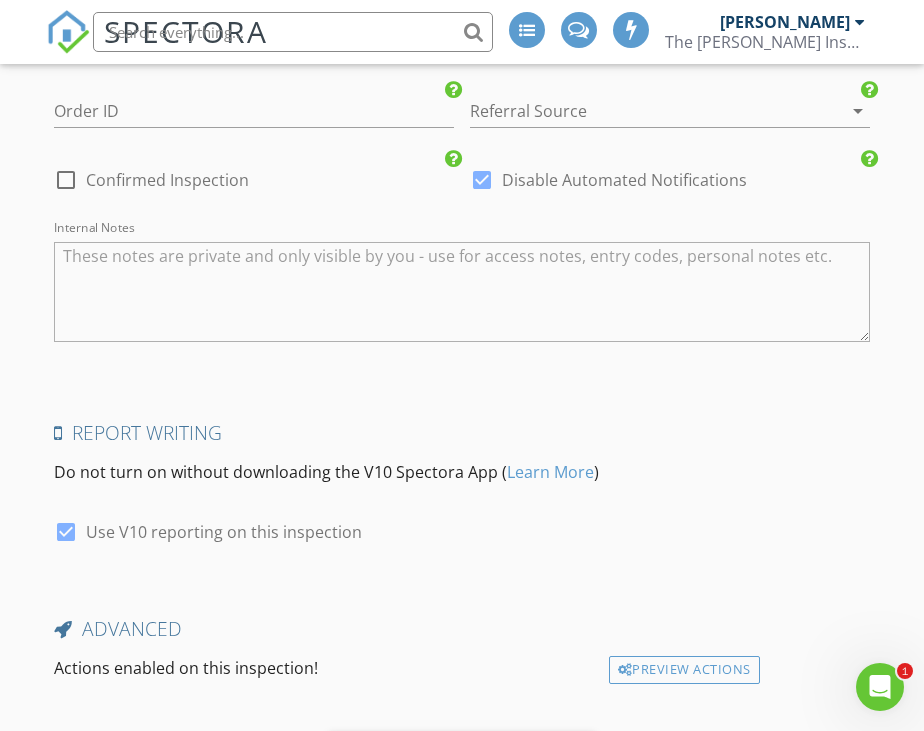 scroll, scrollTop: 3492, scrollLeft: 0, axis: vertical 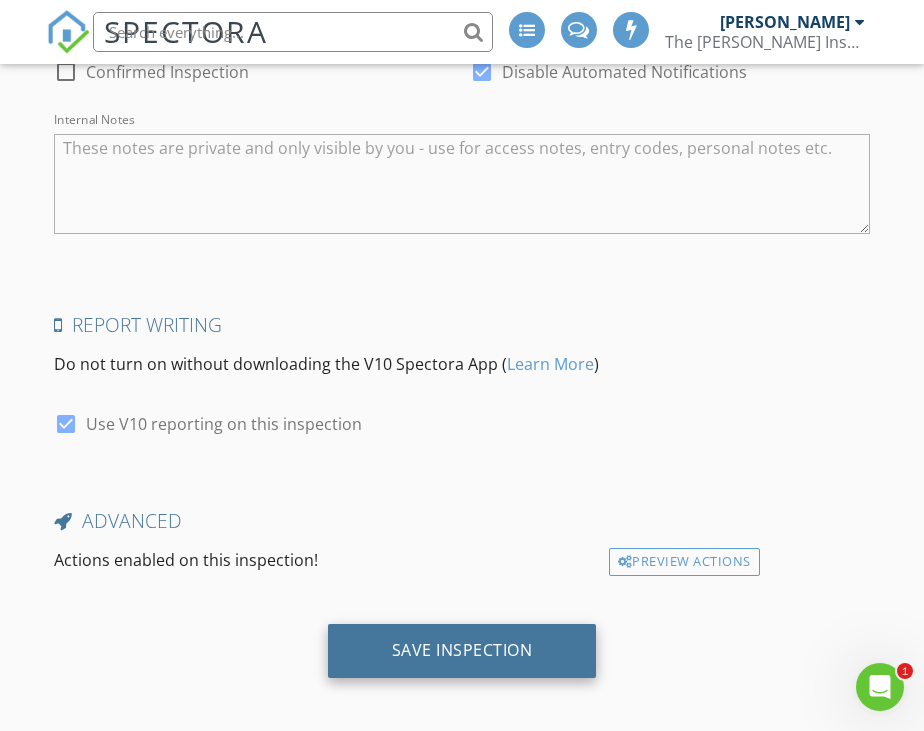 click on "Save Inspection" at bounding box center [462, 650] 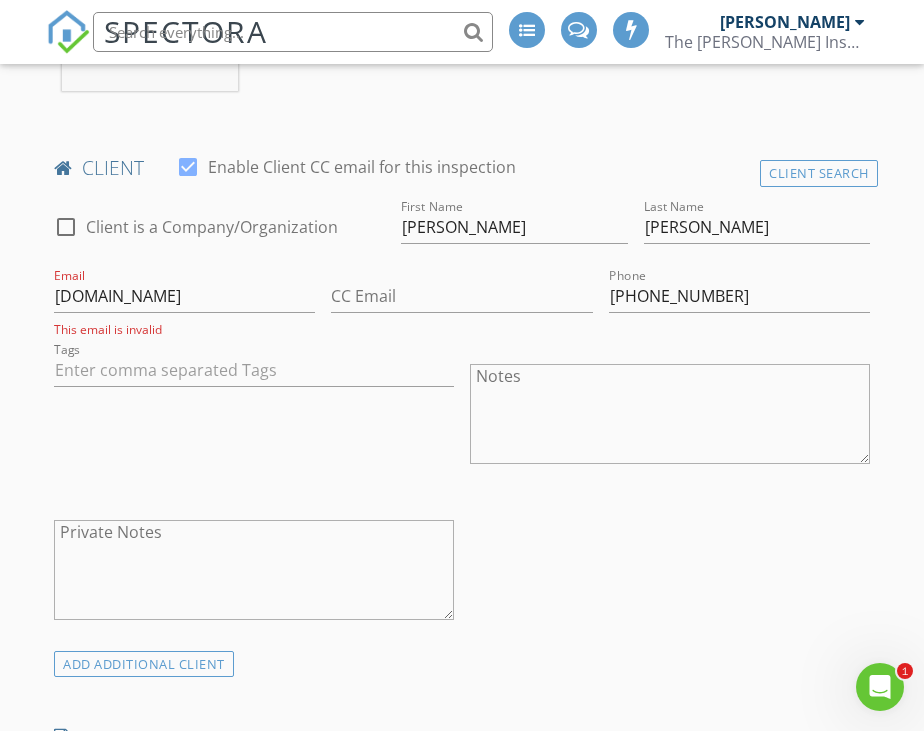 scroll, scrollTop: 992, scrollLeft: 0, axis: vertical 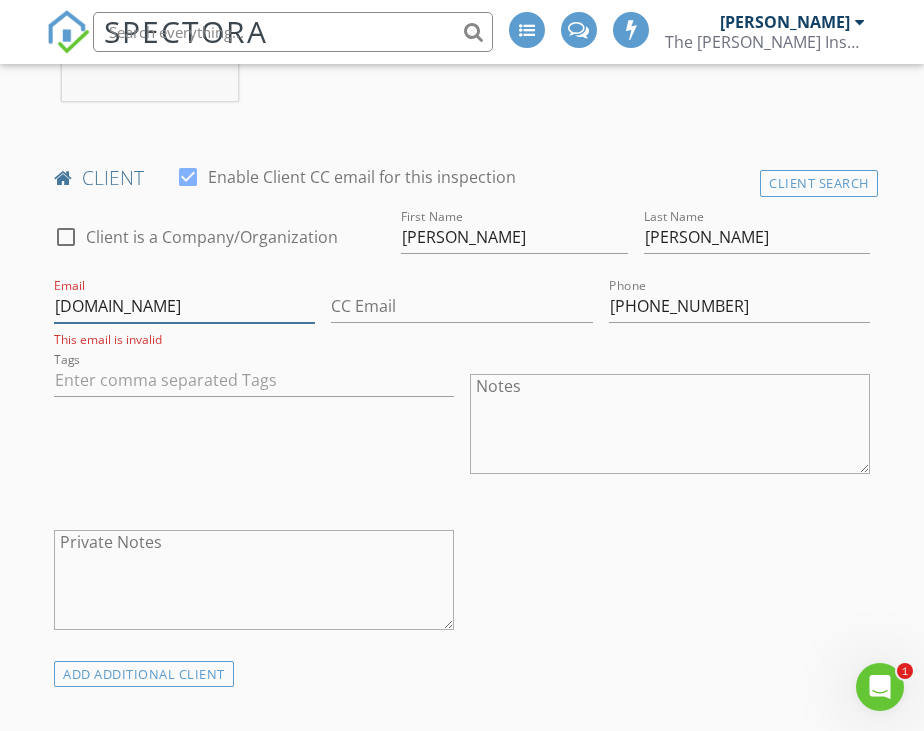 click on "jwells.thewellinspectiongroup.com" at bounding box center [184, 306] 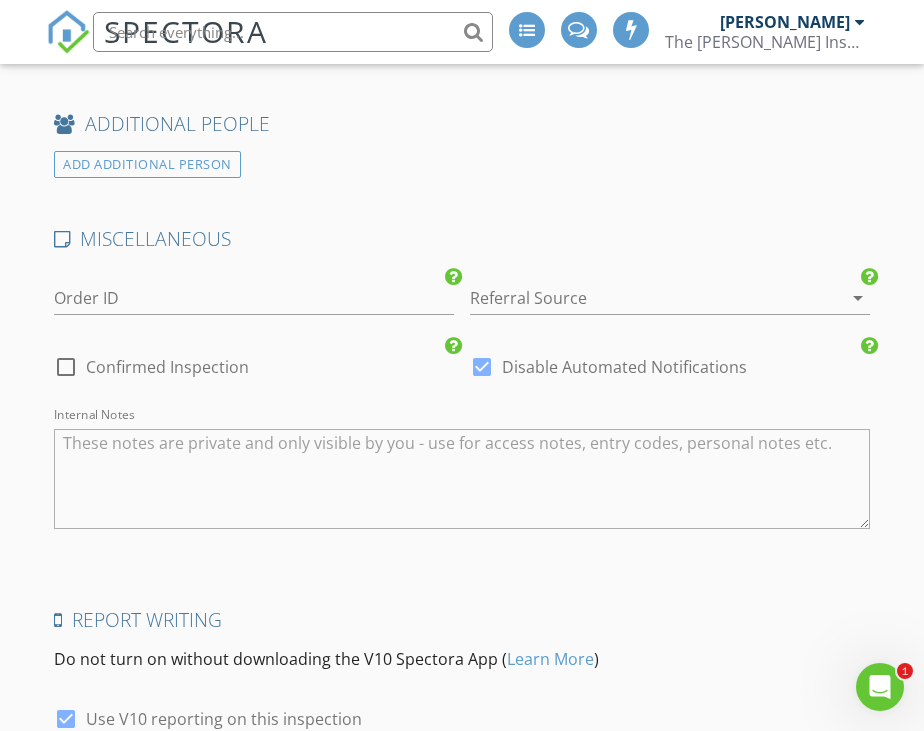 scroll, scrollTop: 3488, scrollLeft: 0, axis: vertical 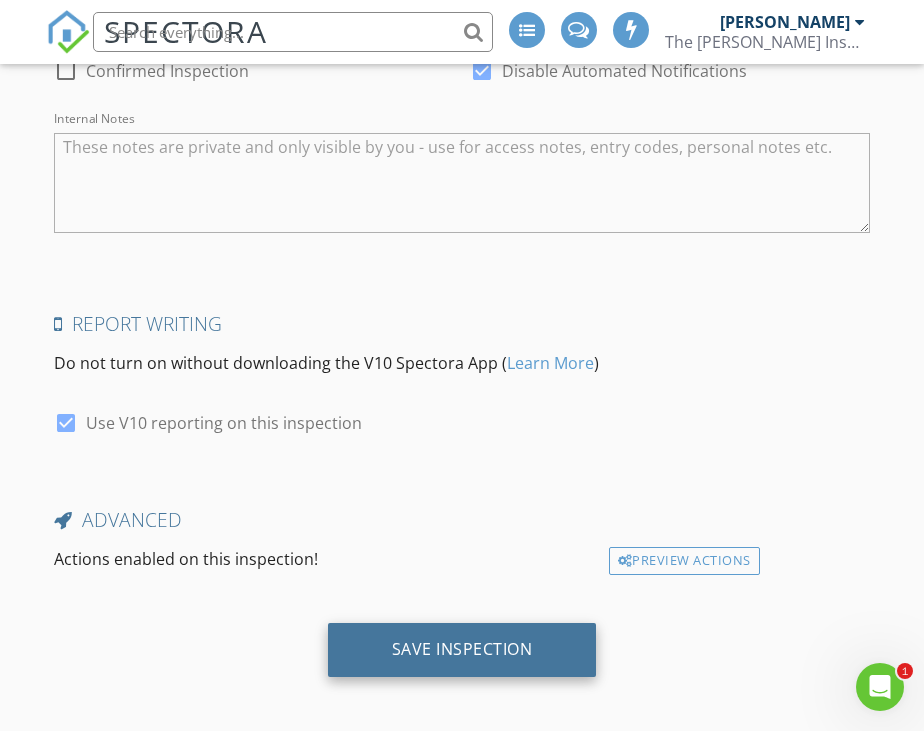 type on "jwells@thewellinspectiongroup.com" 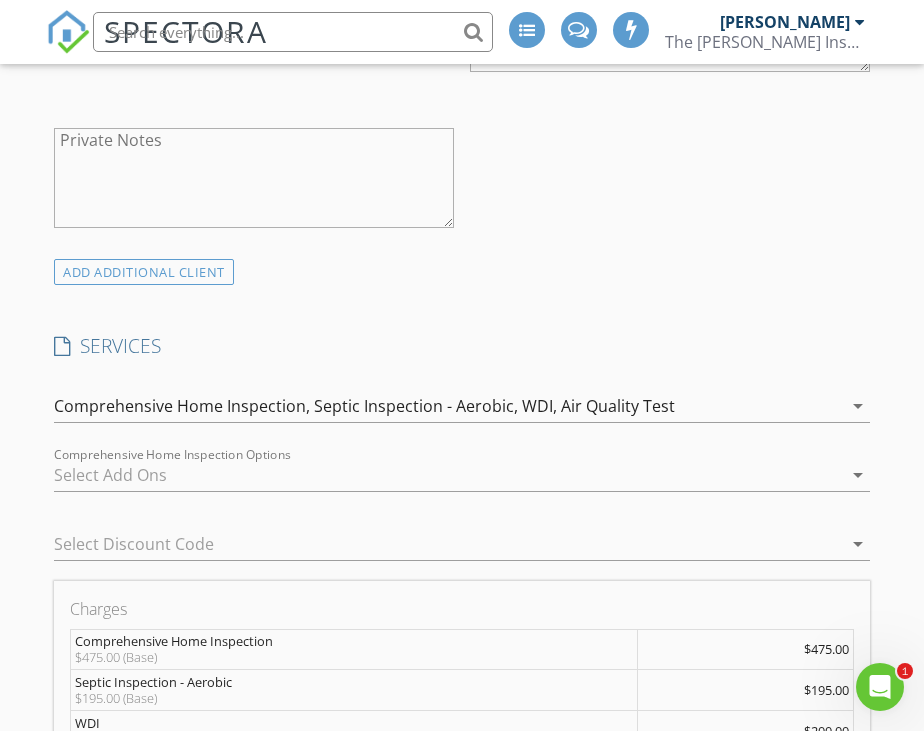 scroll, scrollTop: 1386, scrollLeft: 0, axis: vertical 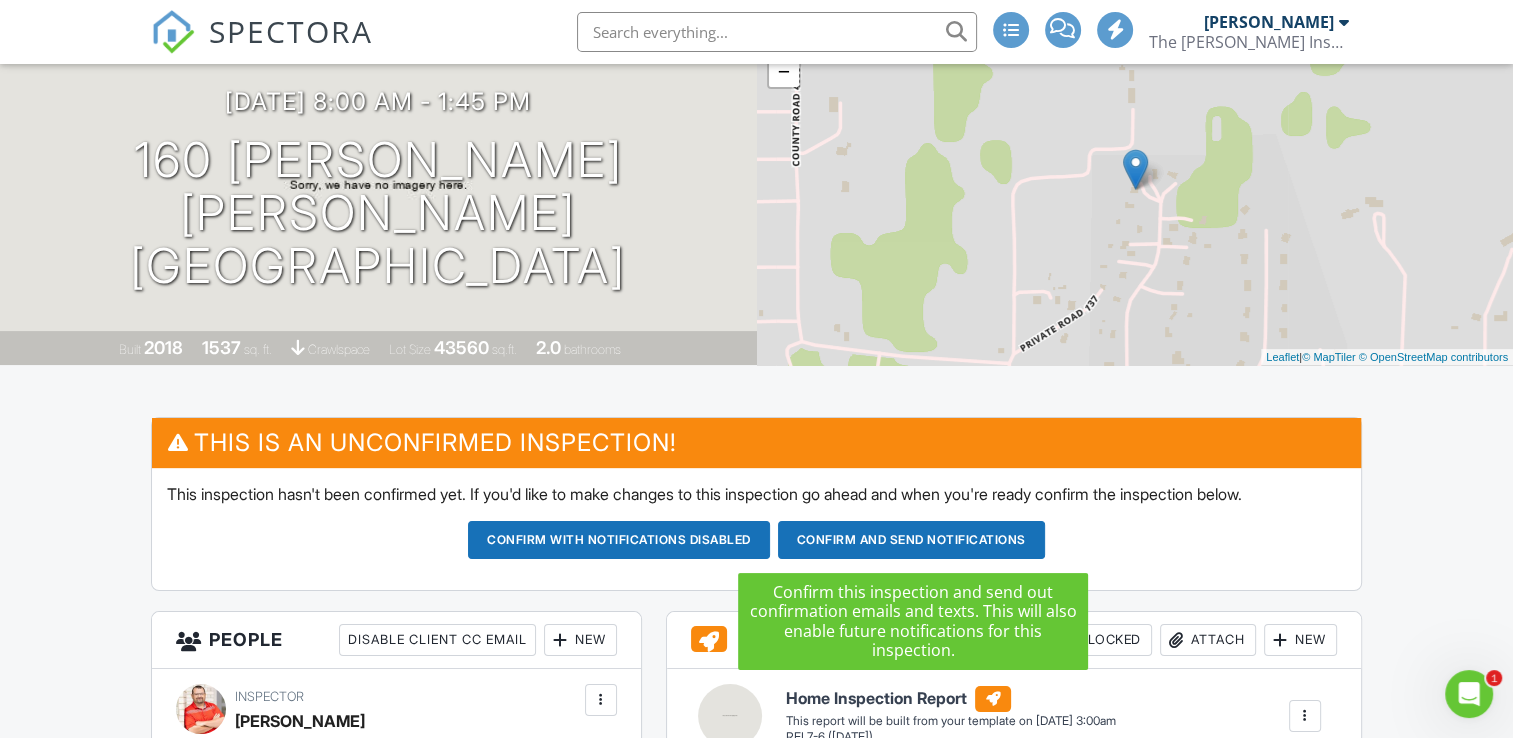 drag, startPoint x: 932, startPoint y: 543, endPoint x: 956, endPoint y: 523, distance: 31.241 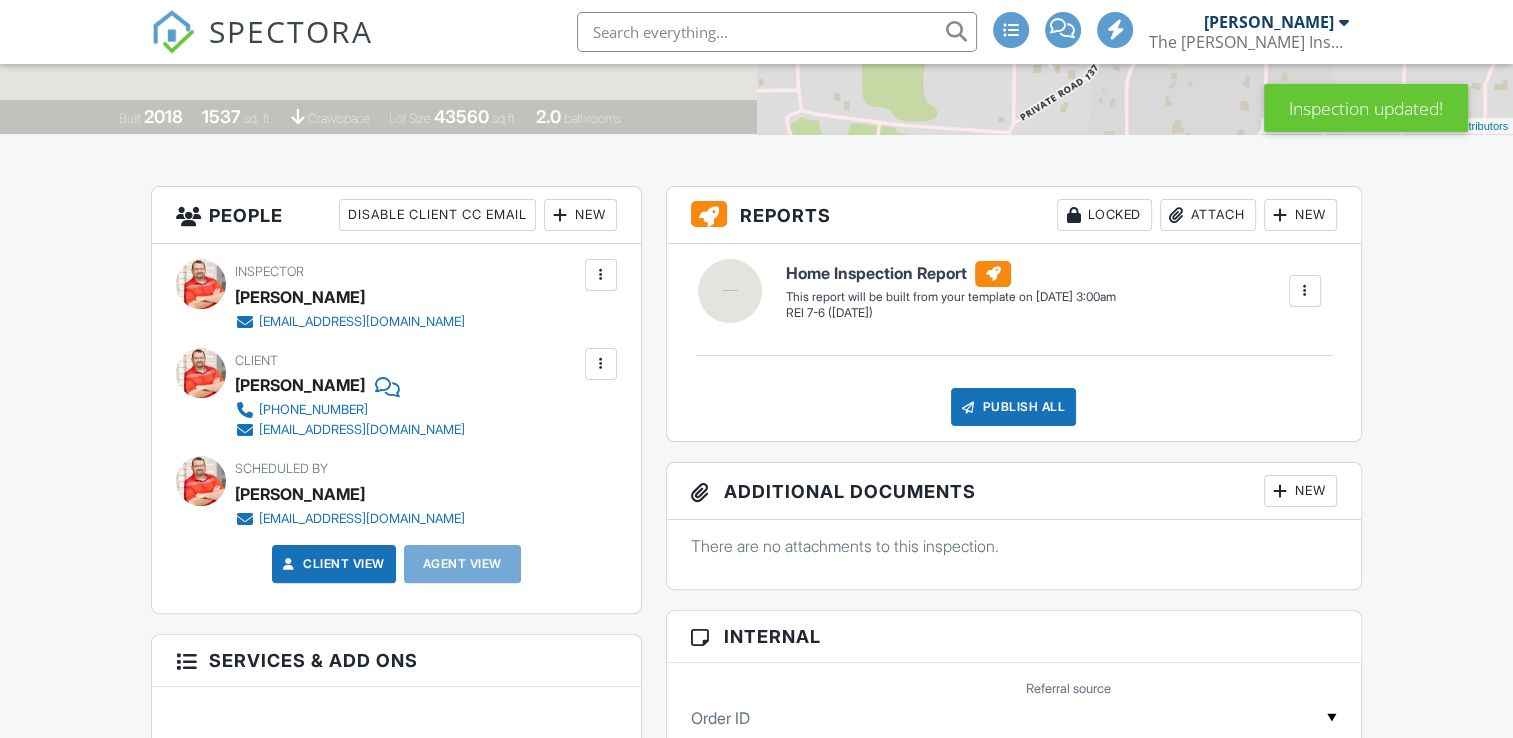 scroll, scrollTop: 400, scrollLeft: 0, axis: vertical 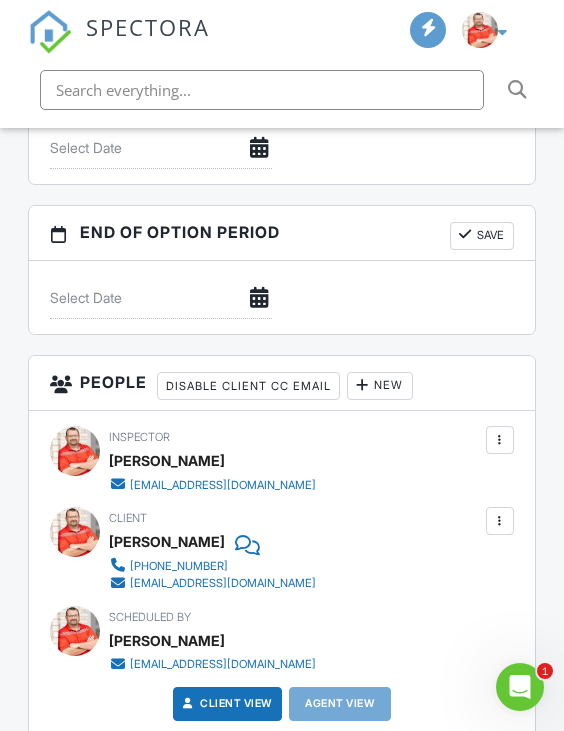 drag, startPoint x: 205, startPoint y: 555, endPoint x: 166, endPoint y: 555, distance: 39 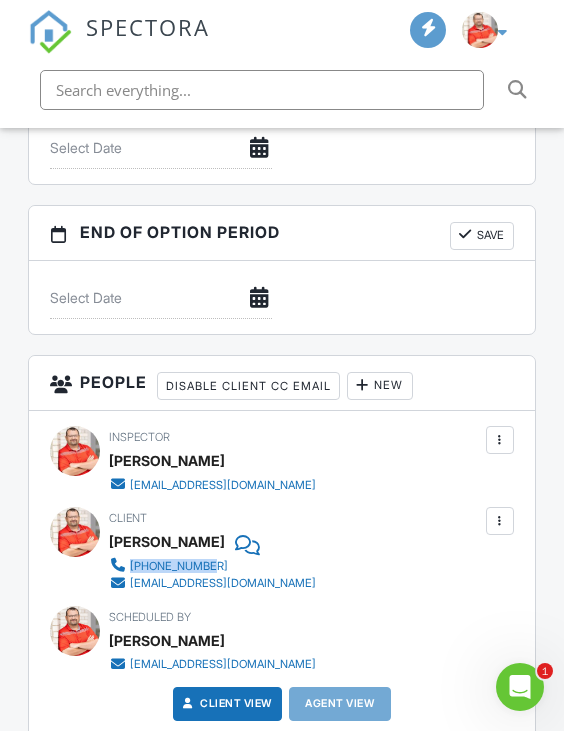 drag, startPoint x: 333, startPoint y: 555, endPoint x: 124, endPoint y: 559, distance: 209.03827 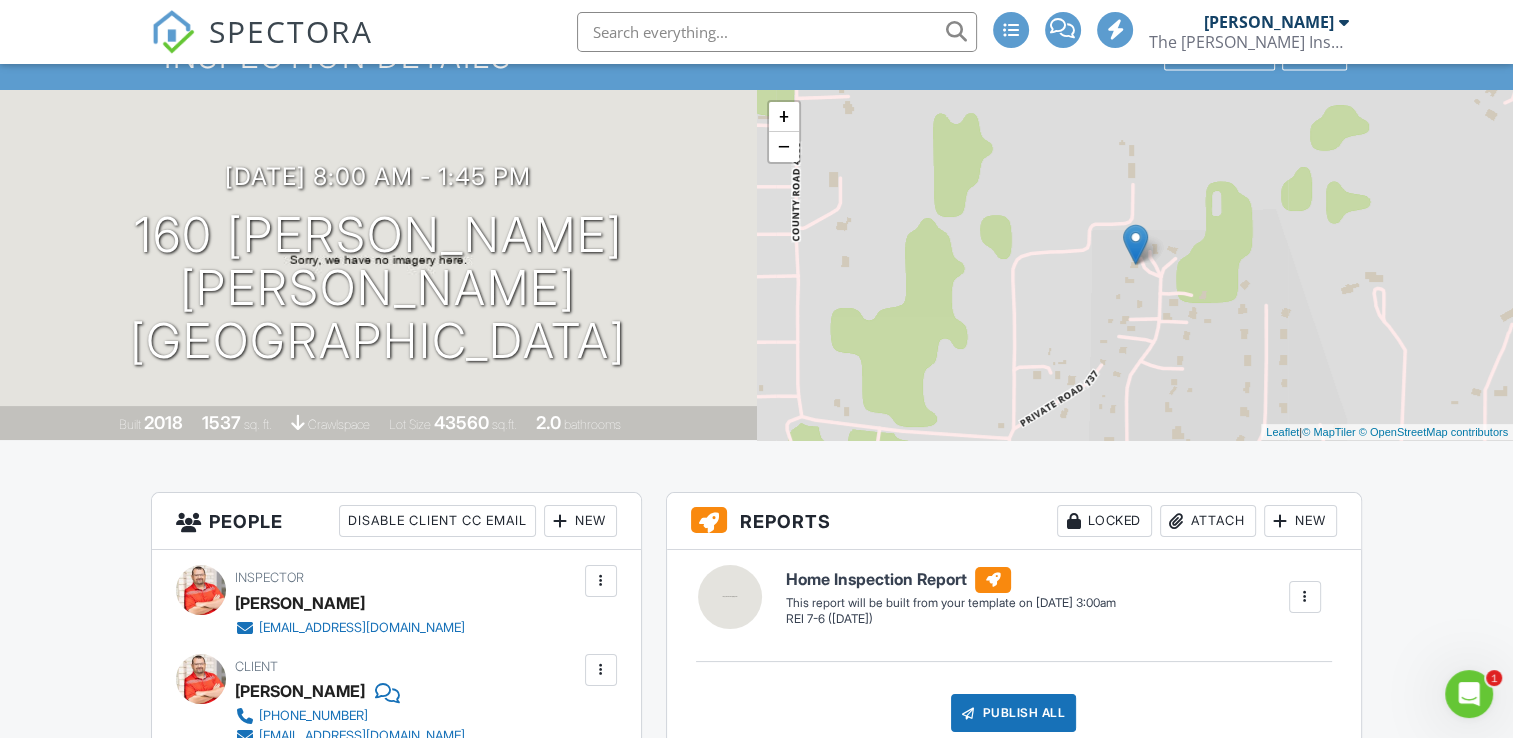 scroll, scrollTop: 0, scrollLeft: 0, axis: both 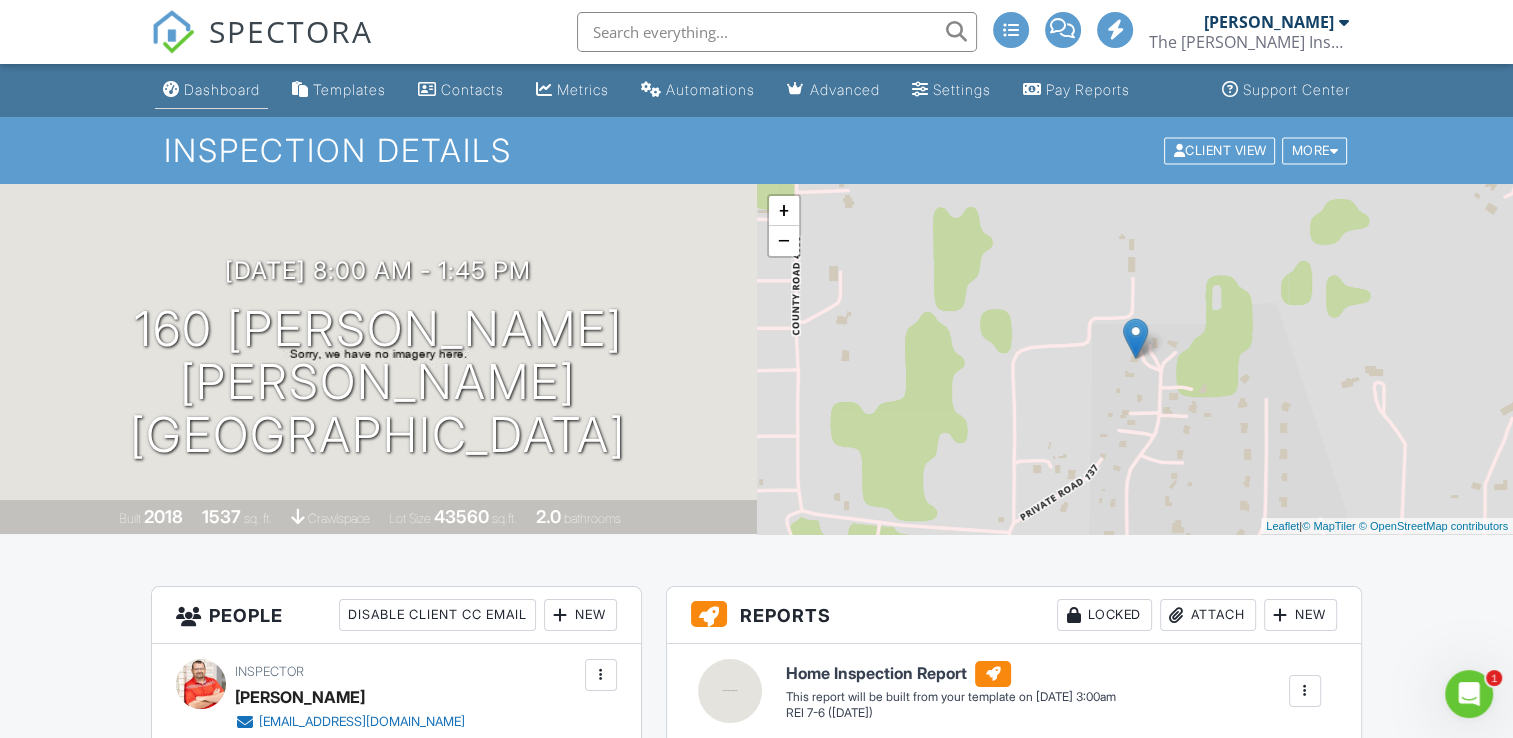click on "Dashboard" at bounding box center [211, 90] 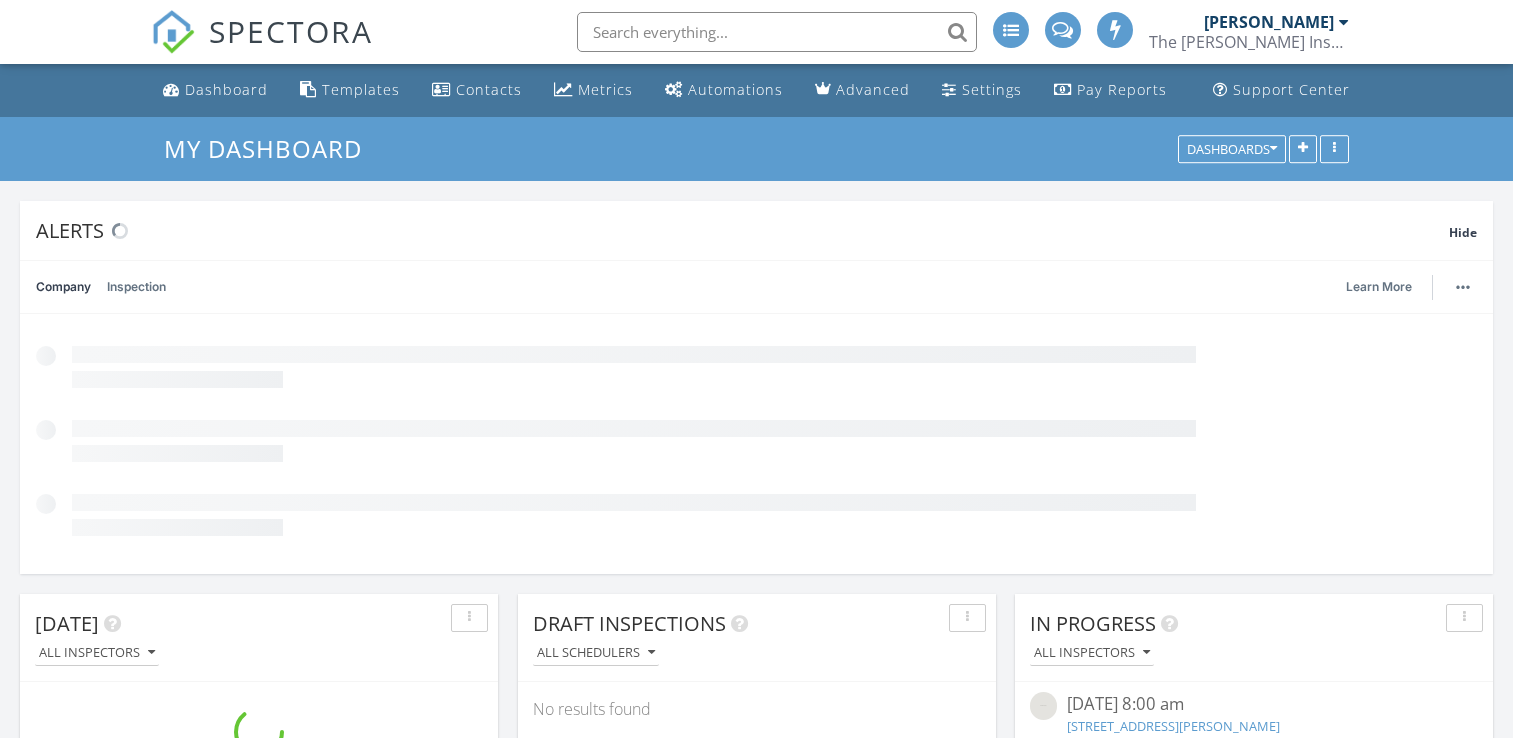 scroll, scrollTop: 400, scrollLeft: 0, axis: vertical 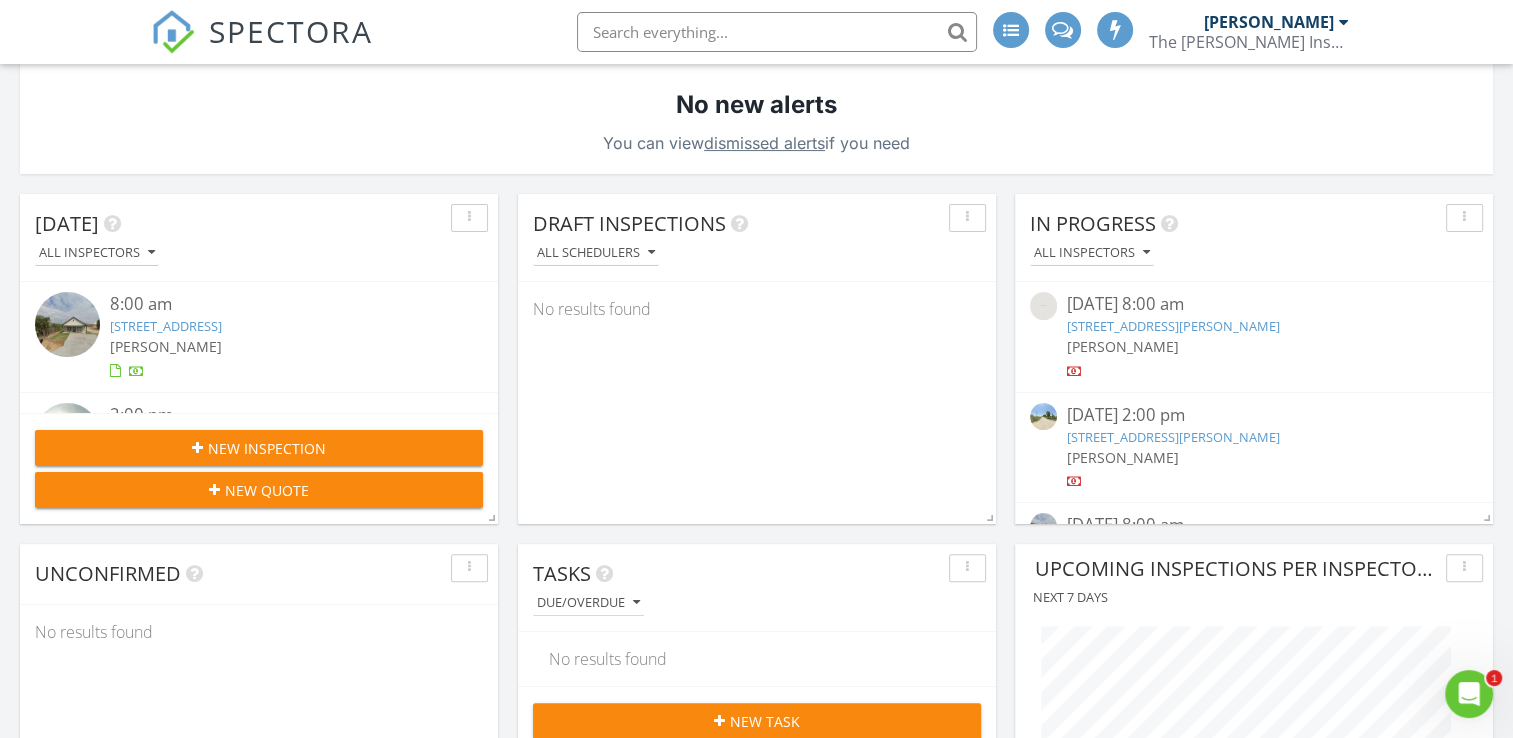 click on "[PERSON_NAME]" at bounding box center [1253, 346] 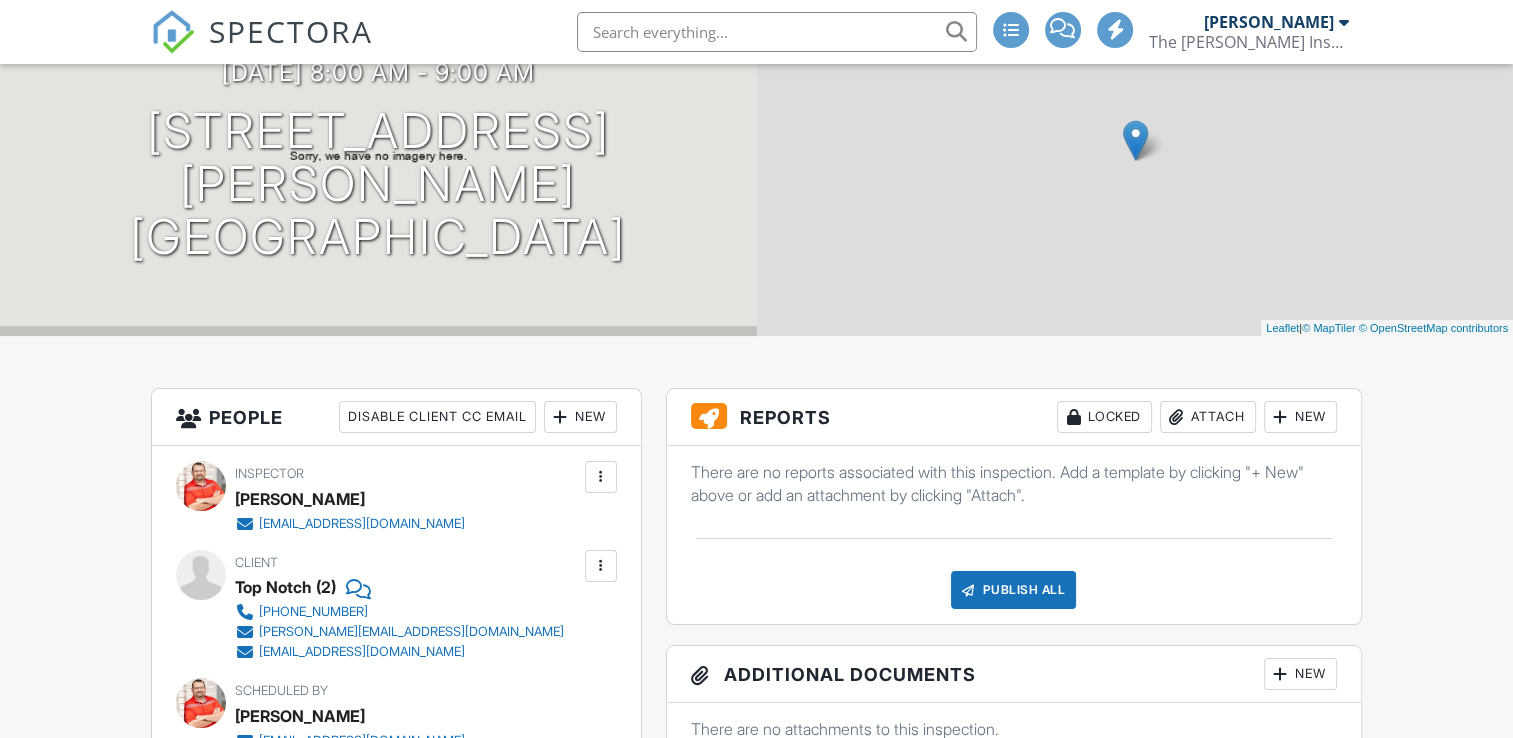scroll, scrollTop: 220, scrollLeft: 0, axis: vertical 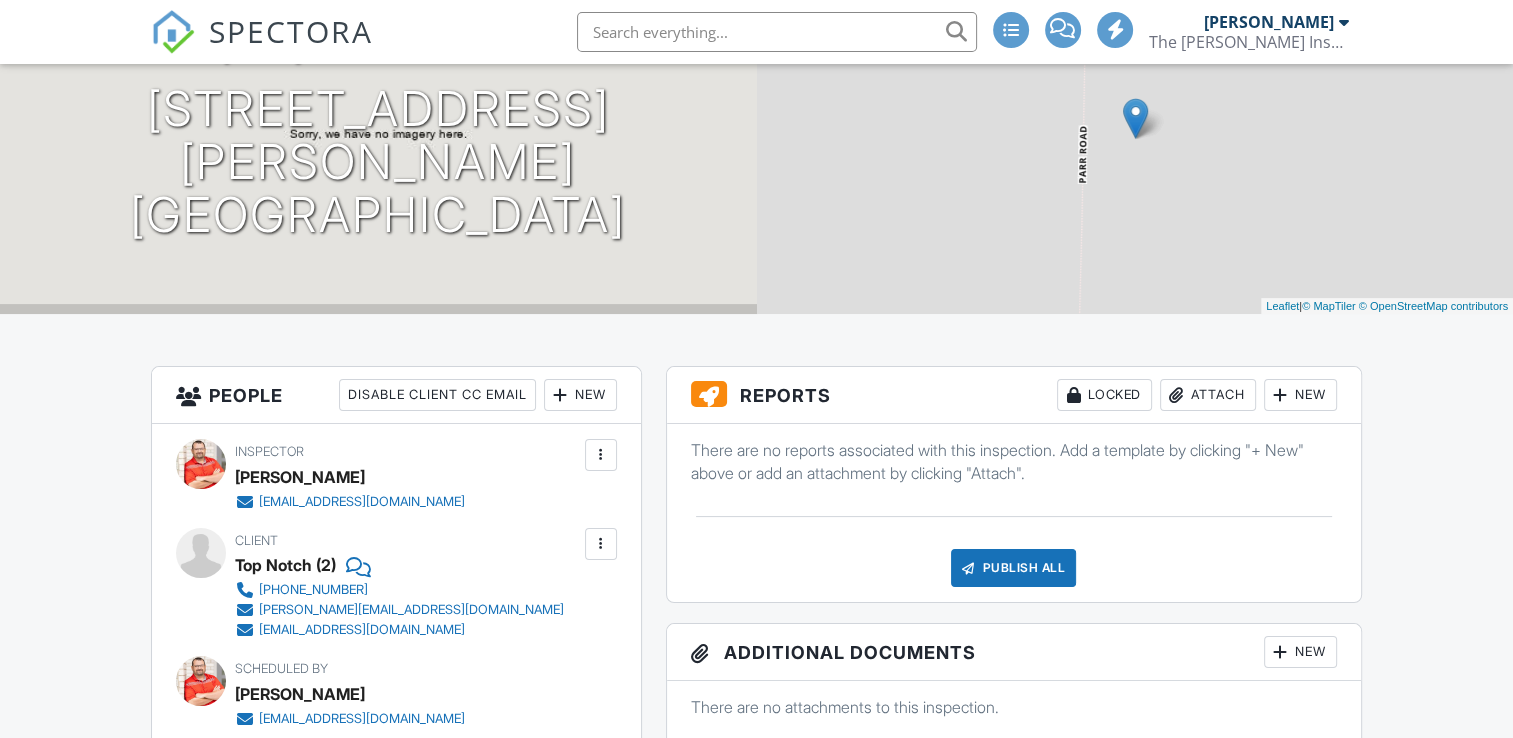 click on "More" at bounding box center [1314, -70] 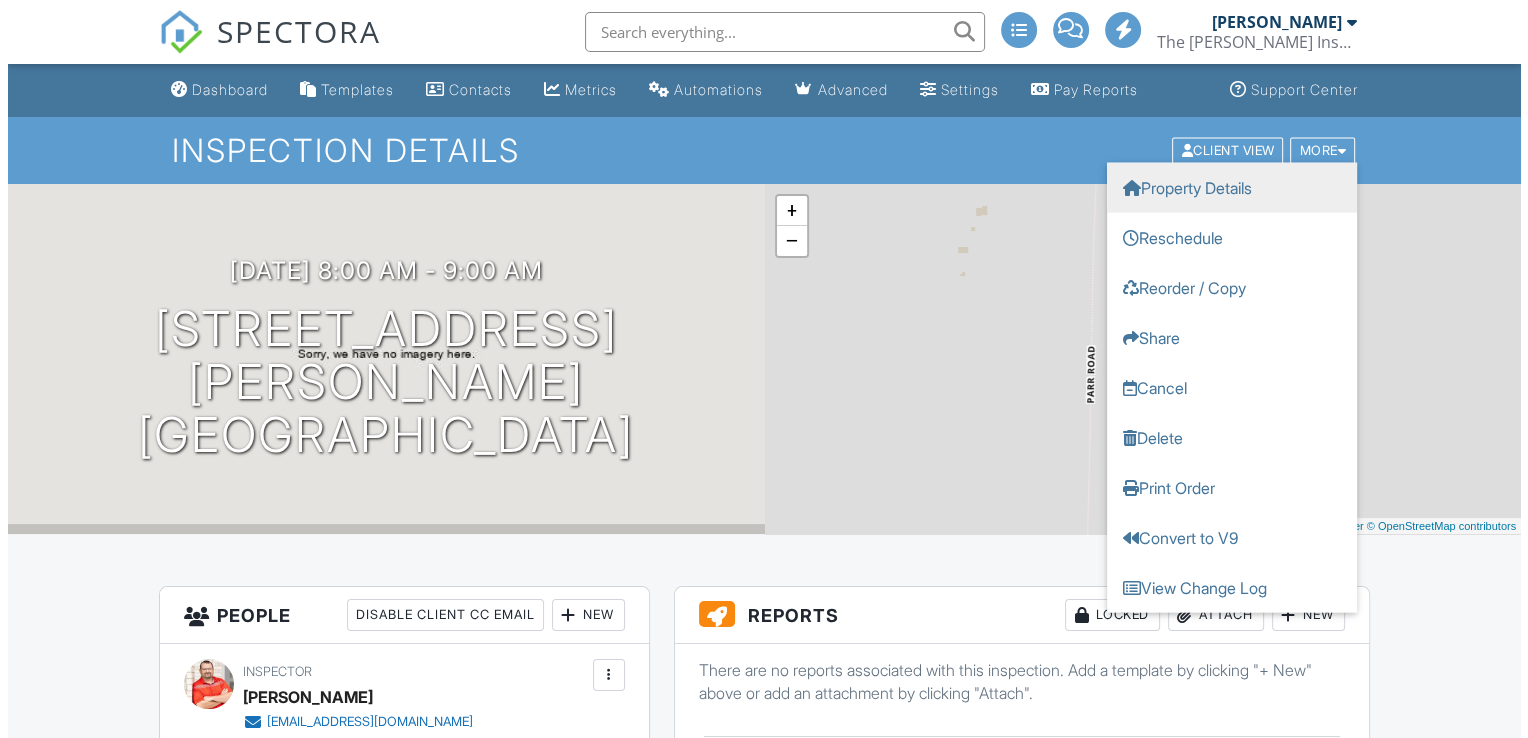 scroll, scrollTop: 0, scrollLeft: 0, axis: both 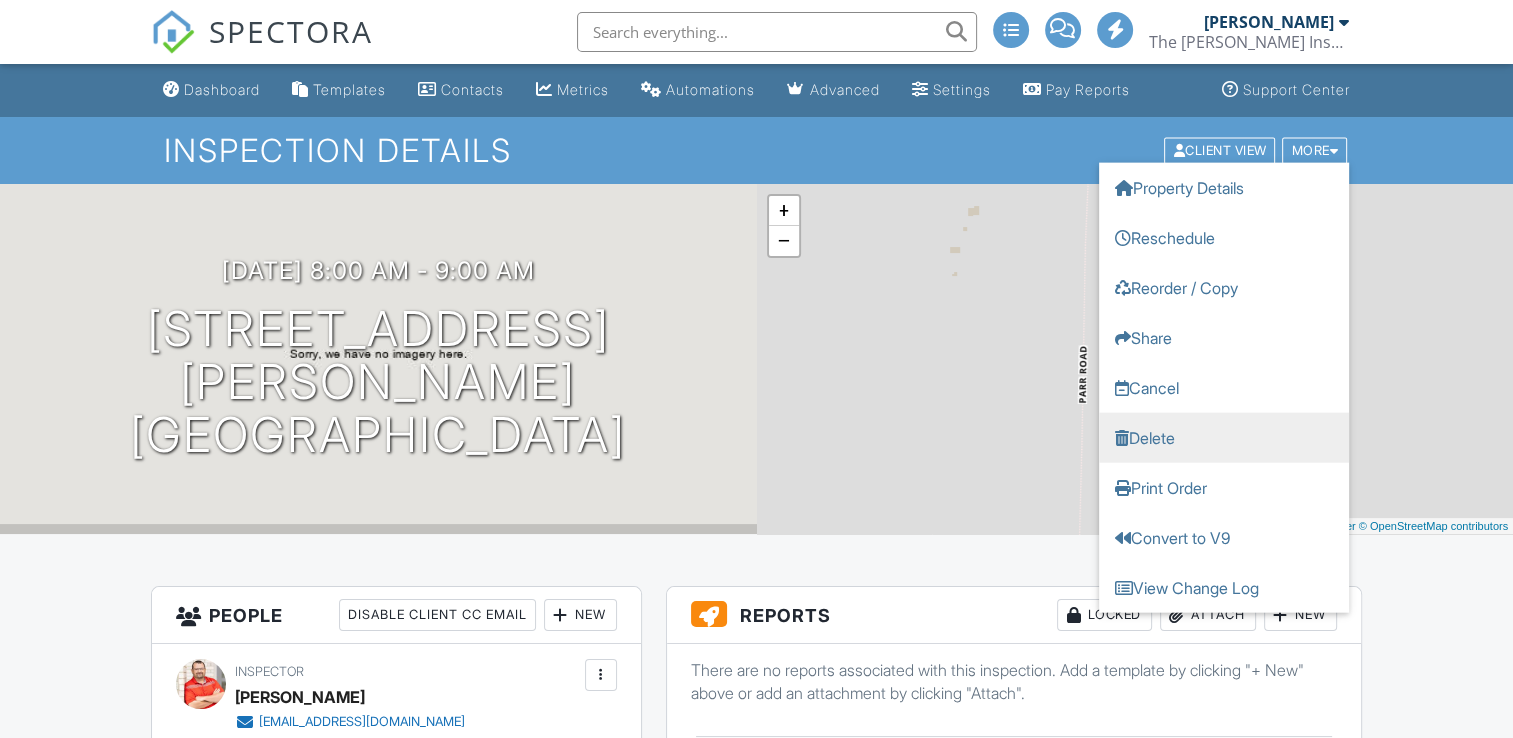 click on "Delete" at bounding box center [1224, 437] 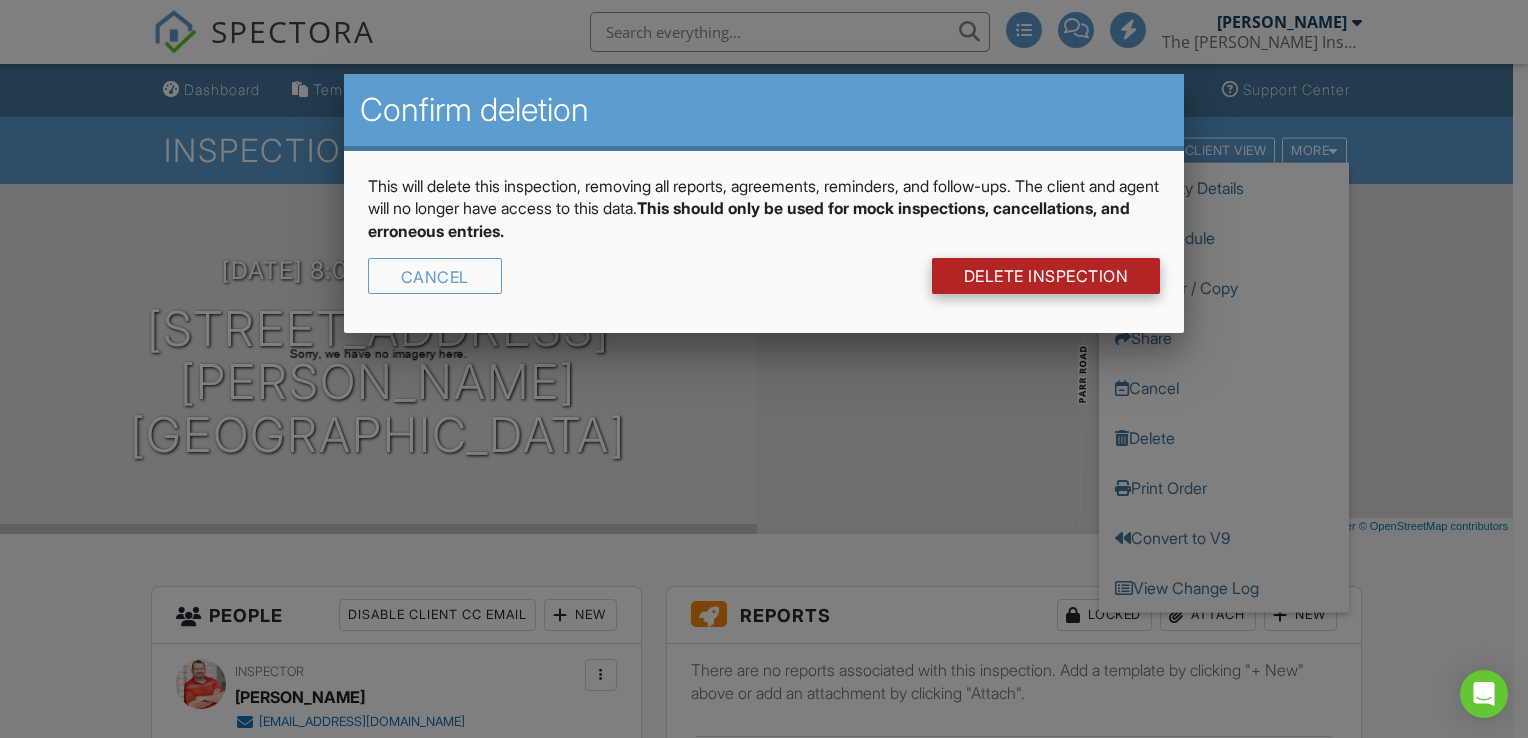 click on "DELETE Inspection" at bounding box center (1046, 276) 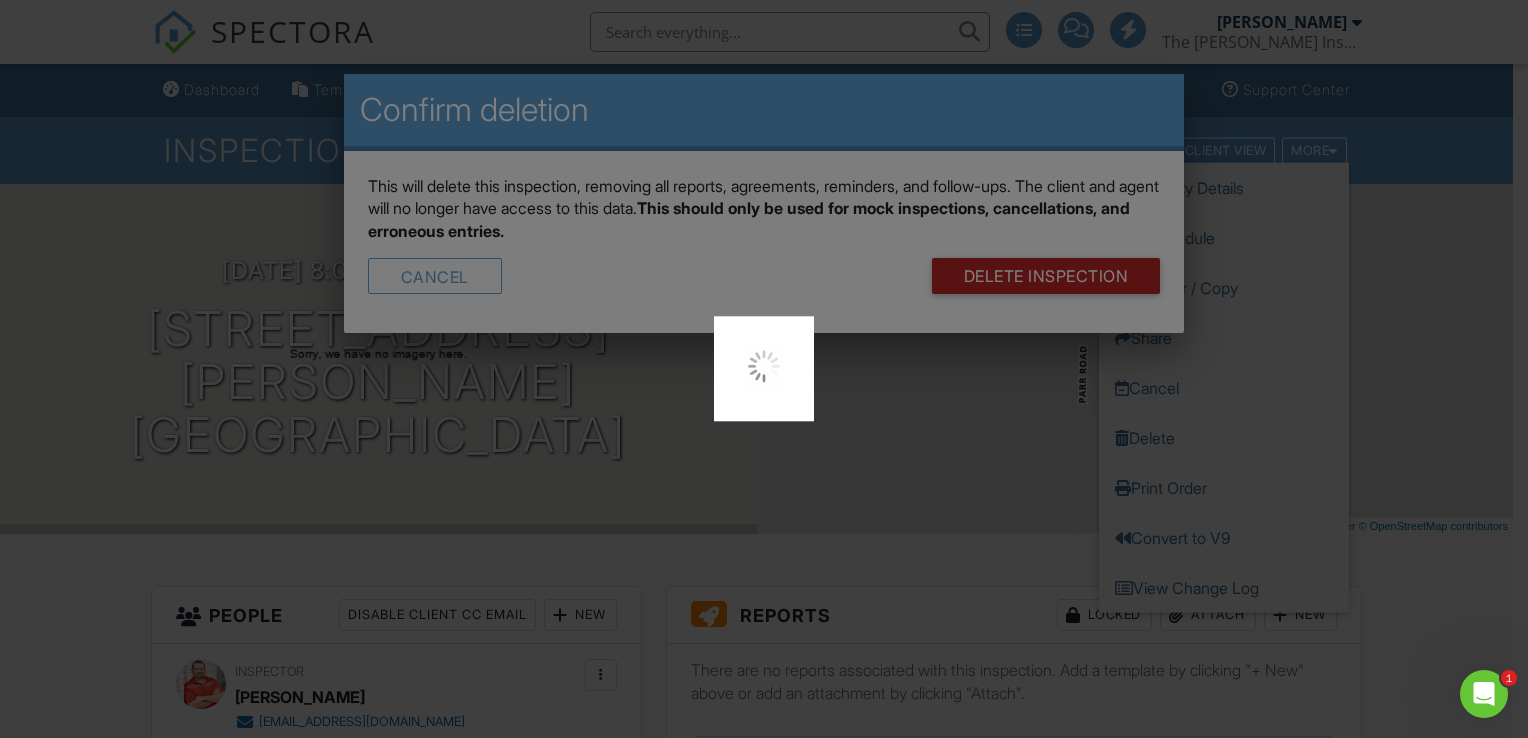 scroll, scrollTop: 0, scrollLeft: 0, axis: both 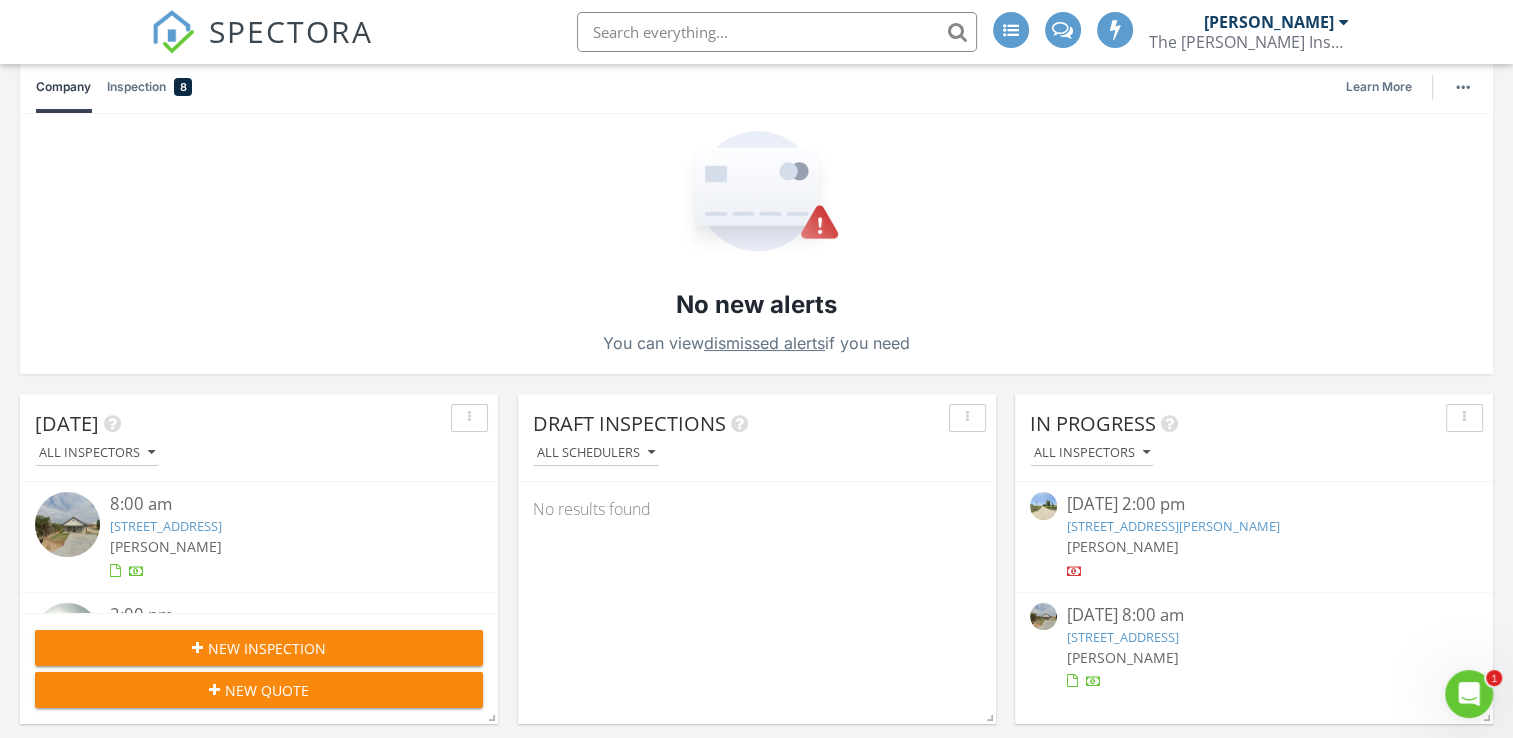 click on "[STREET_ADDRESS][PERSON_NAME]" at bounding box center [1173, 526] 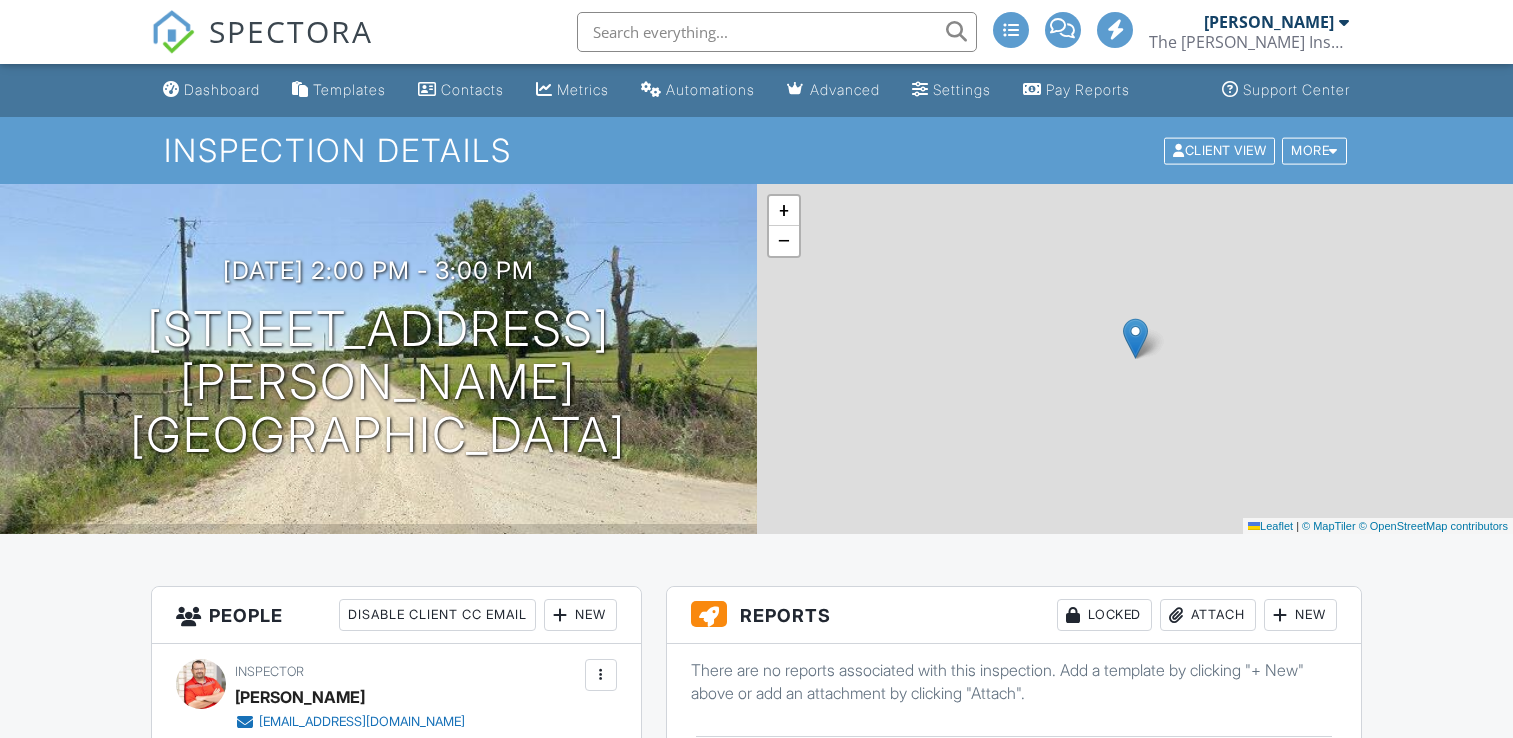 scroll, scrollTop: 0, scrollLeft: 0, axis: both 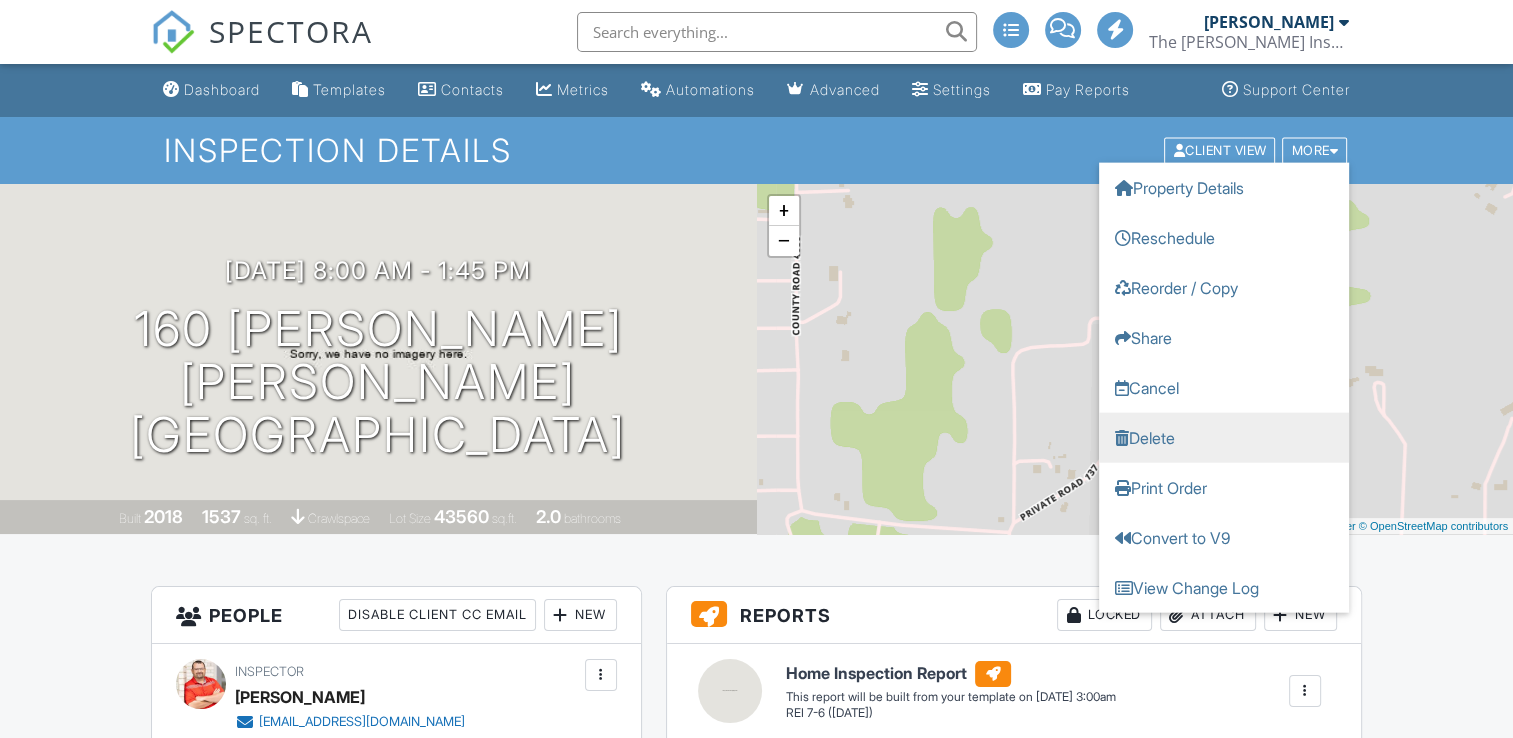 click on "Delete" at bounding box center [1224, 437] 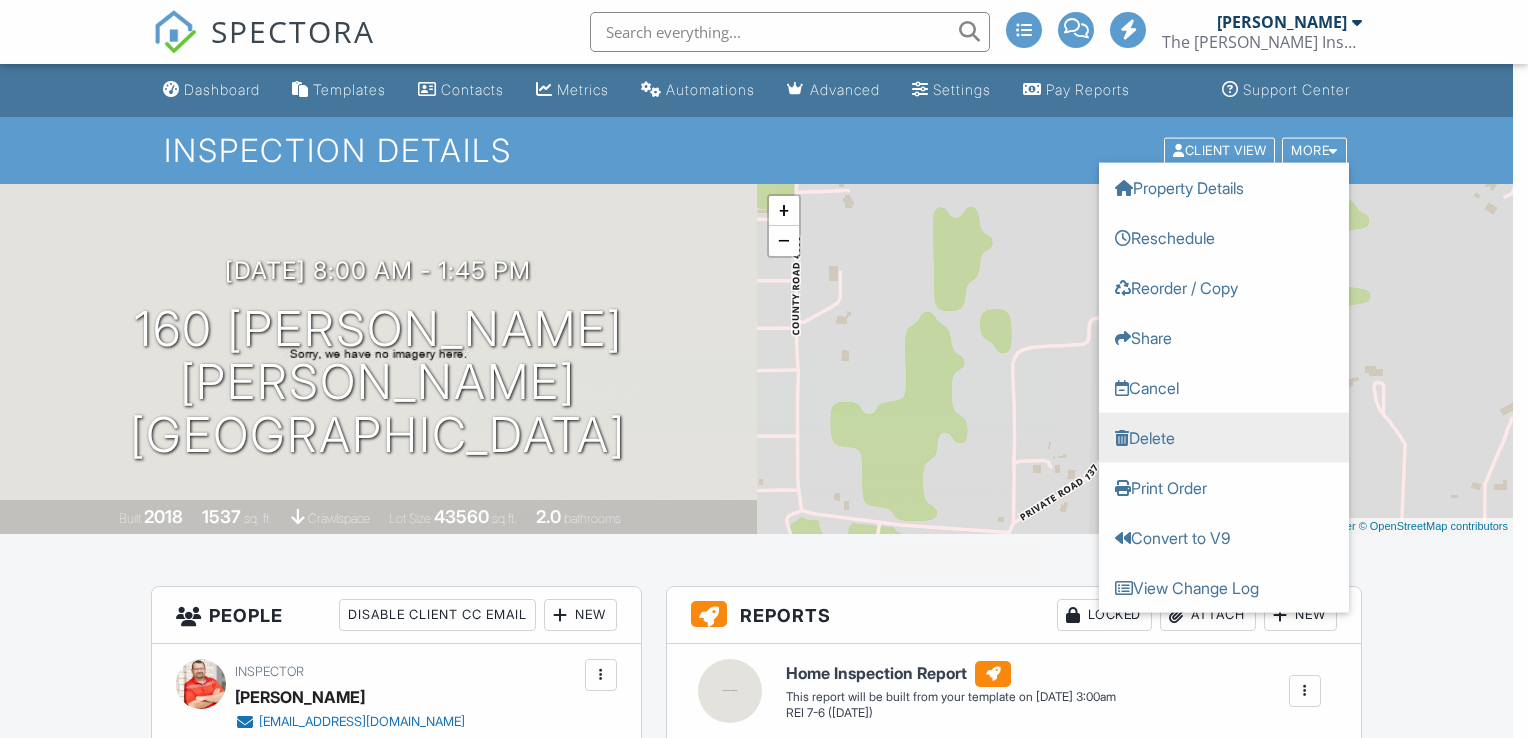 scroll, scrollTop: 0, scrollLeft: 0, axis: both 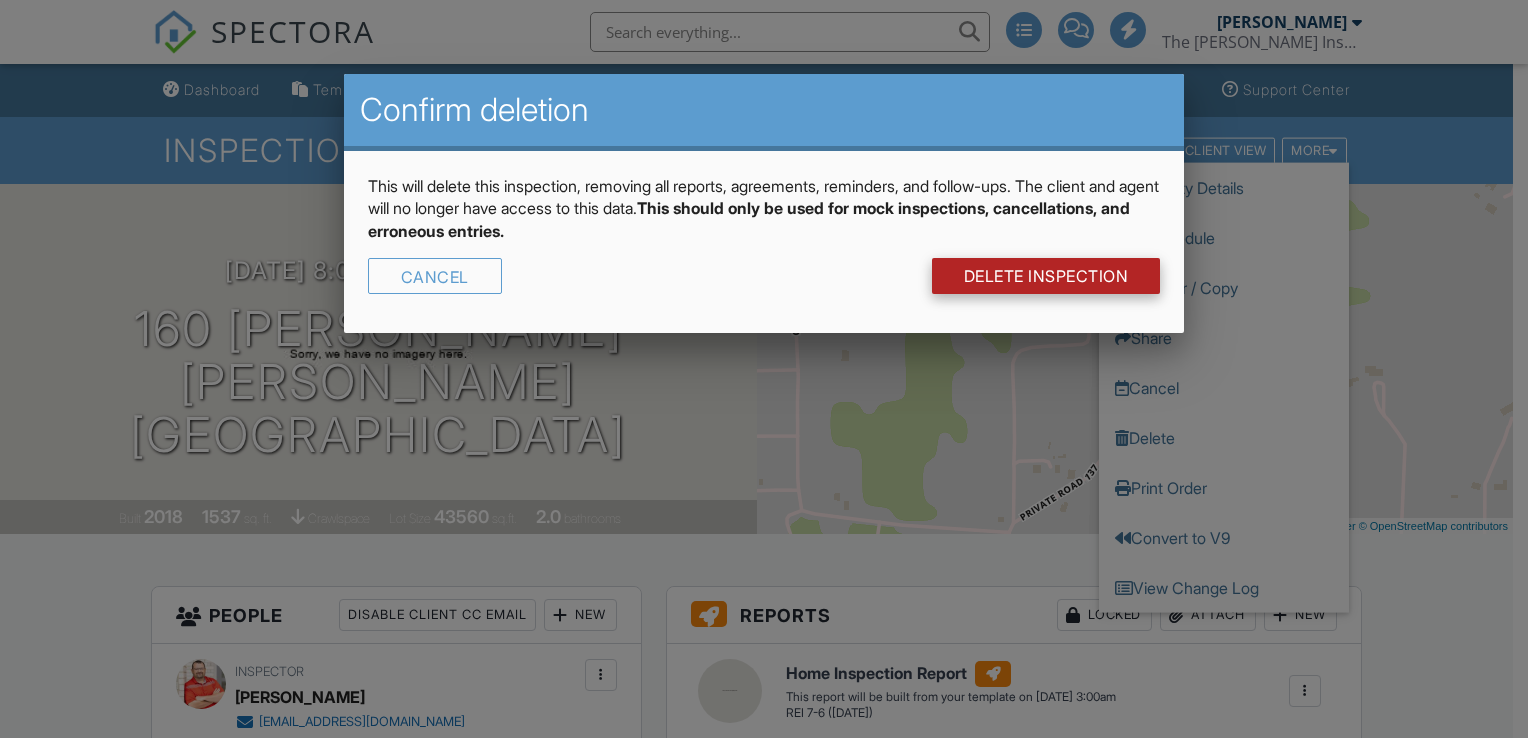 click on "DELETE Inspection" at bounding box center [1046, 276] 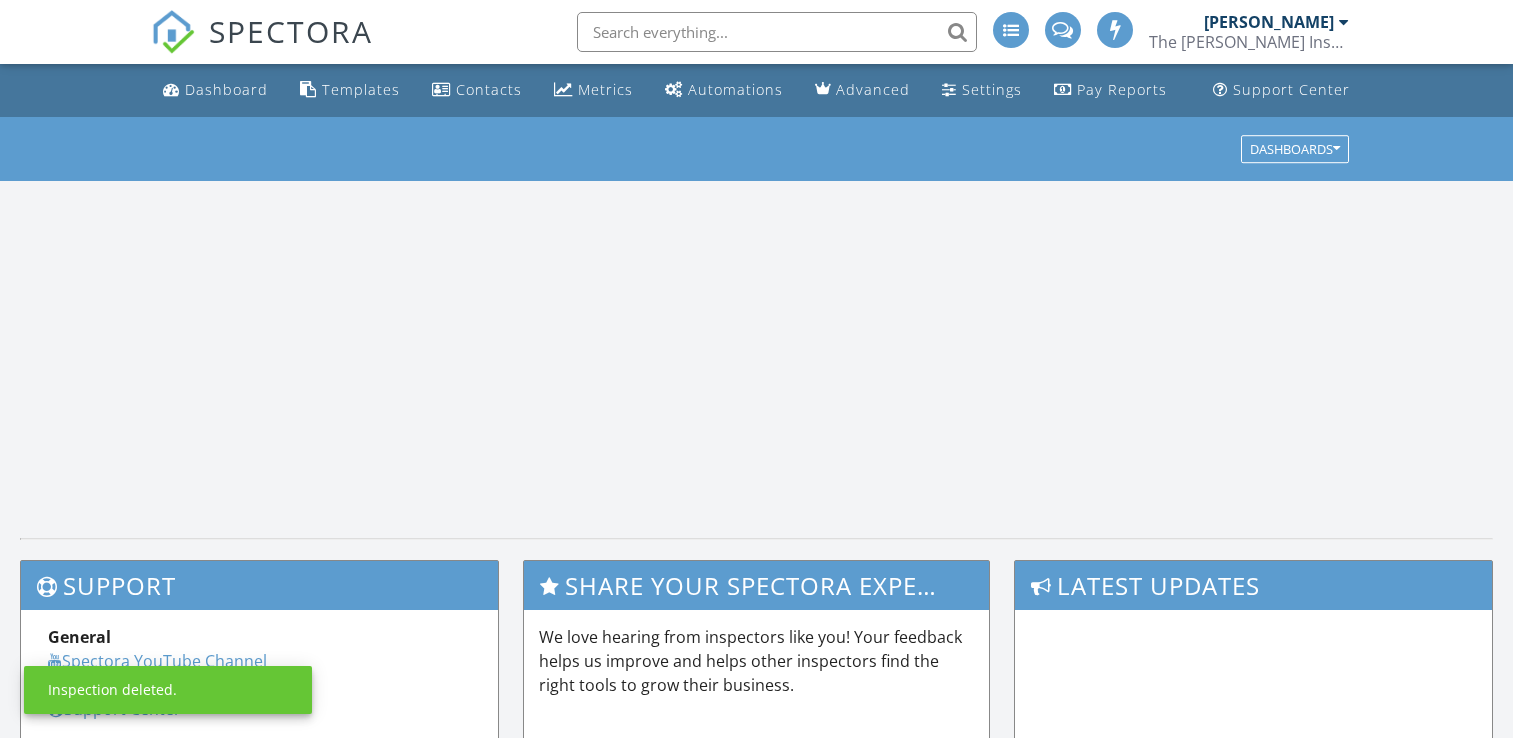scroll, scrollTop: 0, scrollLeft: 0, axis: both 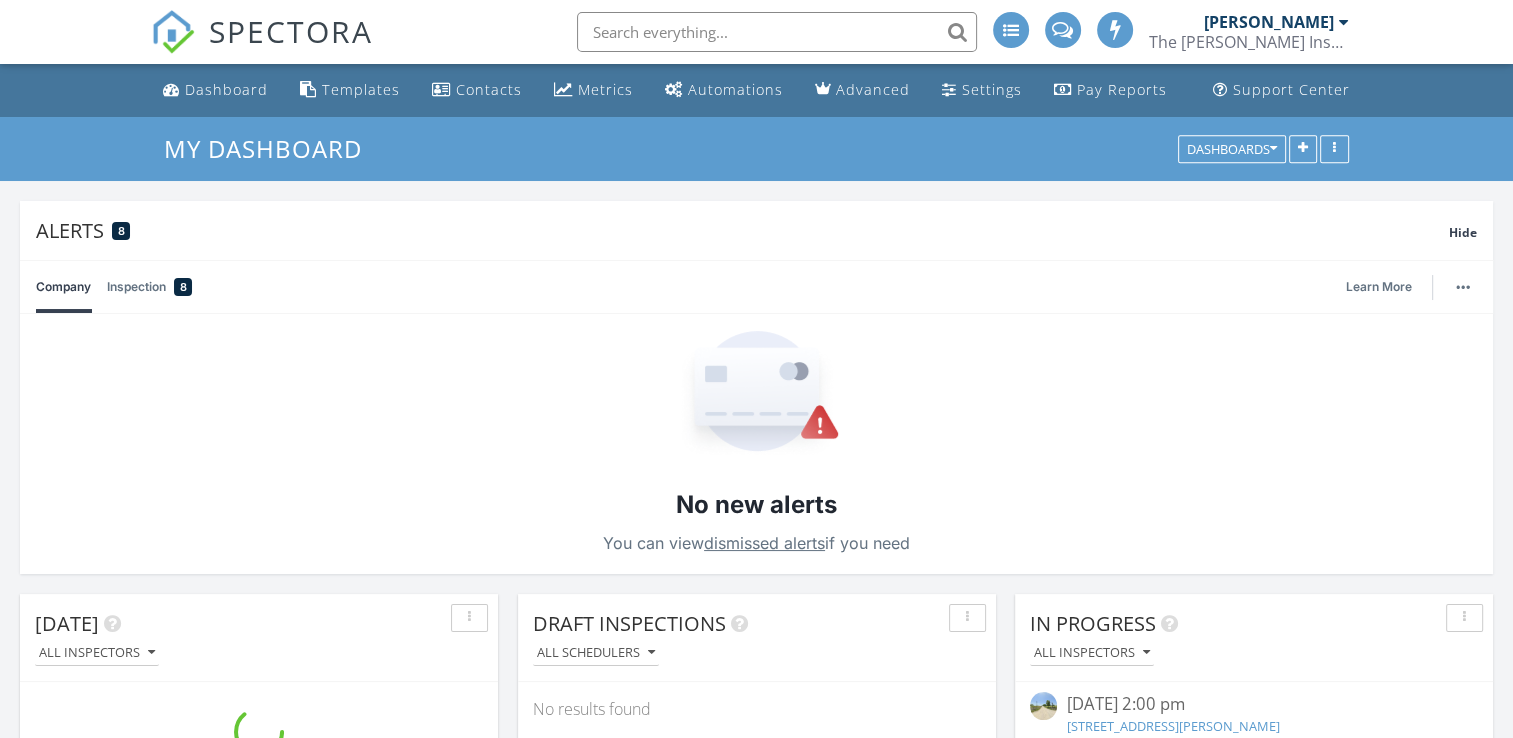 click on "Alerts
8   Hide
Company
Inspection
8   Learn More          No new alerts
You can view
dismissed alerts
if you need
Paysplit
This team inspection for 5633 Veal Station Rd, Weatherford, TX 76085 address on 07/10/2025 requires pay split assignments.
View
Dismiss     today   Paysplit
This team inspection for 1505 Bailey Dr, Azle, TX 76020 address on 07/08/2025 requires pay split assignments.
View
Dismiss     3d   Paysplit
This team inspection for 7512 Olympia Trail, Fort Worth, TX 76137 address on 07/03/2025 requires pay split assignments.
View
Dismiss     9d   Paysplit
This team inspection for 3001 Taylor St, Mansfield, TX 76063 address on 07/02/2025 requires pay split assignments.
View
Dismiss     9d   Paysplit
View
Dismiss     10d   Paysplit" at bounding box center [756, 1887] 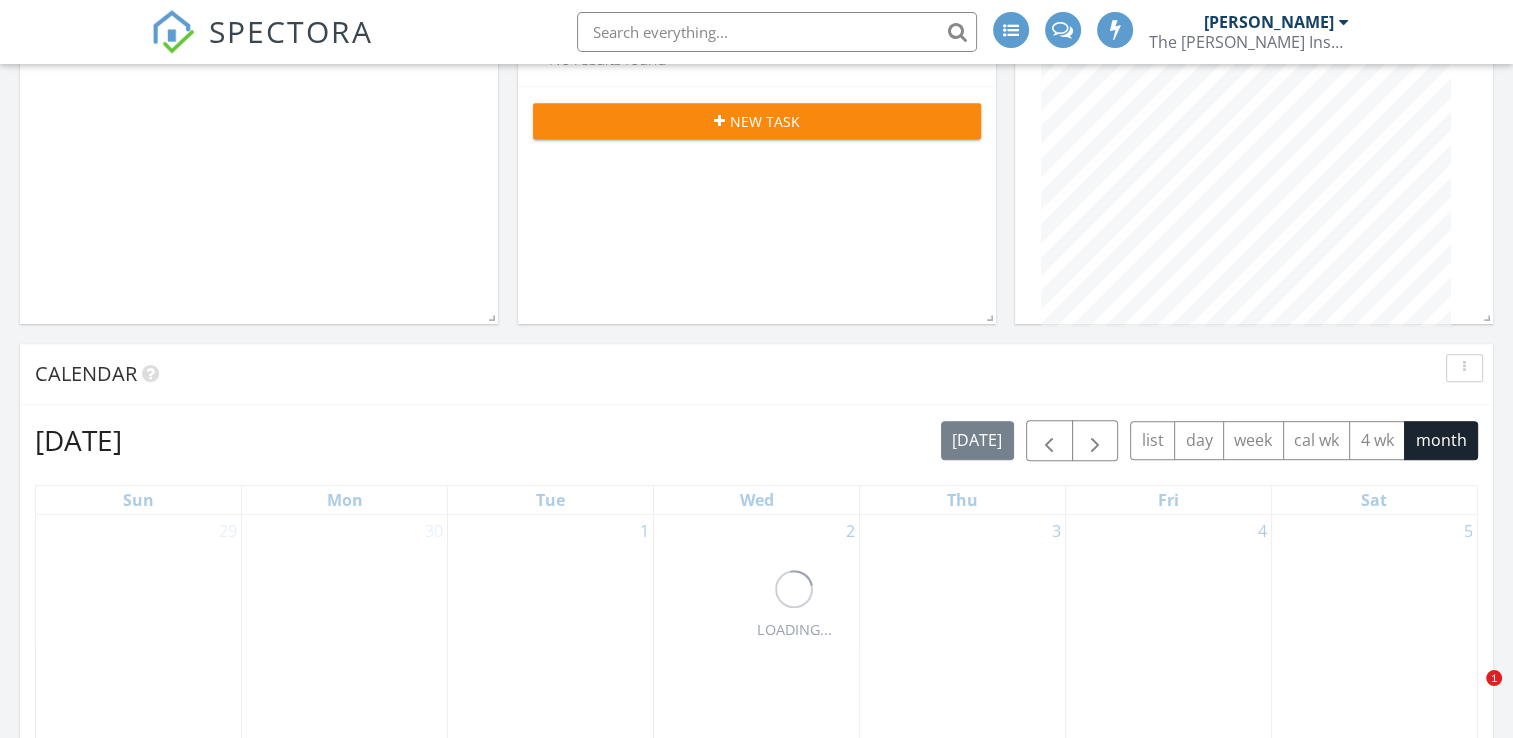 scroll, scrollTop: 1300, scrollLeft: 0, axis: vertical 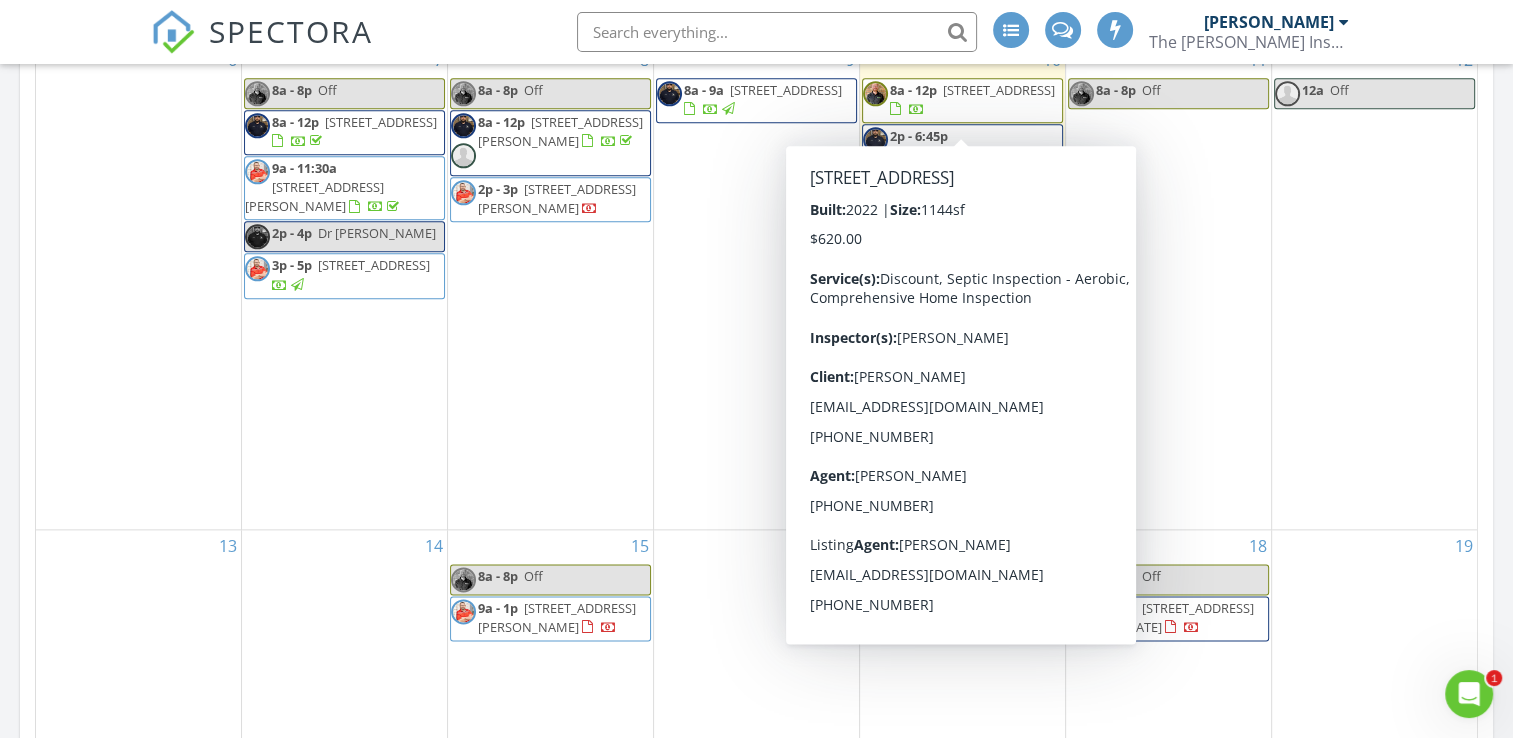 click on "July 2025 today list day week cal wk 4 wk month Sun Mon Tue Wed Thu Fri Sat 29 30
8a - 8p
Off
8a - 12p
7401 Ewing Ave, Fort Worth 76116
8a - 10a
8608 Basanite Ave, Denton 76207
12p - 2p
8001 Enchanted Rock Trl, Denton 76207
1p - 3:30p
1702 Co Rd 4790, Boyd 76023
3p - 7p" at bounding box center [756, 91] 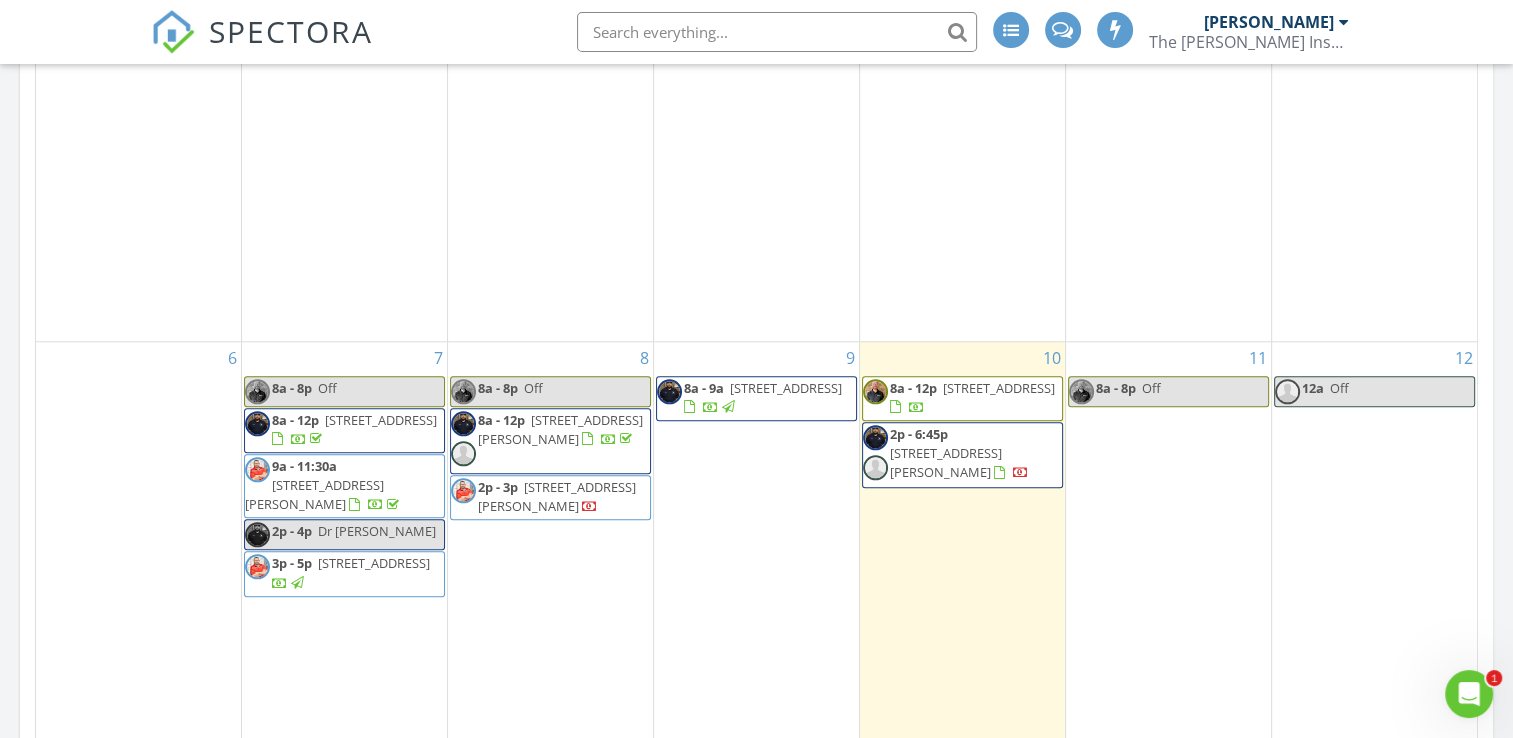 scroll, scrollTop: 1994, scrollLeft: 0, axis: vertical 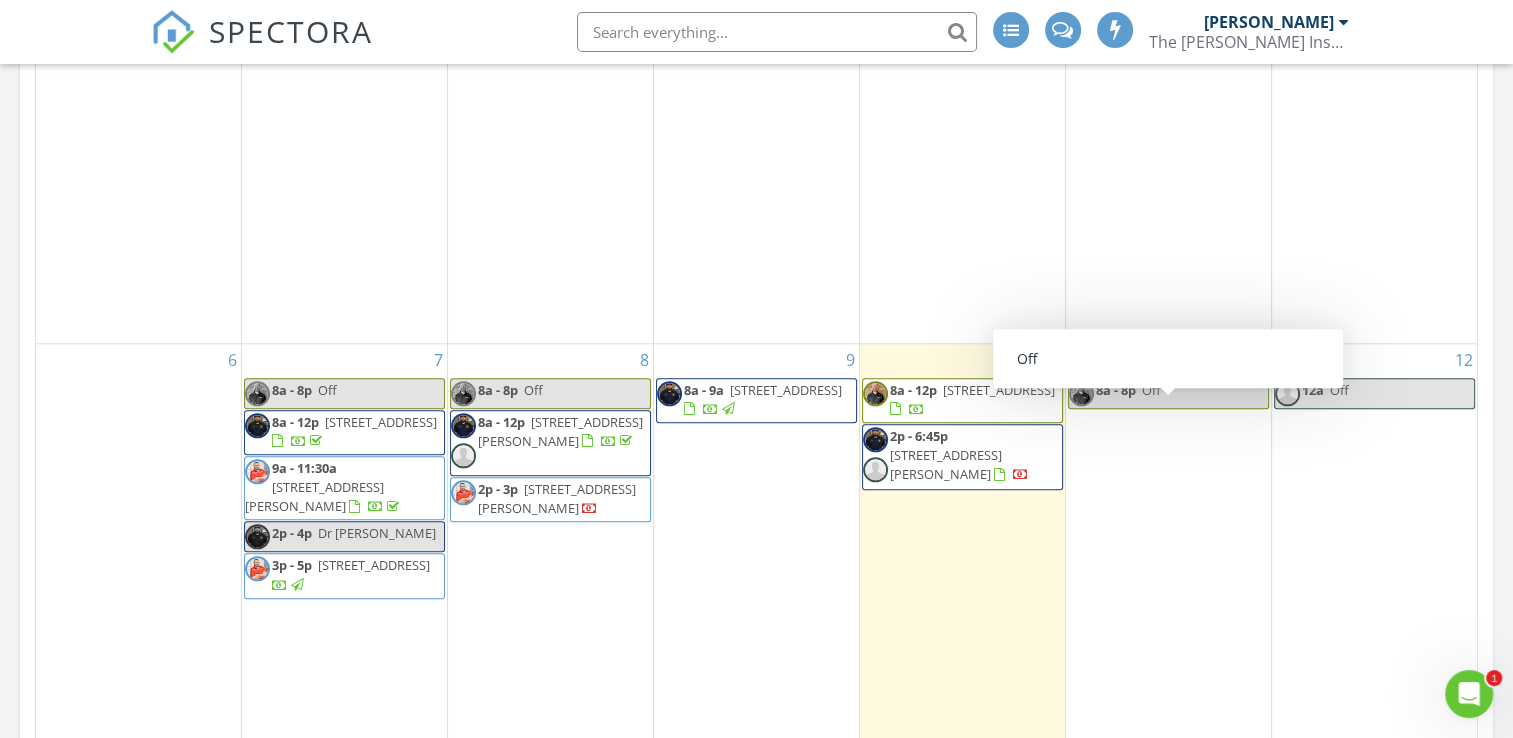 click at bounding box center (1081, 393) 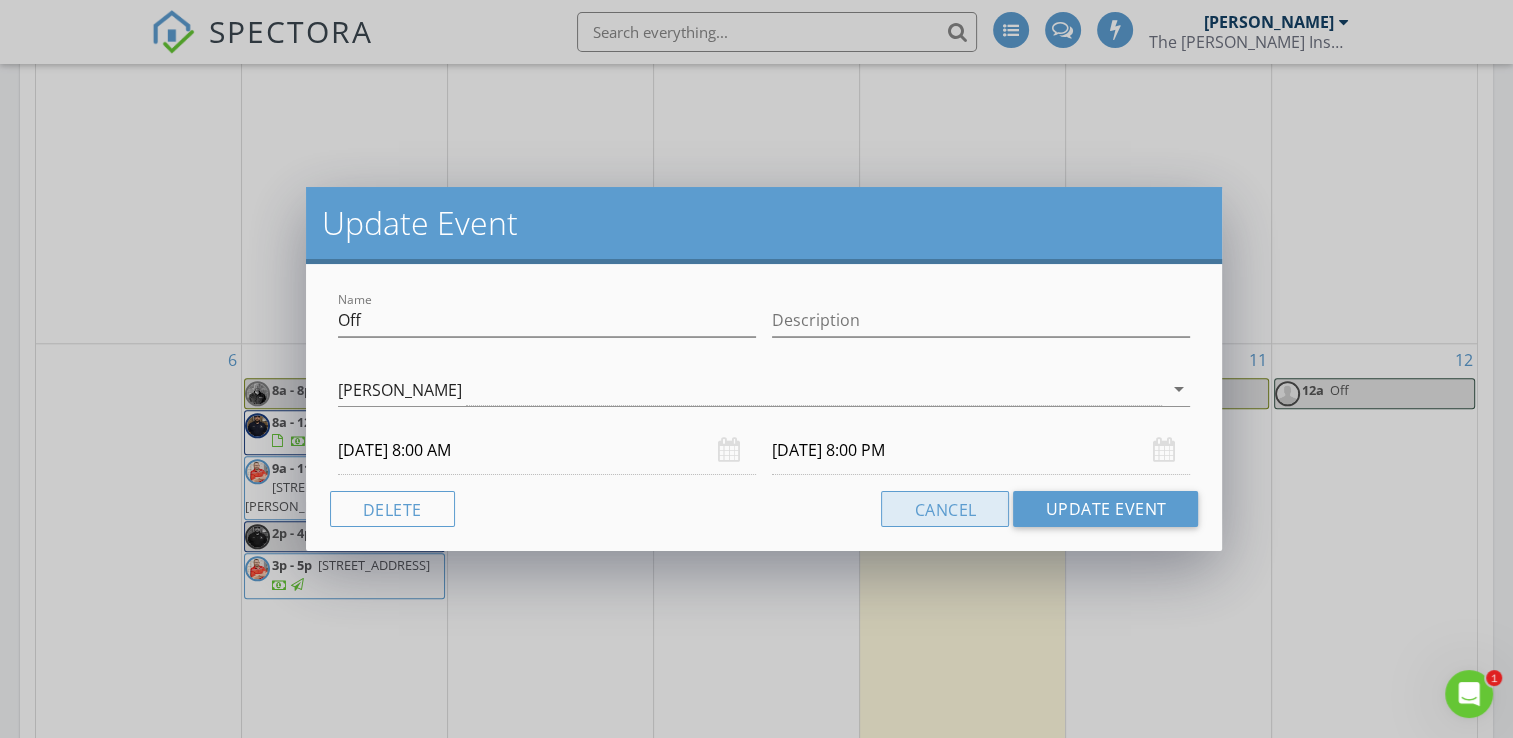 click on "Cancel" at bounding box center (945, 509) 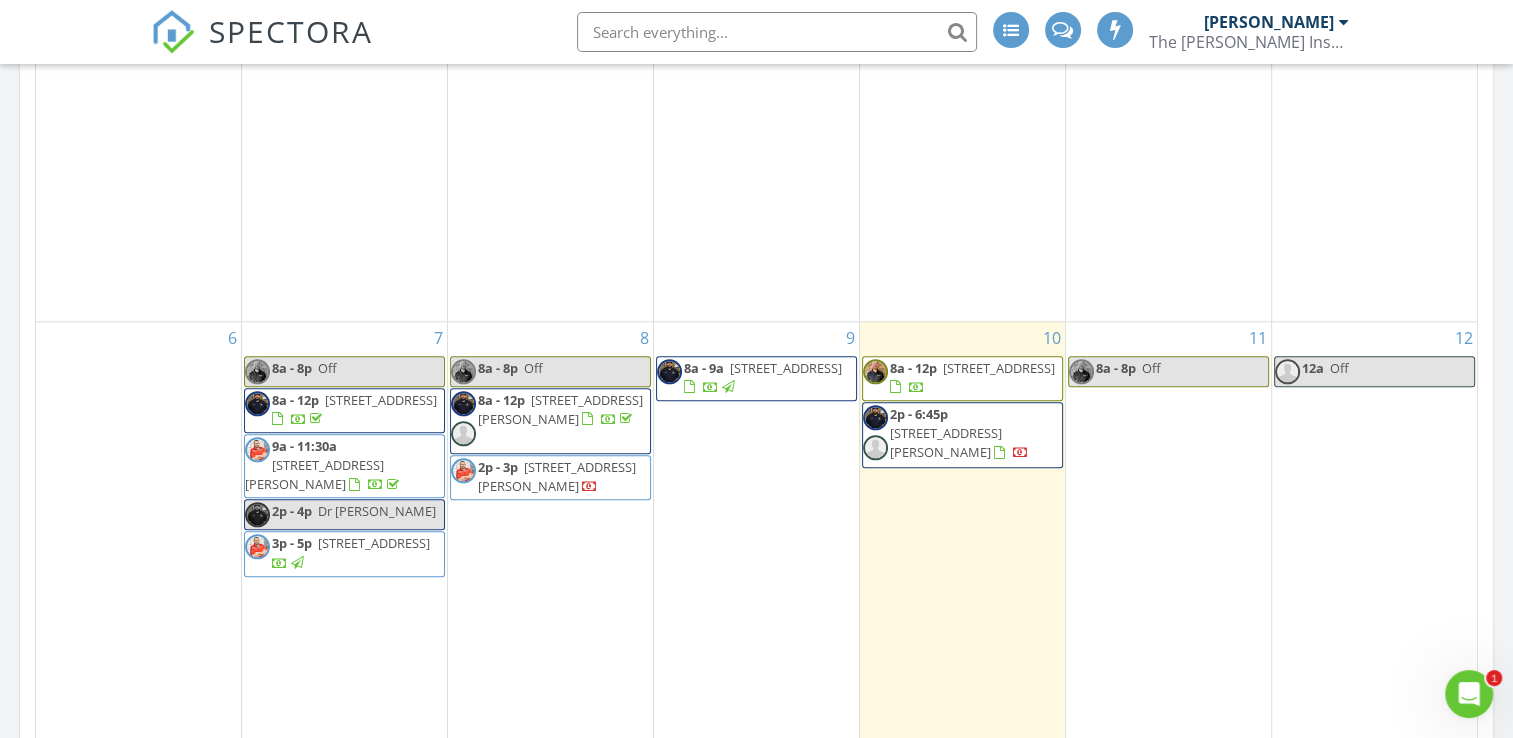 scroll, scrollTop: 1994, scrollLeft: 0, axis: vertical 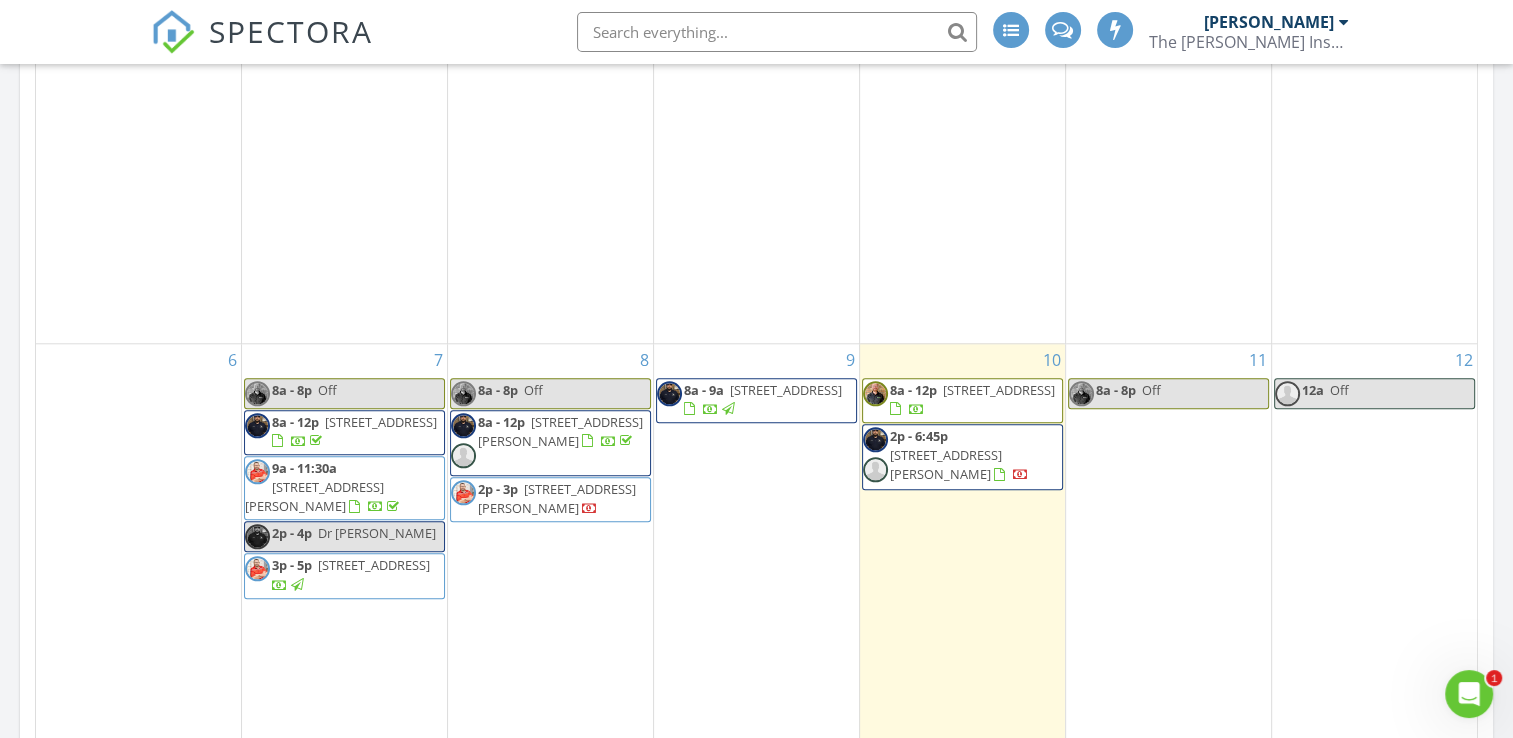 click on "12a
Off" at bounding box center (1374, 393) 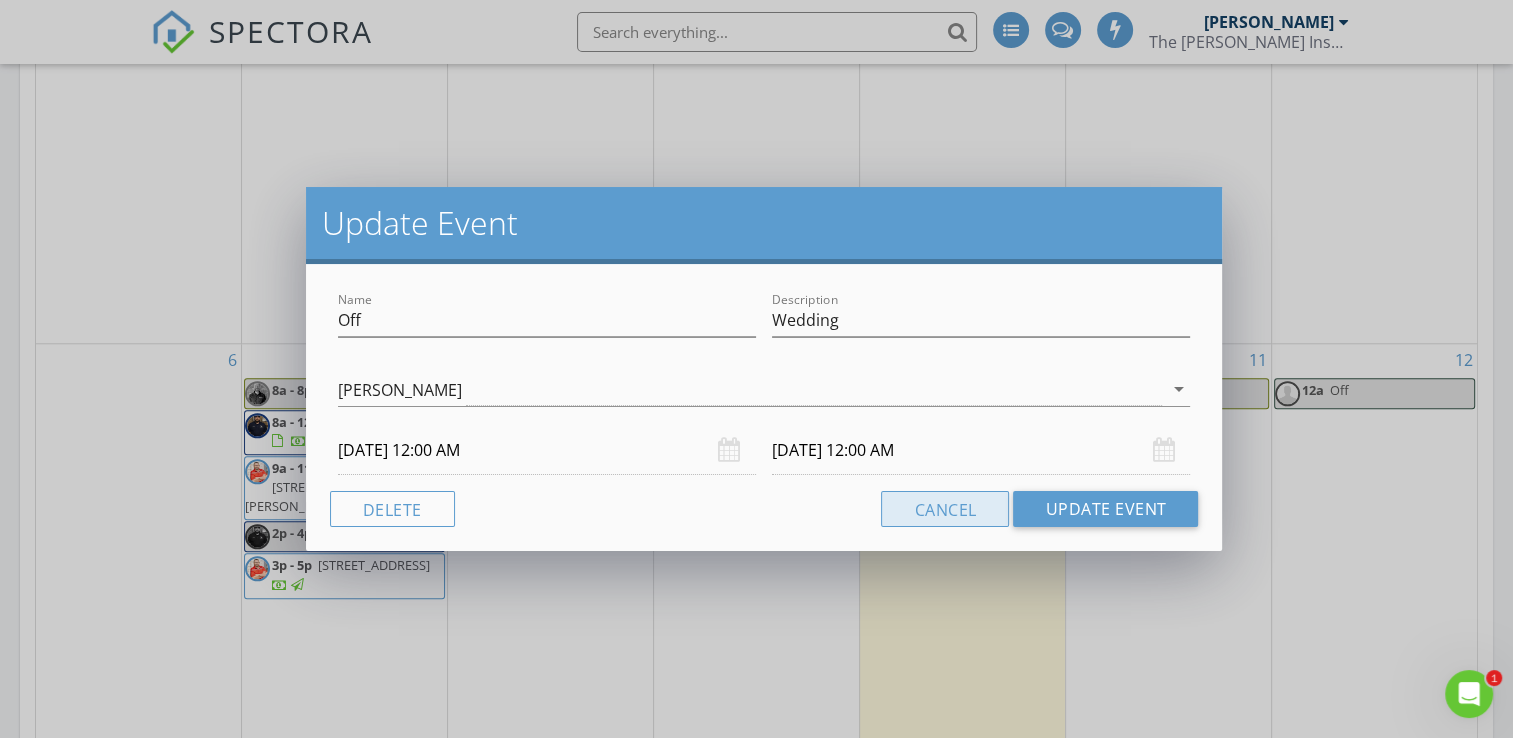 click on "Cancel" at bounding box center (945, 509) 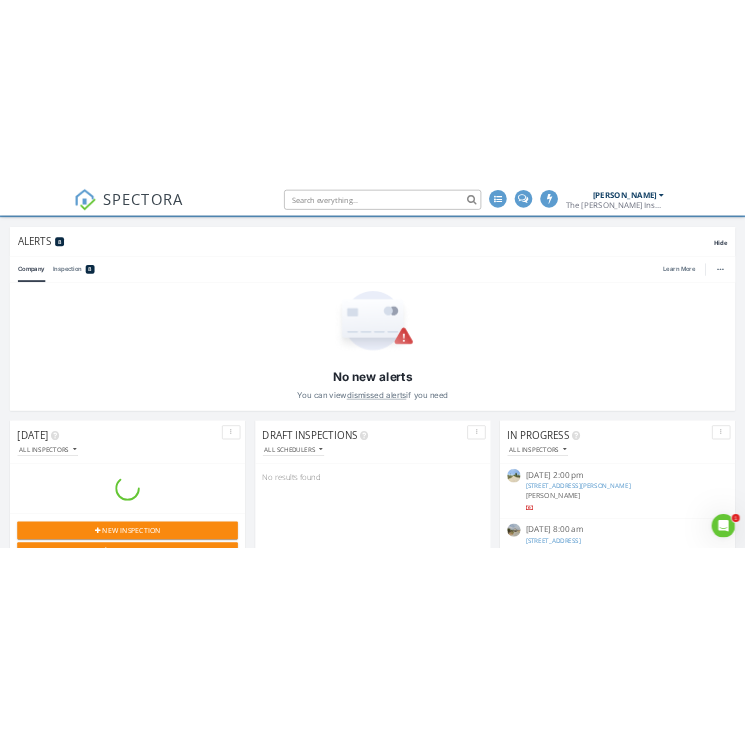 scroll, scrollTop: 0, scrollLeft: 0, axis: both 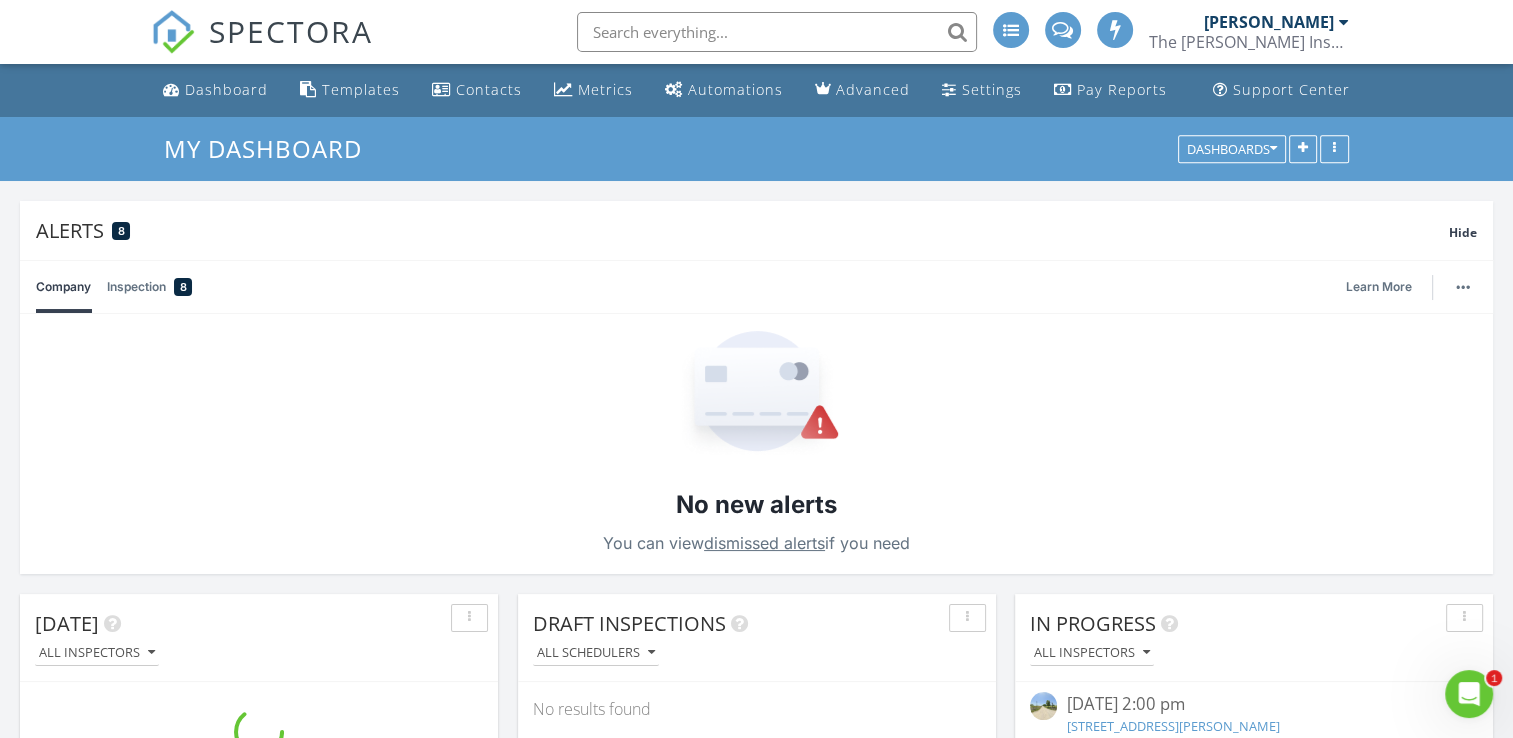 click on "Alerts
8   Hide
Company
Inspection
8   Learn More          No new alerts
You can view
dismissed alerts
if you need
Paysplit
This team inspection for 5633 Veal Station Rd, Weatherford, TX 76085 address on 07/10/2025 requires pay split assignments.
View
Dismiss     today   Paysplit
This team inspection for 1505 Bailey Dr, Azle, TX 76020 address on 07/08/2025 requires pay split assignments.
View
Dismiss     3d   Paysplit
This team inspection for 7512 Olympia Trail, Fort Worth, TX 76137 address on 07/03/2025 requires pay split assignments.
View
Dismiss     9d   Paysplit
This team inspection for 3001 Taylor St, Mansfield, TX 76063 address on 07/02/2025 requires pay split assignments.
View
Dismiss     9d   Paysplit
View
Dismiss     10d   Paysplit" at bounding box center [756, 1887] 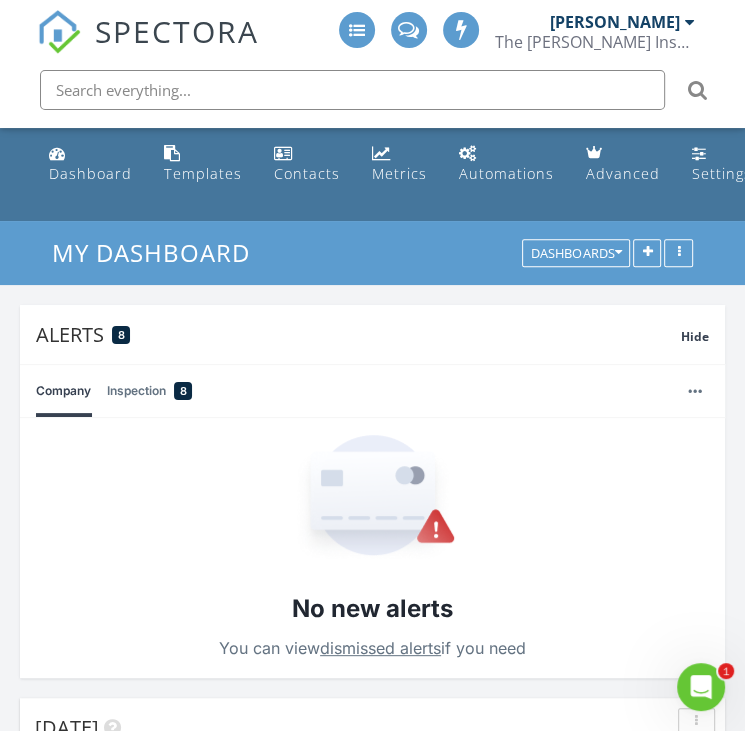 scroll, scrollTop: 4551, scrollLeft: 776, axis: both 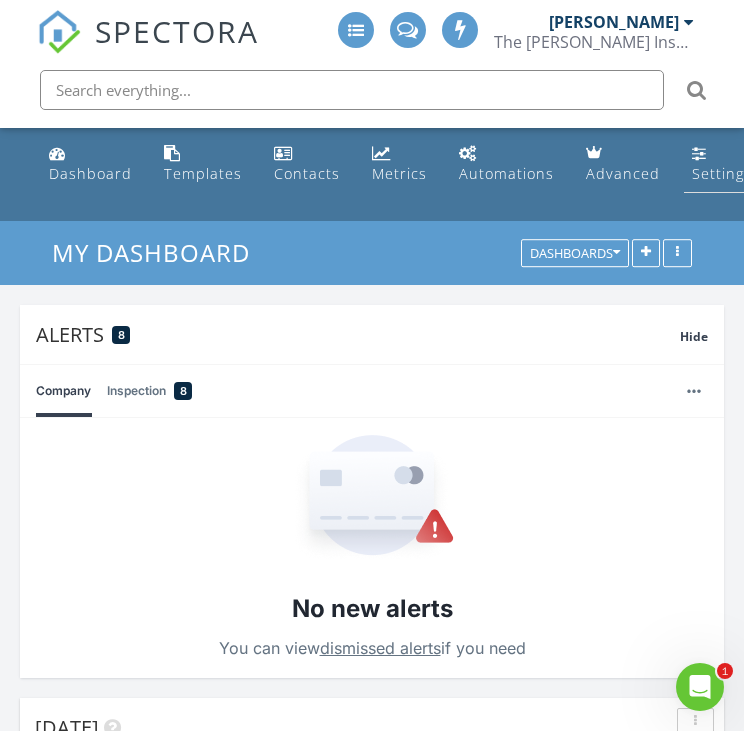 click on "Settings" at bounding box center (722, 164) 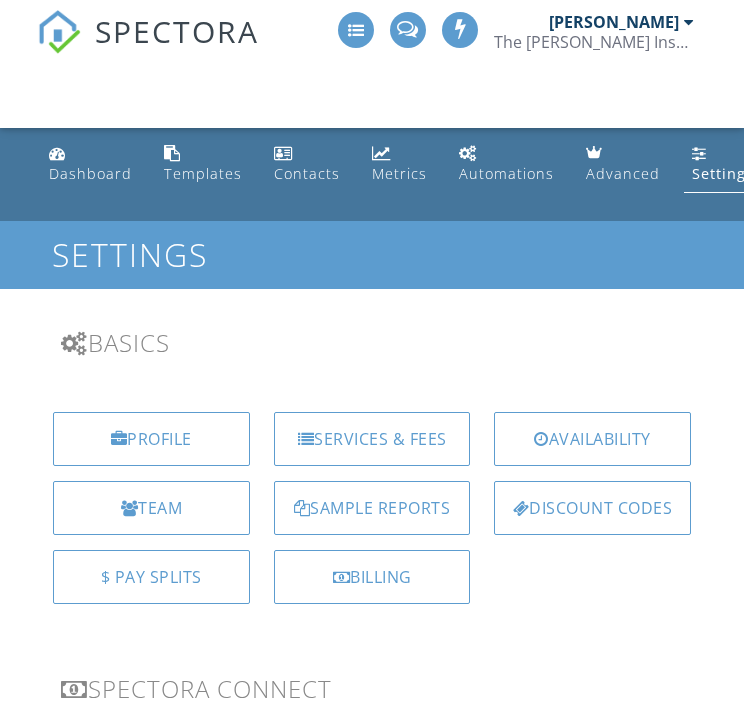 click on "Services & Fees" at bounding box center (372, 439) 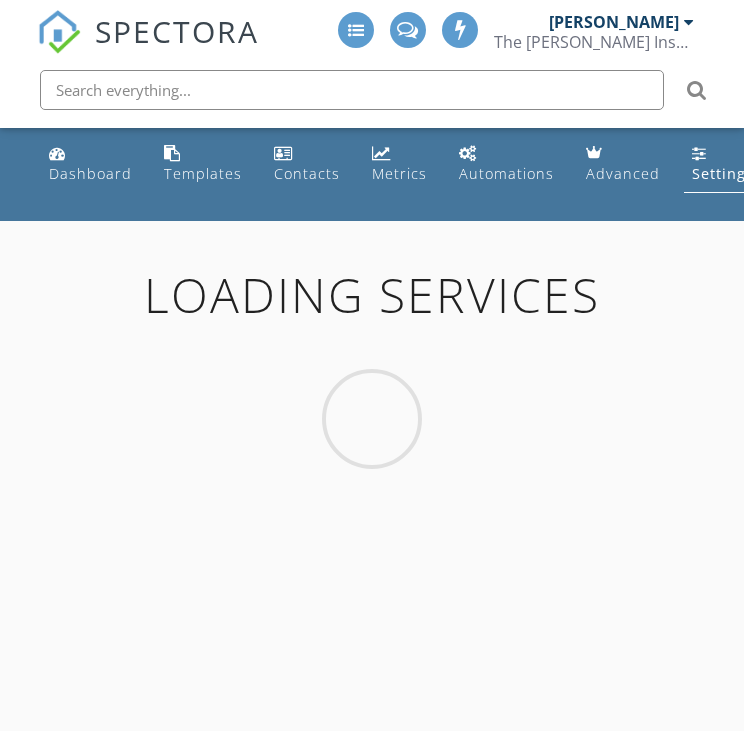 scroll, scrollTop: 0, scrollLeft: 0, axis: both 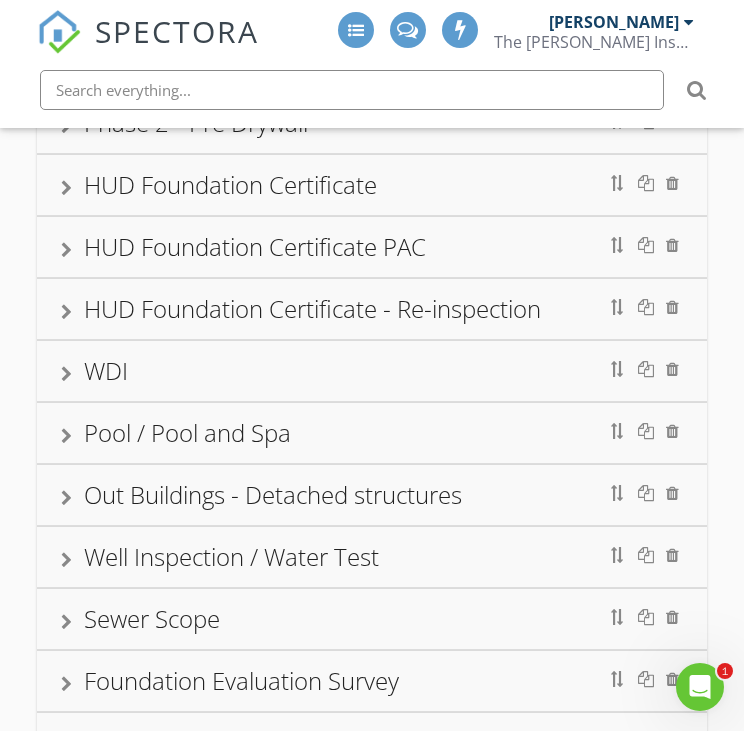 click on "WDI" at bounding box center [372, 371] 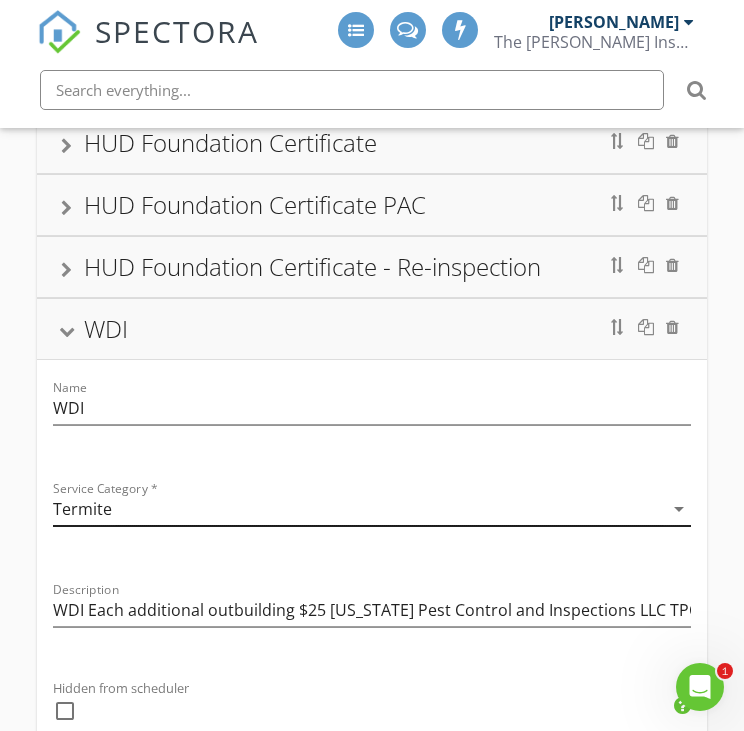 scroll, scrollTop: 600, scrollLeft: 0, axis: vertical 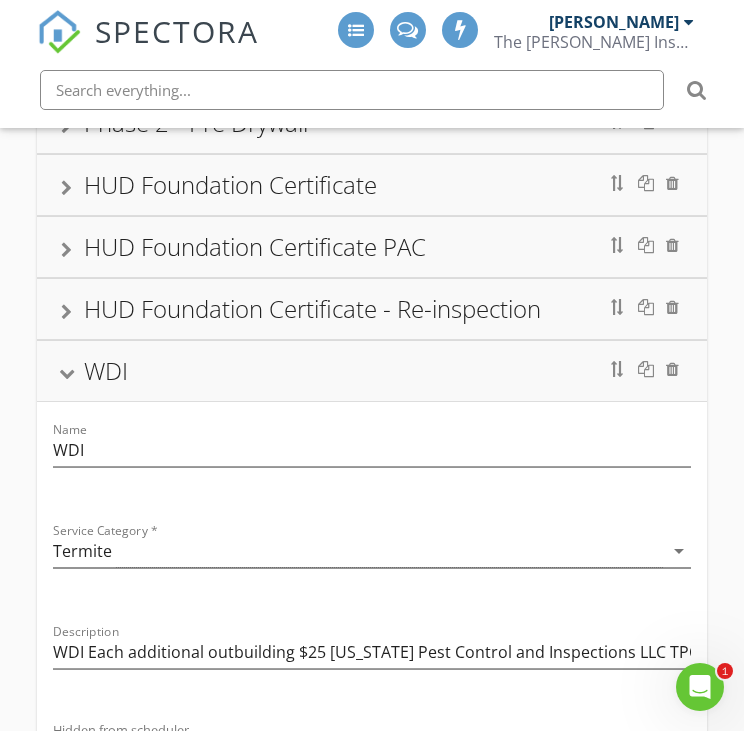 click at bounding box center [67, 373] 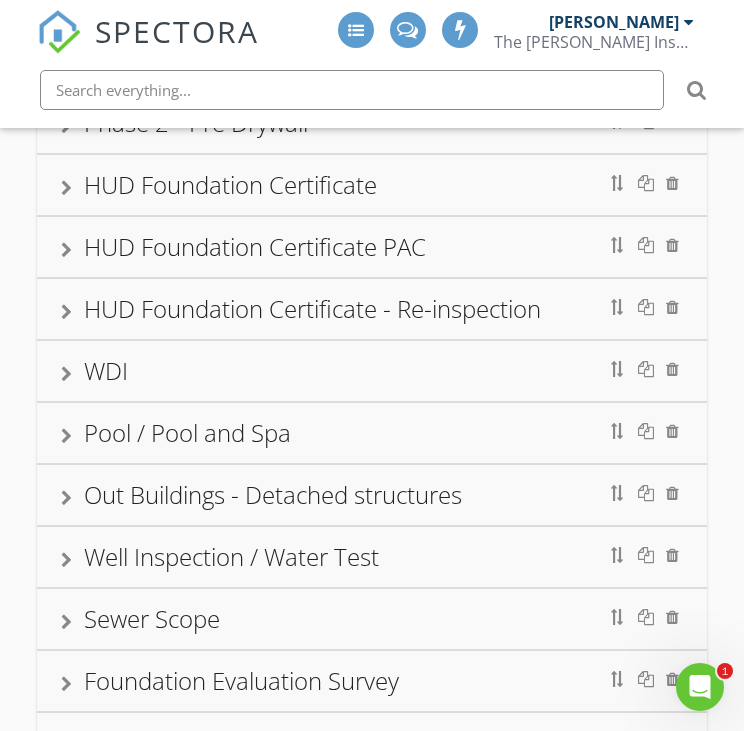 click on "Pool / Pool and Spa" at bounding box center (187, 432) 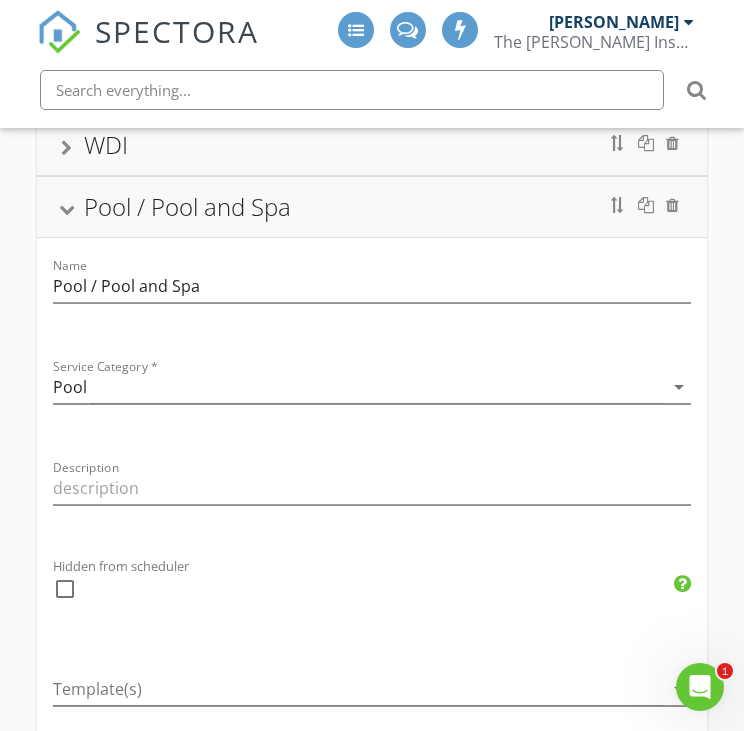 scroll, scrollTop: 800, scrollLeft: 0, axis: vertical 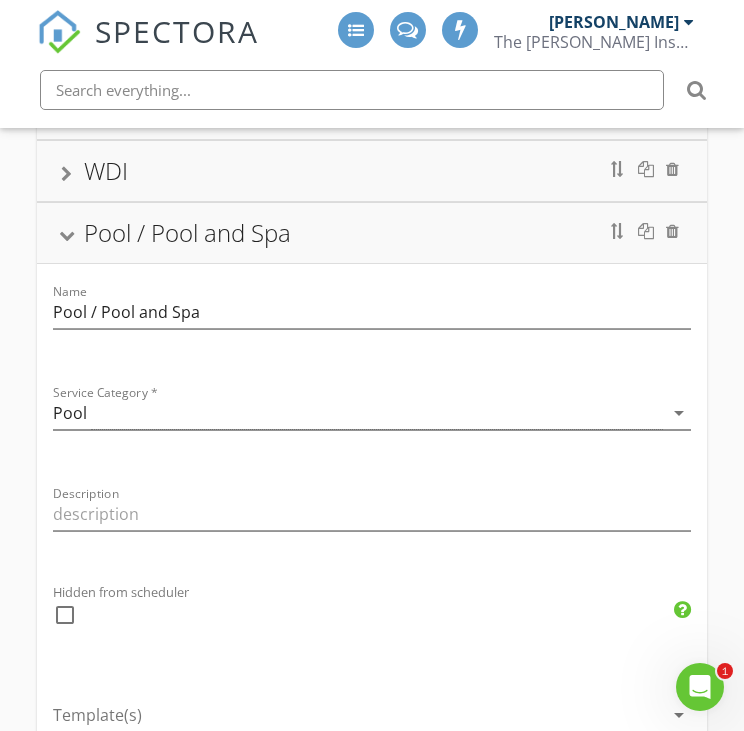 click on "Pool / Pool and Spa" at bounding box center (187, 232) 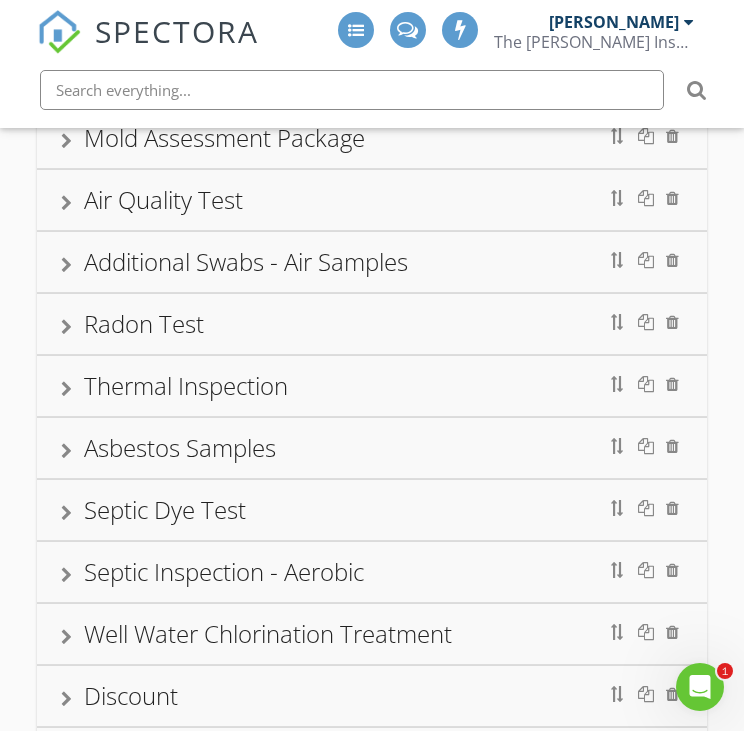 scroll, scrollTop: 1300, scrollLeft: 0, axis: vertical 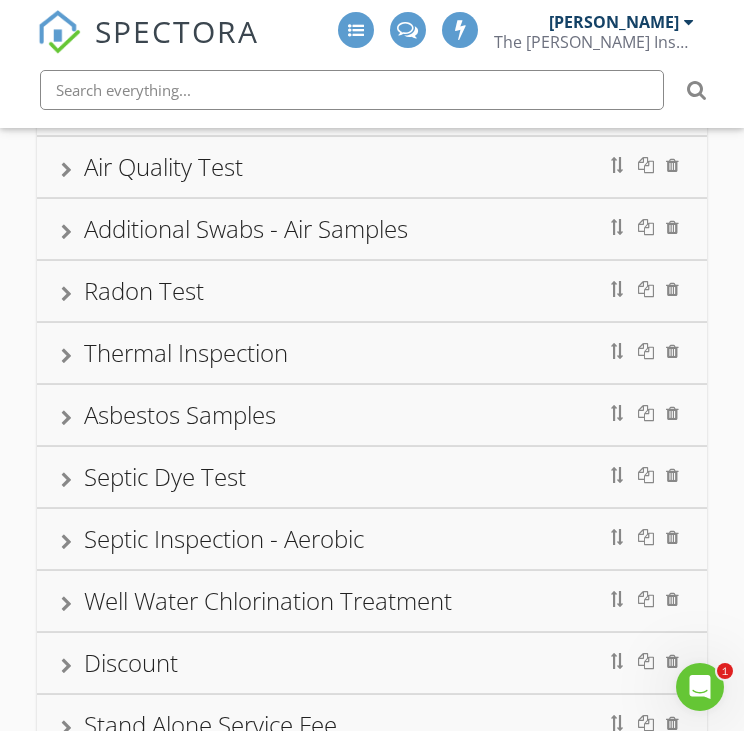 click on "Septic Inspection - Aerobic" at bounding box center [372, 539] 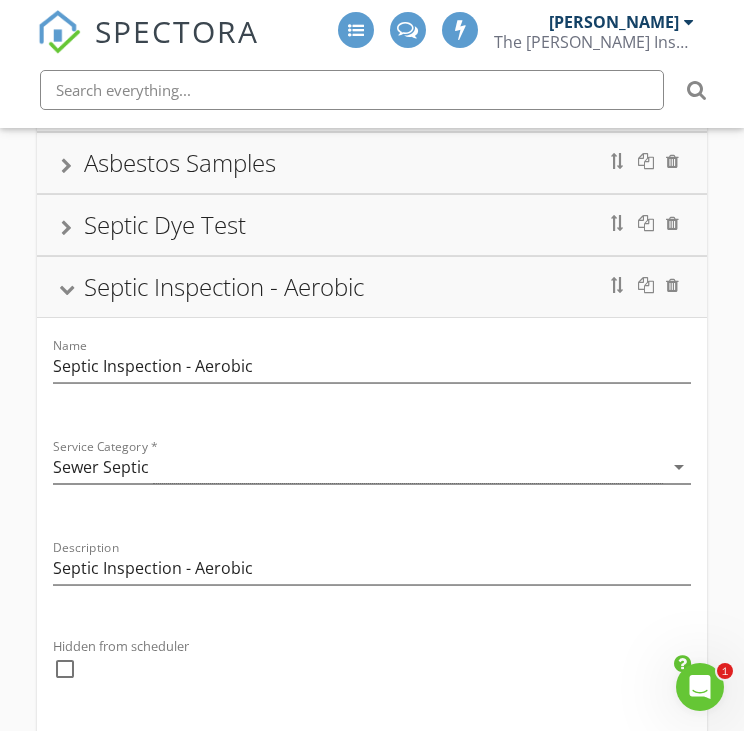 scroll, scrollTop: 1500, scrollLeft: 0, axis: vertical 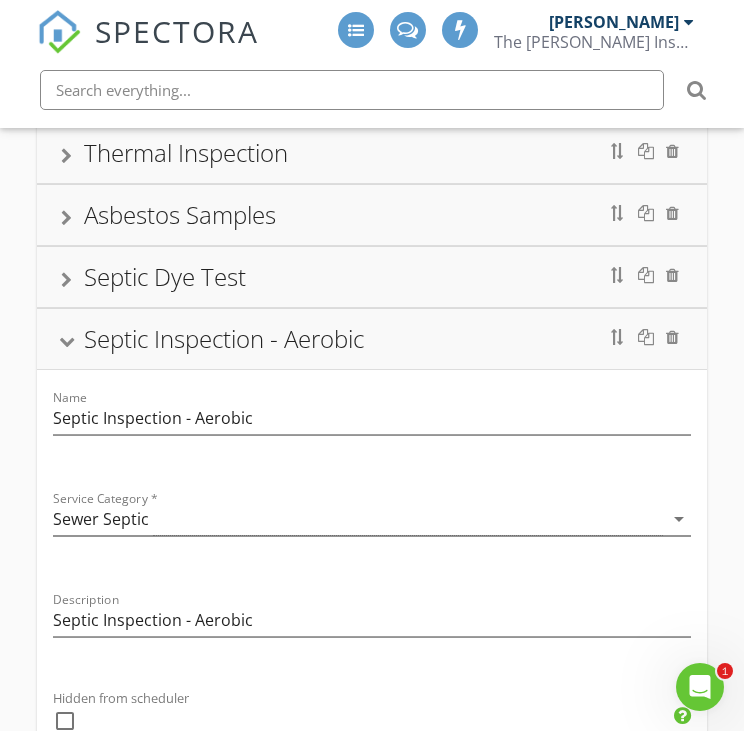 click on "Septic Inspection - Aerobic" at bounding box center [372, 339] 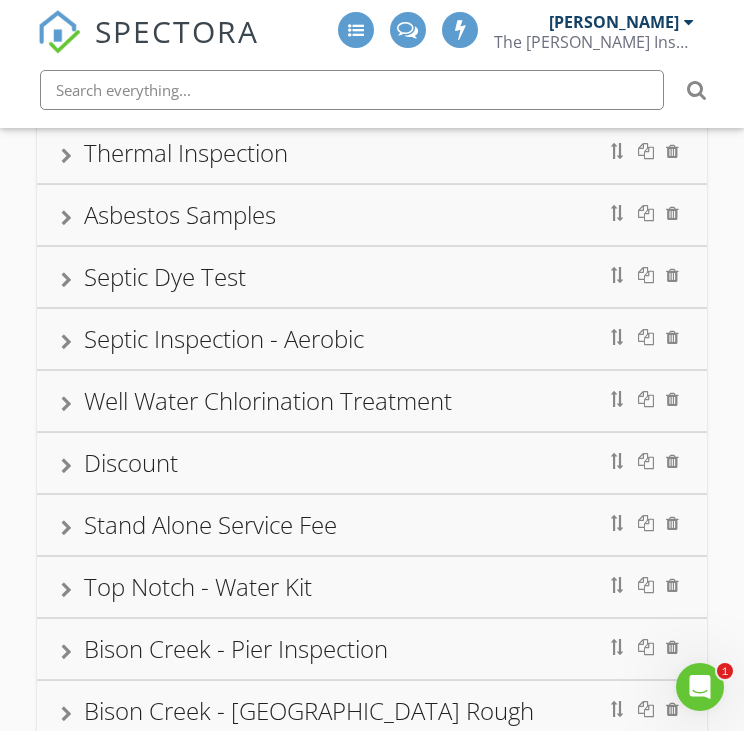 click at bounding box center (66, 280) 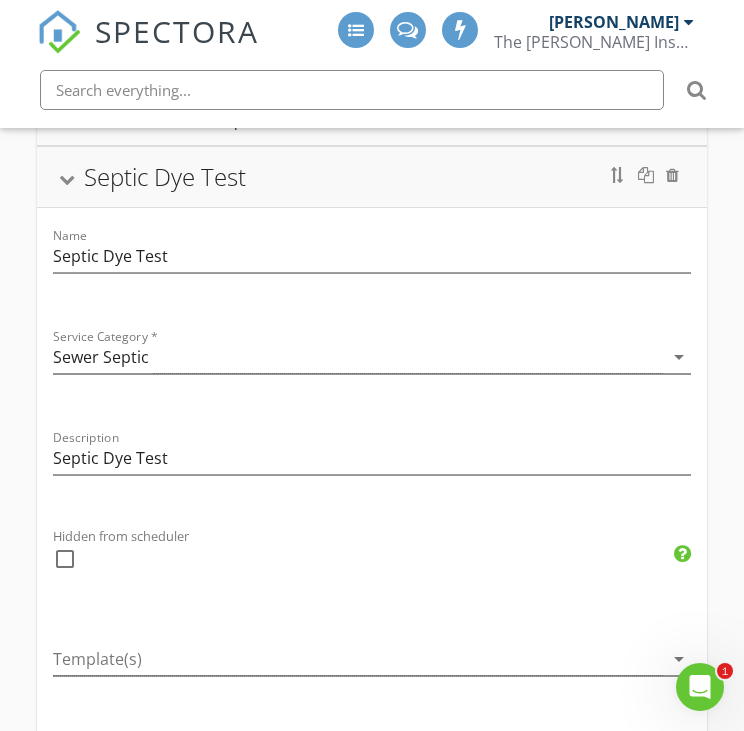 scroll, scrollTop: 1500, scrollLeft: 0, axis: vertical 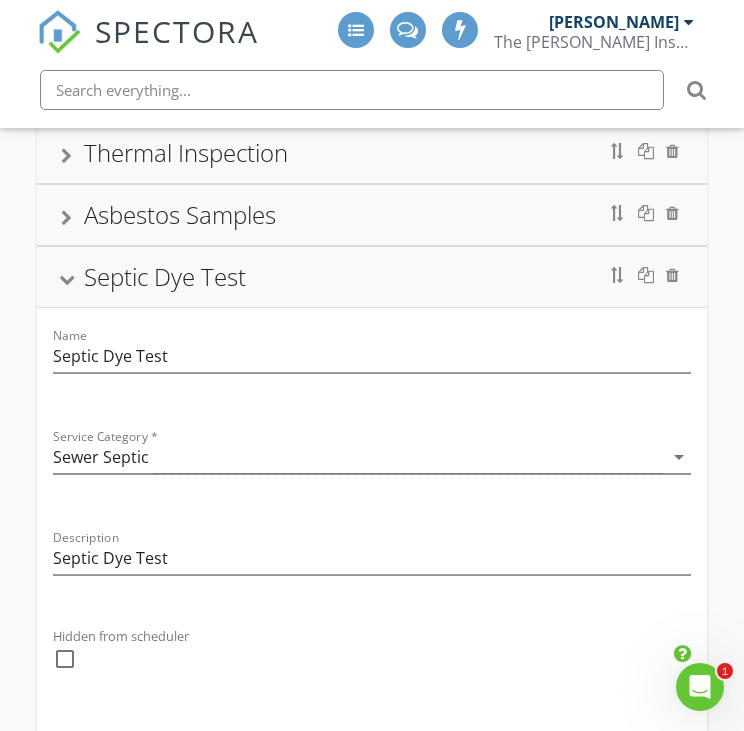 drag, startPoint x: 64, startPoint y: 255, endPoint x: 90, endPoint y: 263, distance: 27.202942 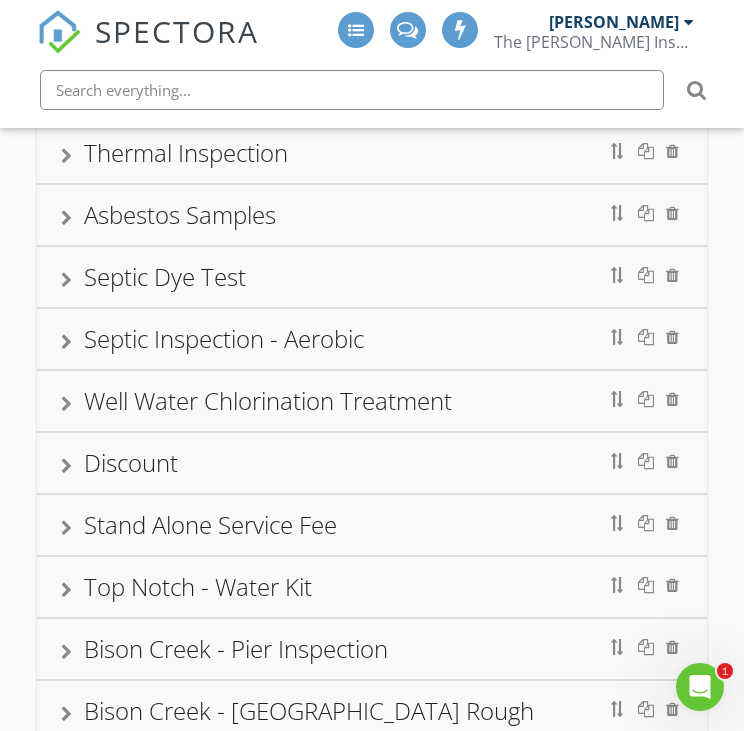 click on "Septic Inspection - Aerobic" at bounding box center [372, 339] 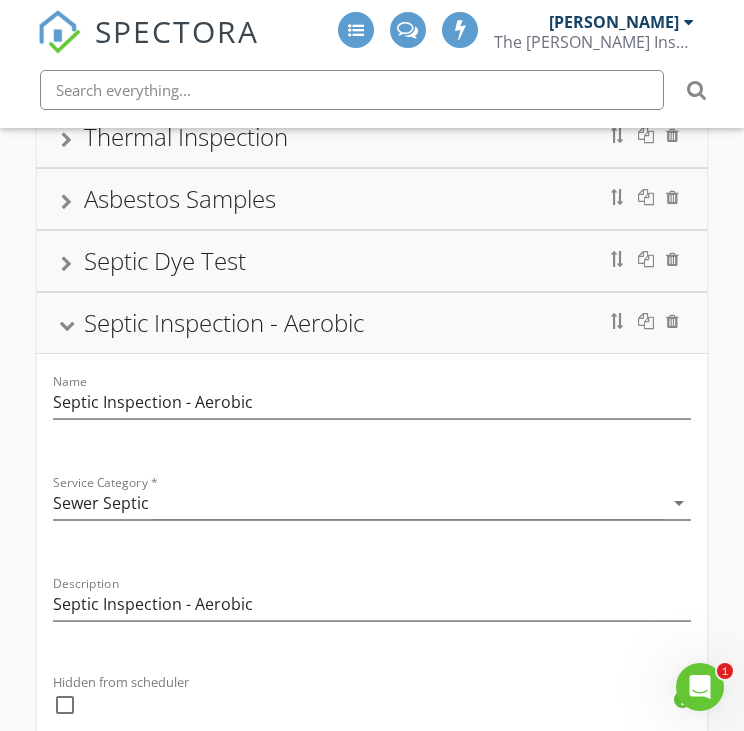 scroll, scrollTop: 1400, scrollLeft: 0, axis: vertical 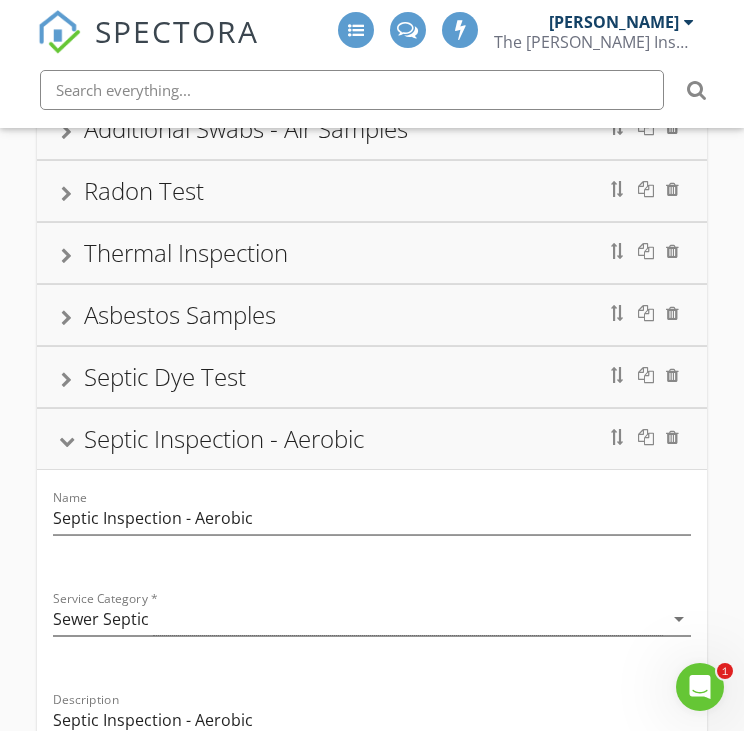 click on "Septic Inspection - Aerobic" at bounding box center [372, 439] 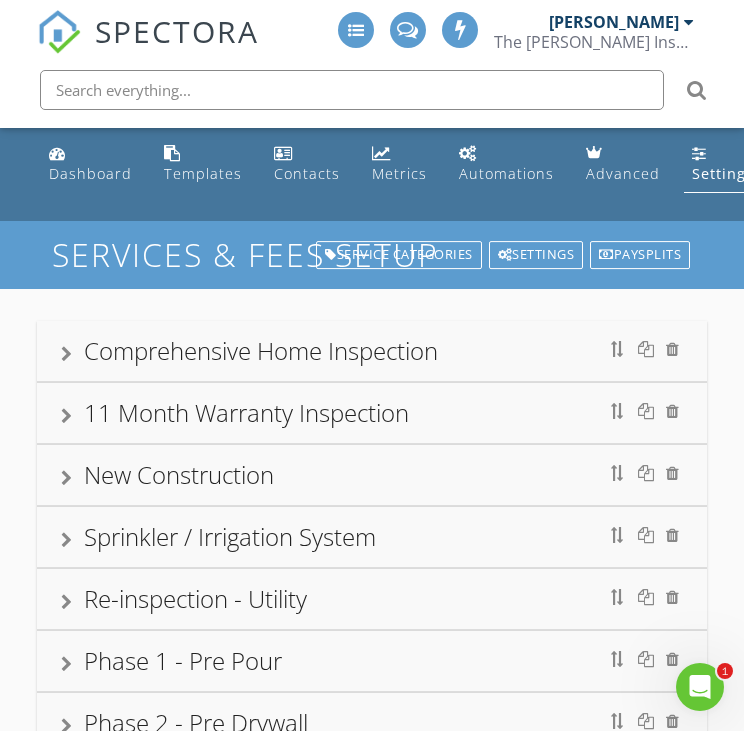 scroll, scrollTop: 400, scrollLeft: 0, axis: vertical 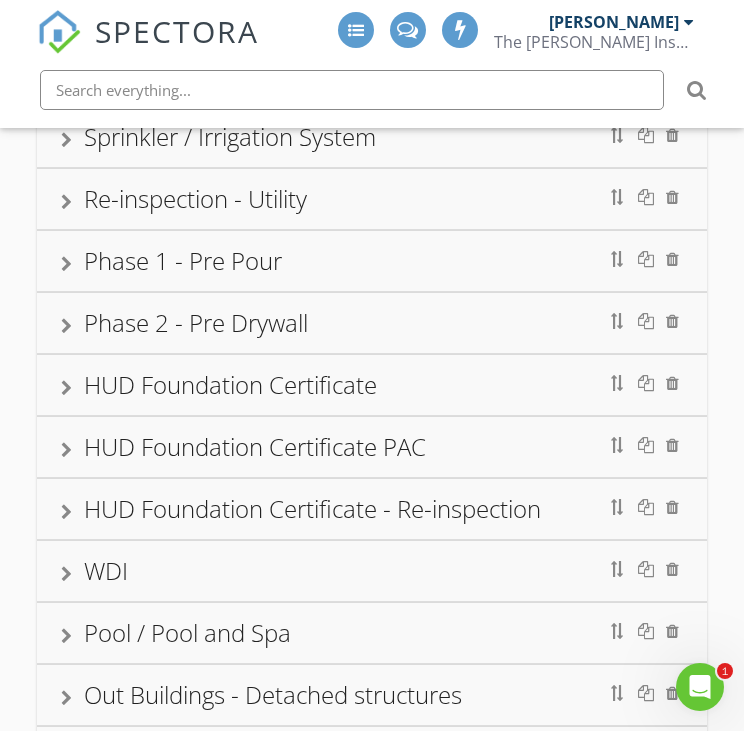 click on "Phase 1 - Pre Pour" at bounding box center (372, 261) 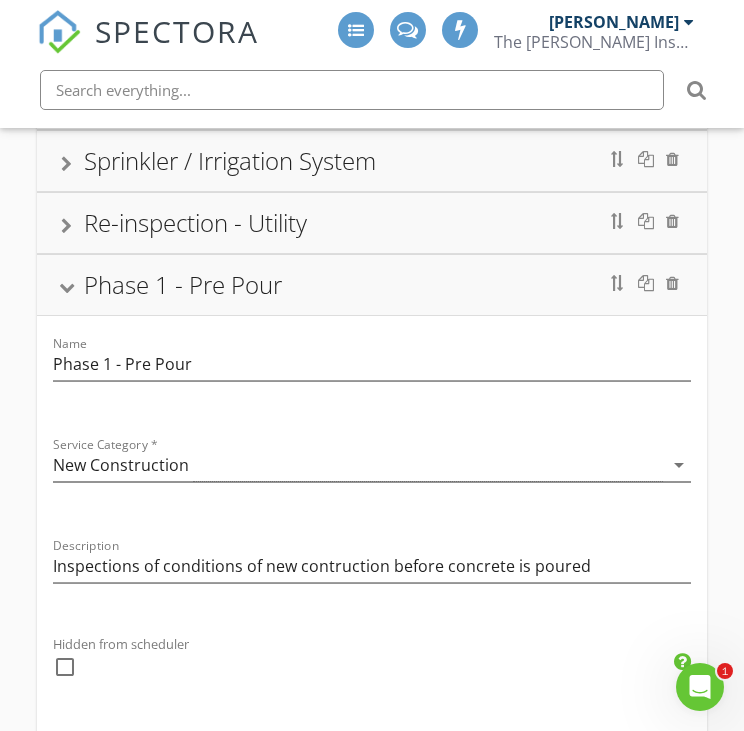 scroll, scrollTop: 300, scrollLeft: 0, axis: vertical 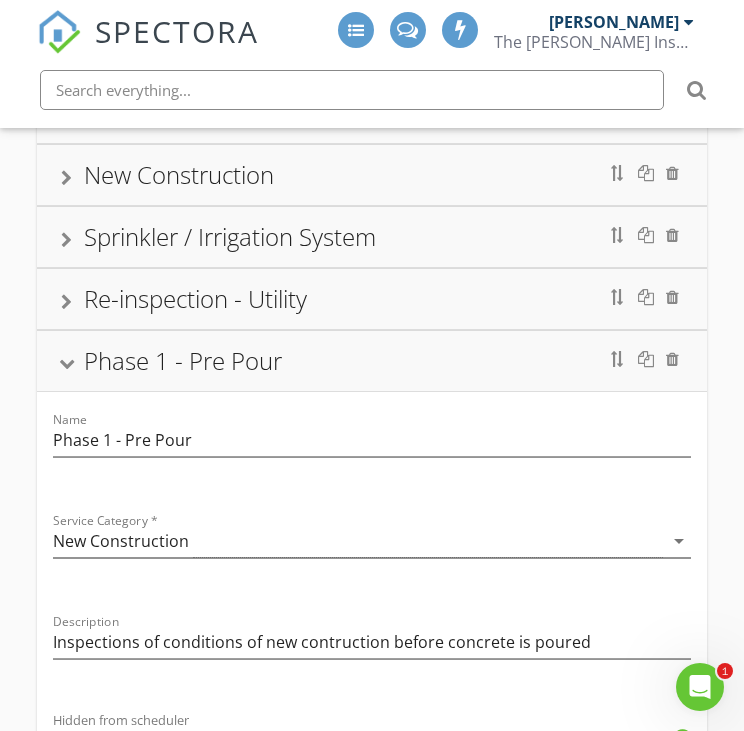 click on "Phase 1 - Pre Pour" at bounding box center [183, 360] 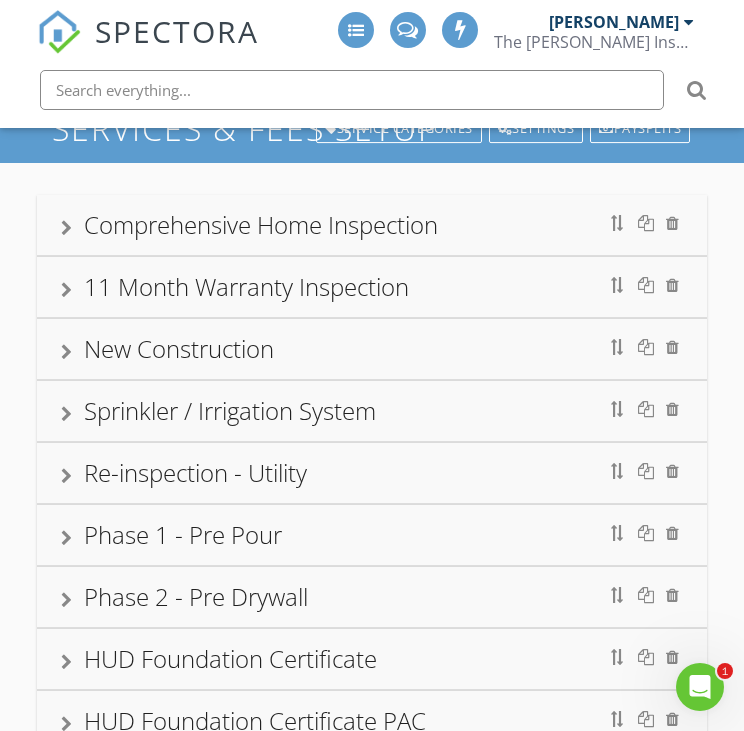 scroll, scrollTop: 0, scrollLeft: 0, axis: both 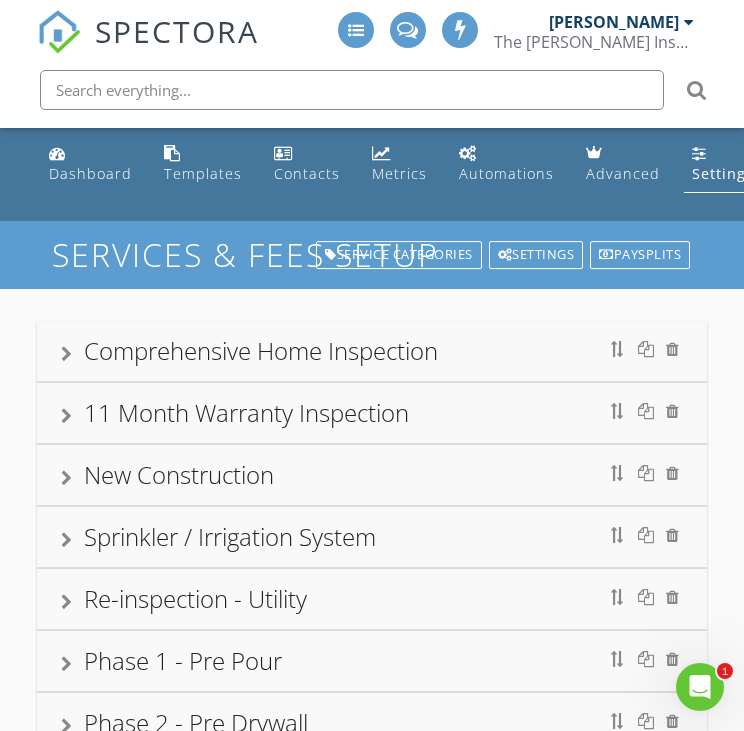 click on "11 Month Warranty Inspection" at bounding box center (246, 412) 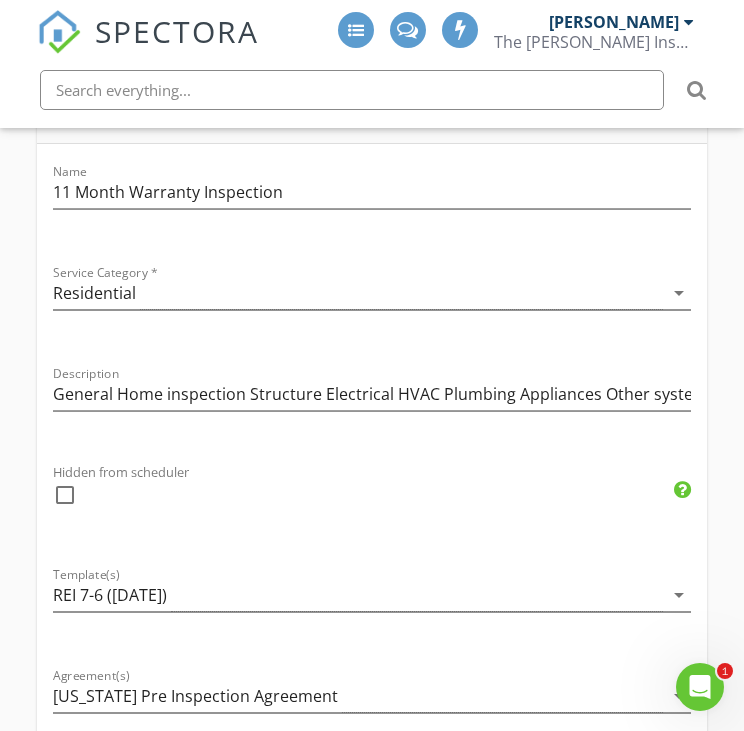 scroll, scrollTop: 100, scrollLeft: 0, axis: vertical 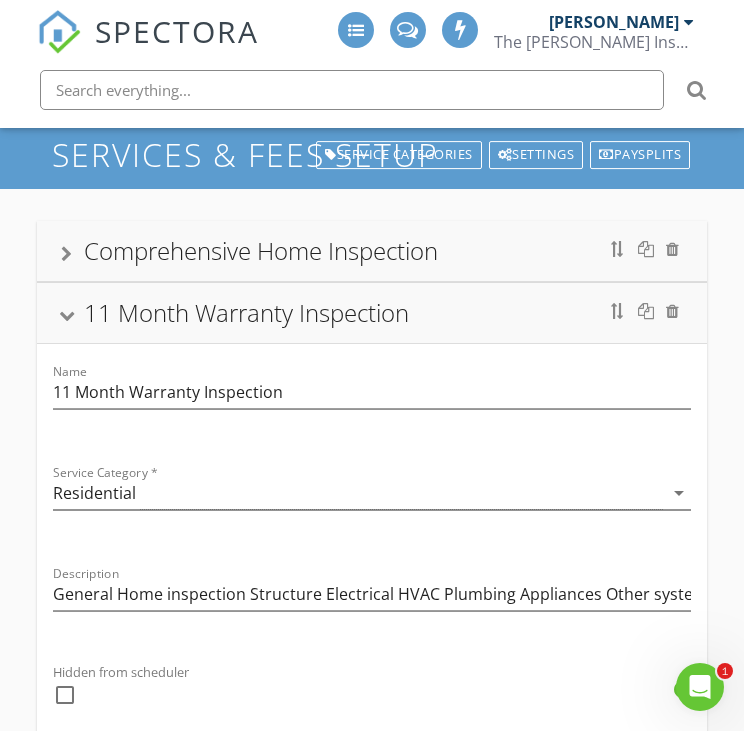 click on "11 Month Warranty Inspection" at bounding box center (246, 312) 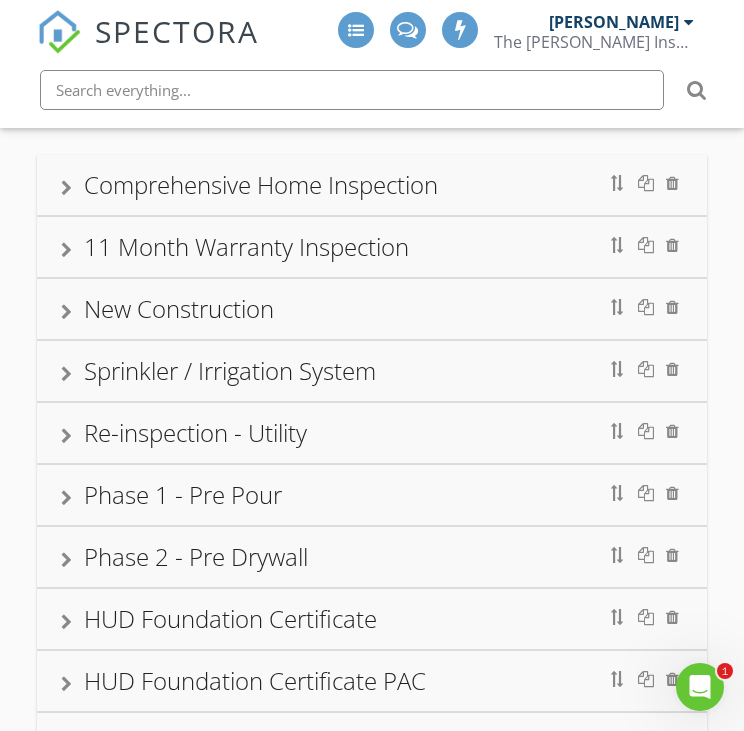 scroll, scrollTop: 200, scrollLeft: 0, axis: vertical 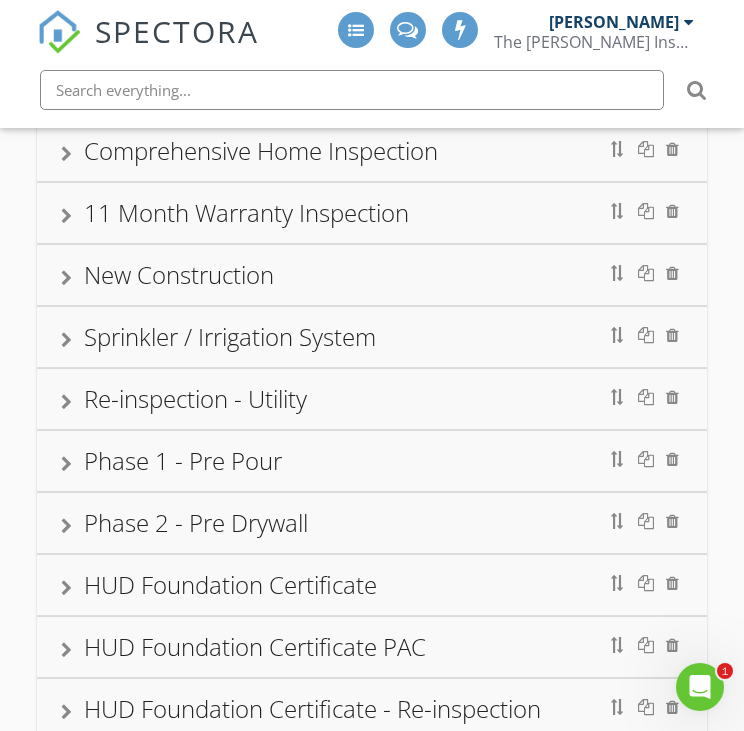 drag, startPoint x: 244, startPoint y: 512, endPoint x: 296, endPoint y: 512, distance: 52 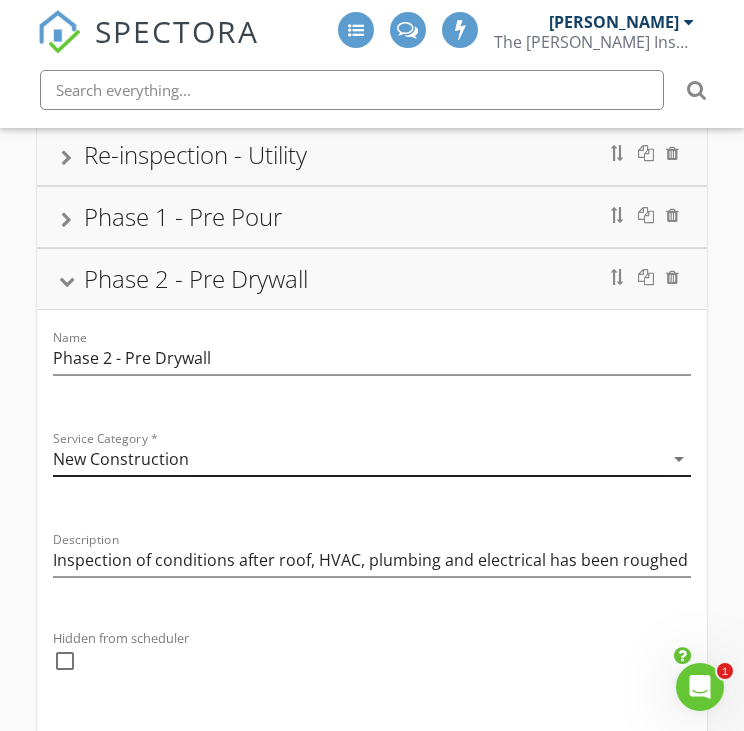 scroll, scrollTop: 400, scrollLeft: 0, axis: vertical 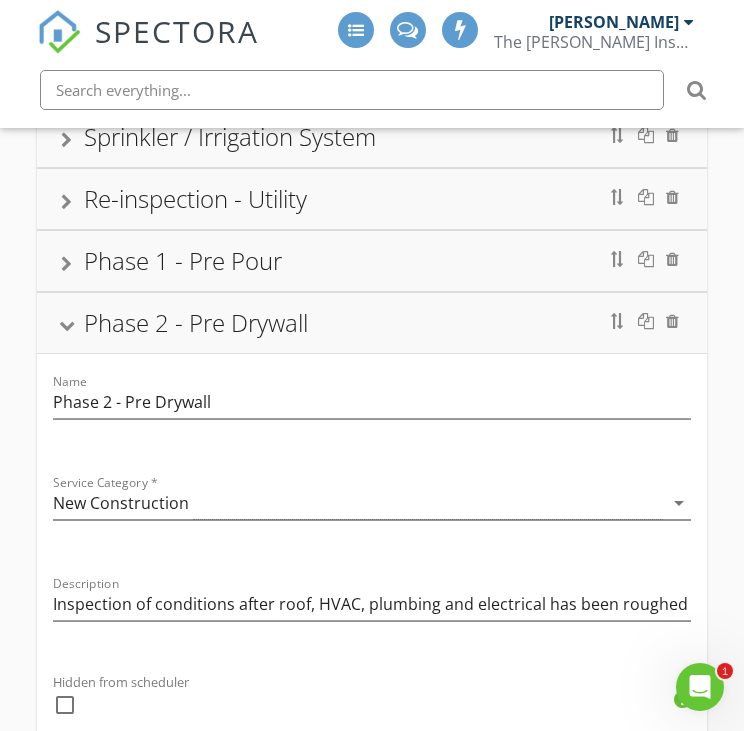 click on "Phase 1 - Pre Pour" at bounding box center (372, 261) 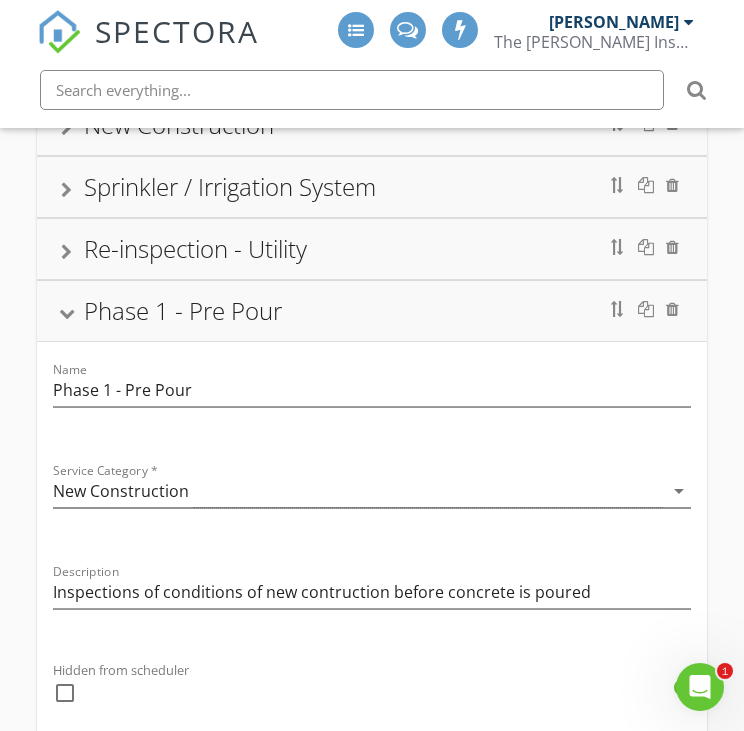 scroll, scrollTop: 300, scrollLeft: 0, axis: vertical 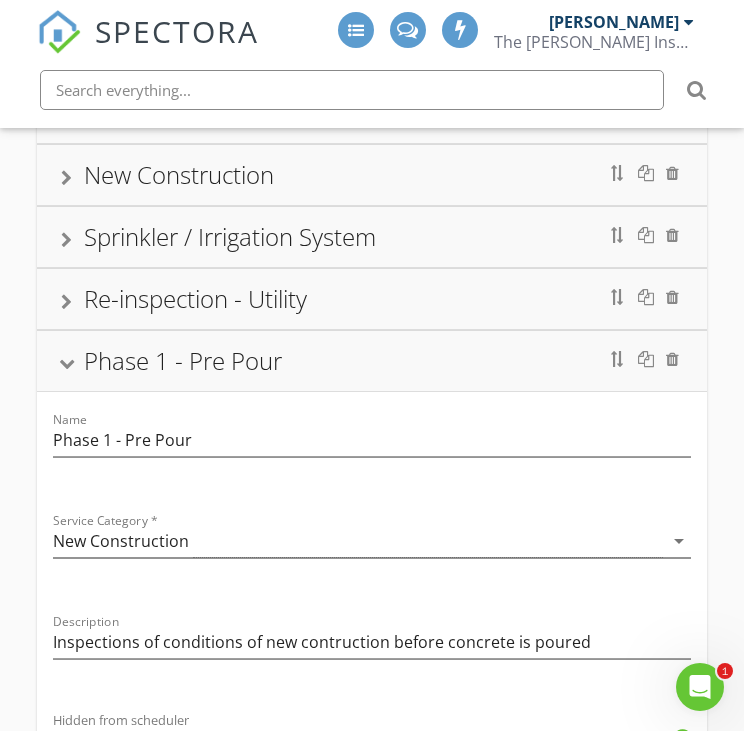 click on "Phase 1 - Pre Pour" at bounding box center [183, 360] 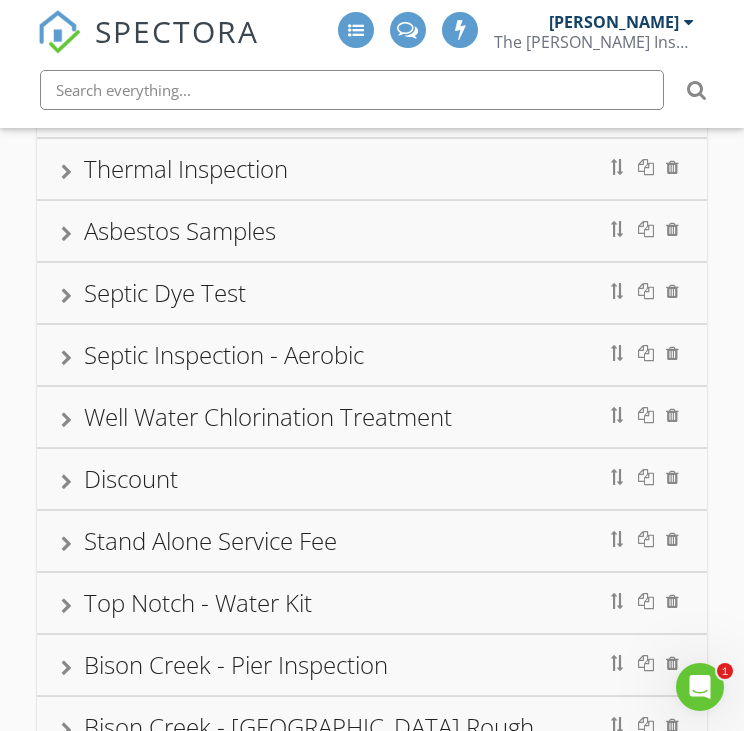 scroll, scrollTop: 1500, scrollLeft: 0, axis: vertical 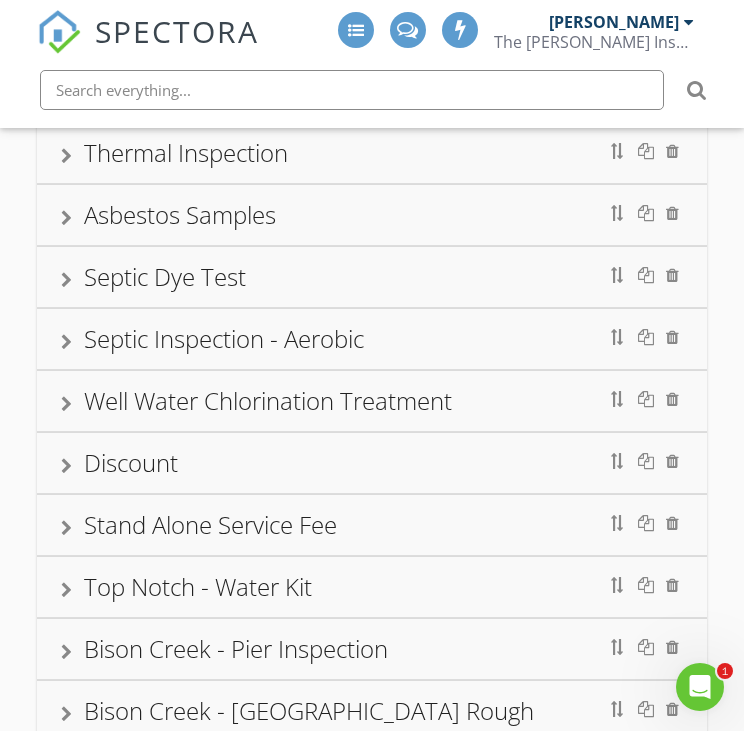 click on "Well Water Chlorination Treatment" at bounding box center (268, 400) 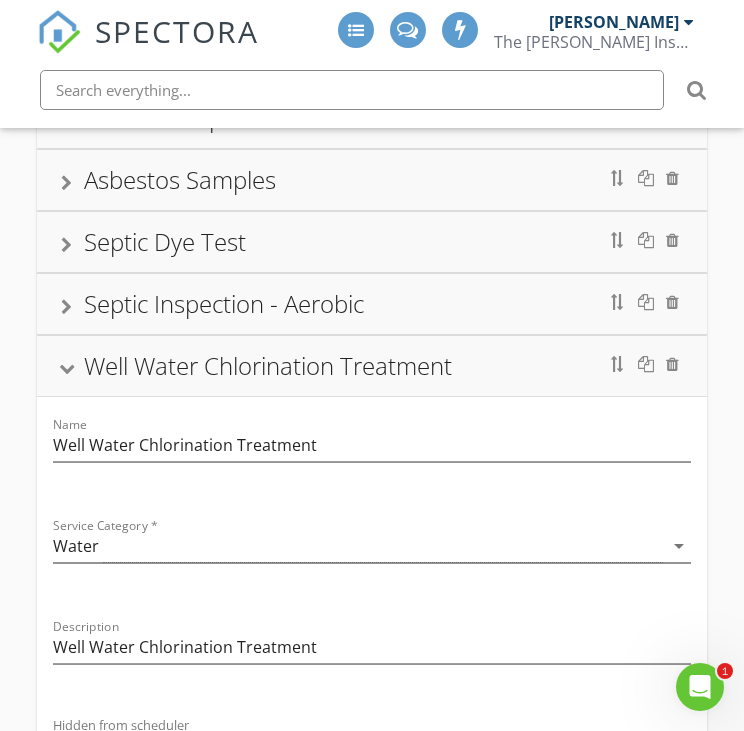 scroll, scrollTop: 1500, scrollLeft: 0, axis: vertical 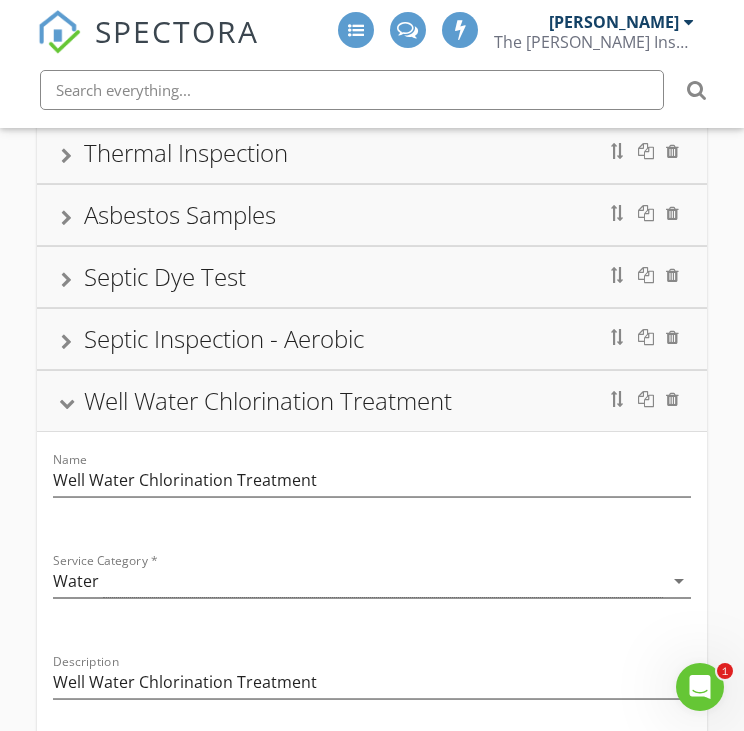 click on "Name Well Water Chlorination Treatment" at bounding box center (372, 482) 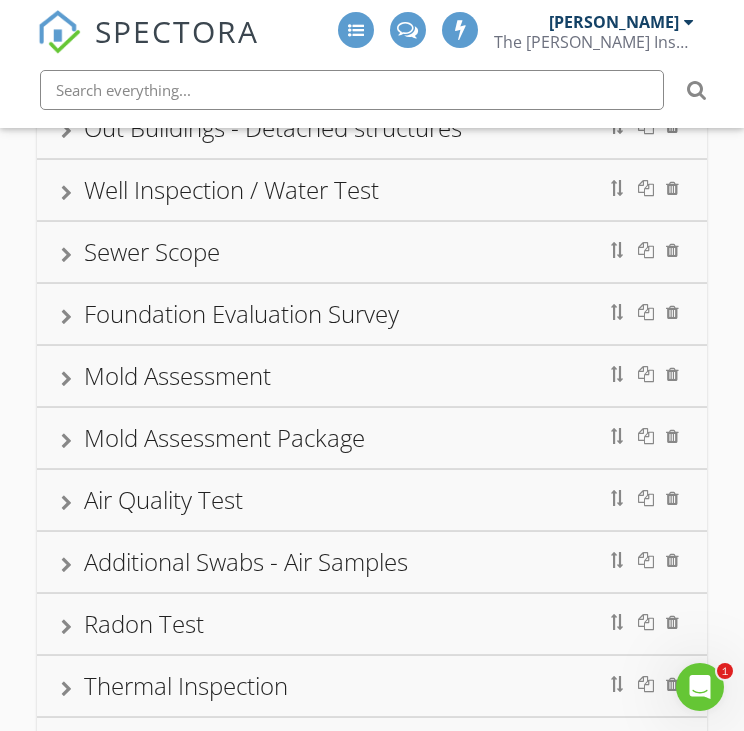 scroll, scrollTop: 920, scrollLeft: 0, axis: vertical 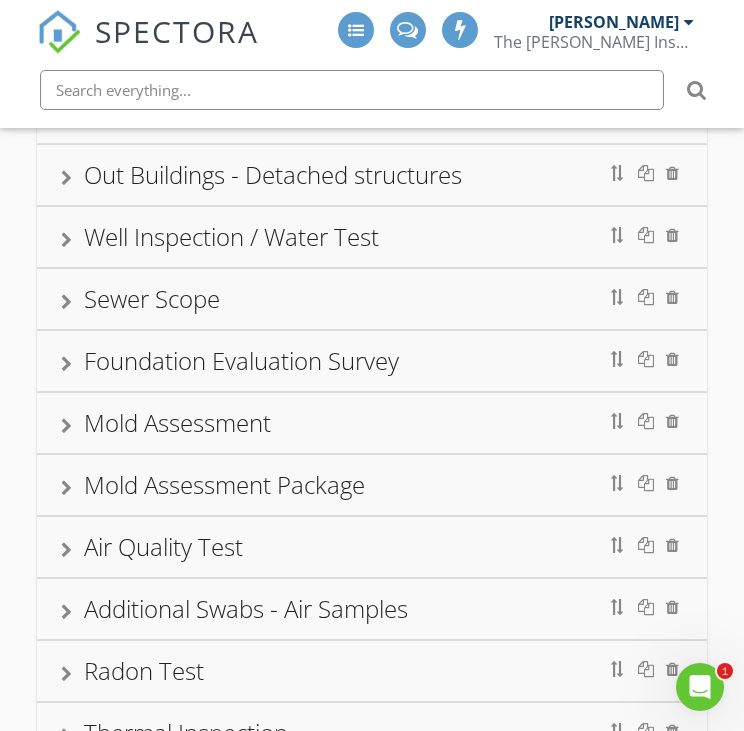 click on "Well Inspection / Water Test" at bounding box center [372, 237] 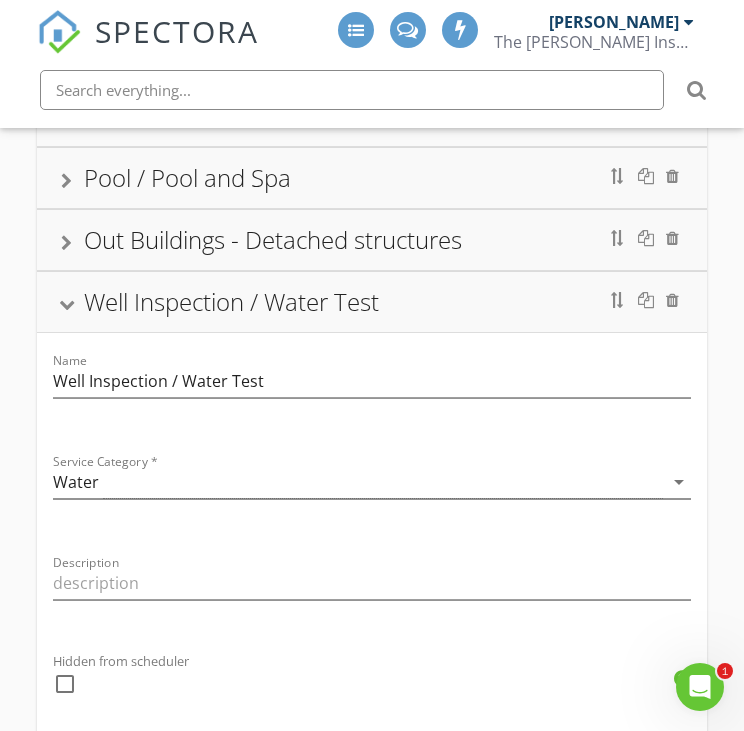 scroll, scrollTop: 820, scrollLeft: 0, axis: vertical 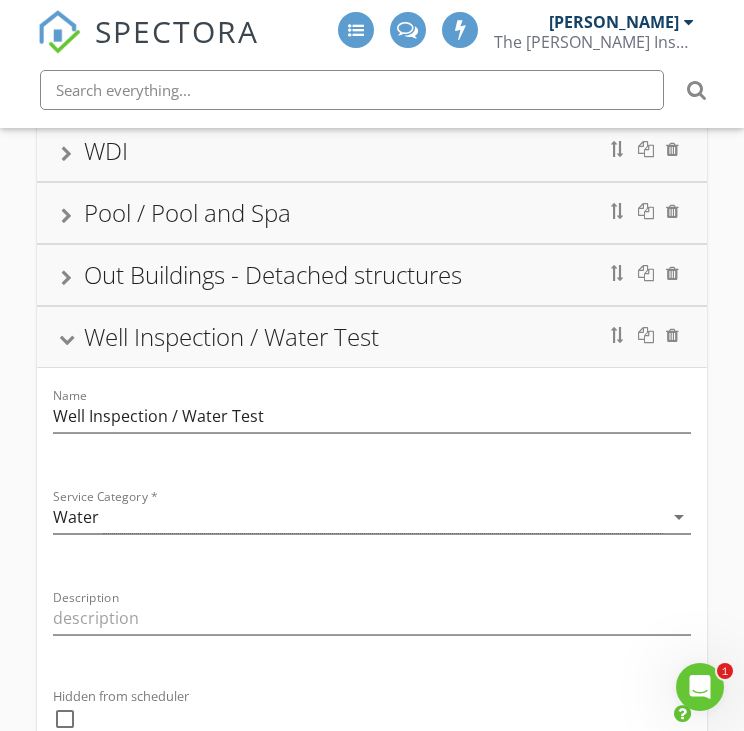 click on "Well Inspection / Water Test" at bounding box center [231, 336] 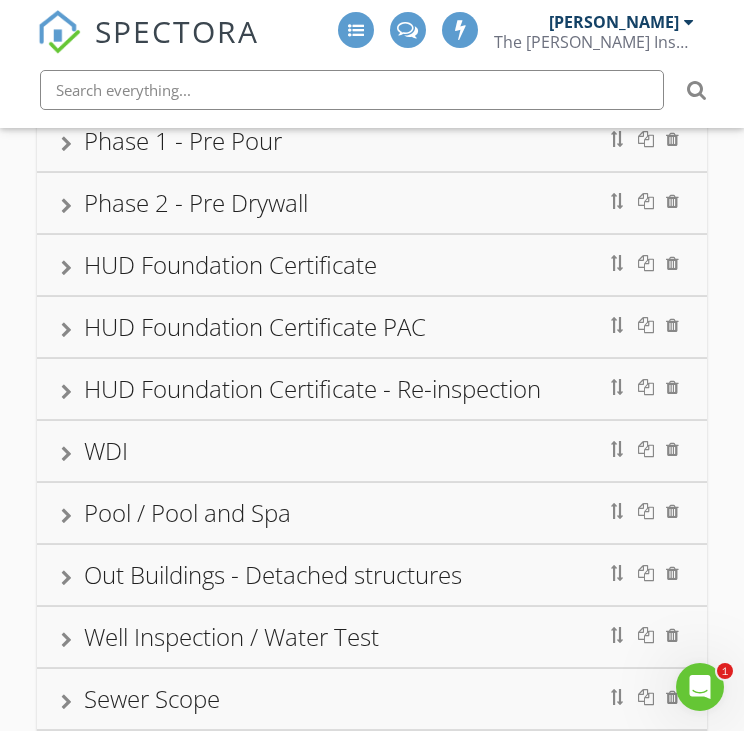 scroll, scrollTop: 520, scrollLeft: 0, axis: vertical 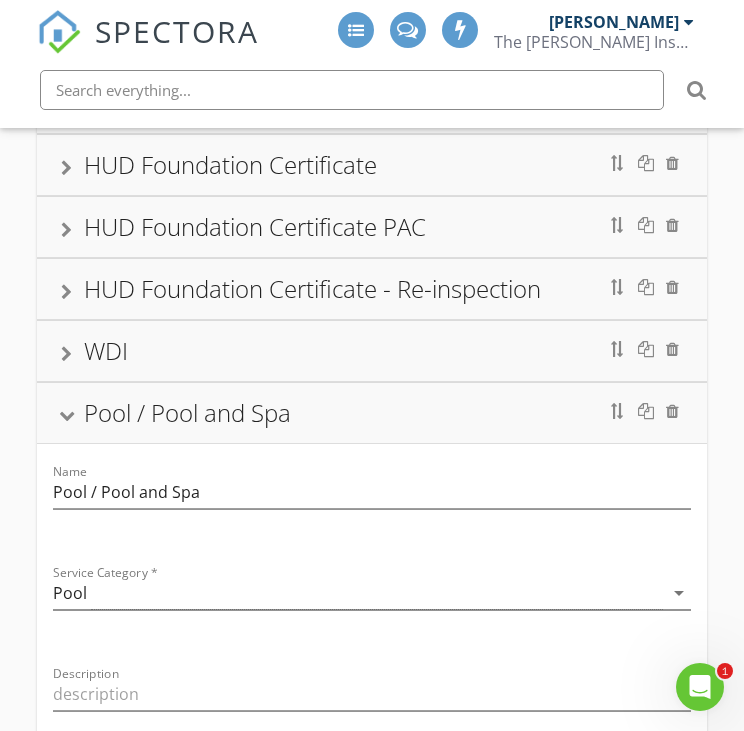 click on "WDI" at bounding box center [372, 351] 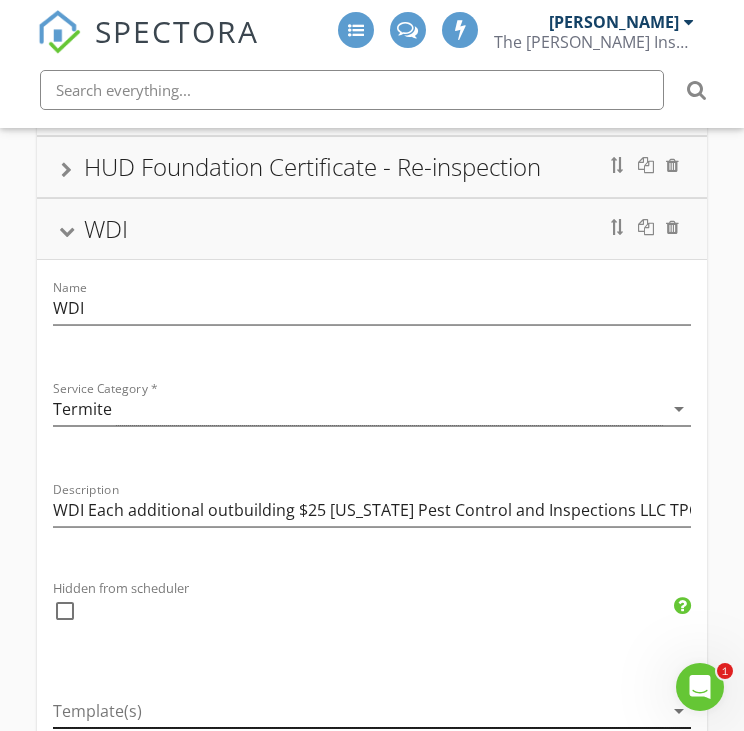 scroll, scrollTop: 620, scrollLeft: 0, axis: vertical 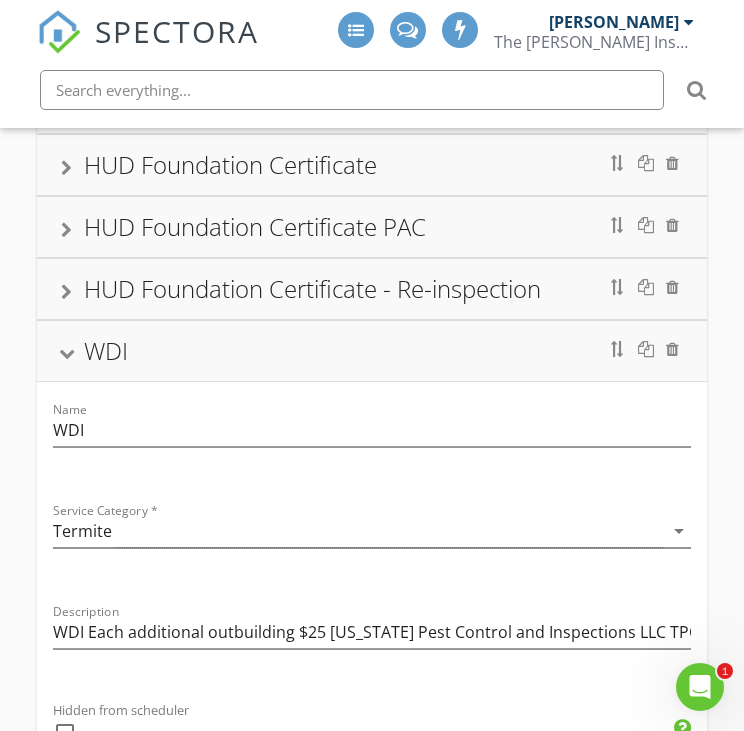click on "WDI" at bounding box center (372, 351) 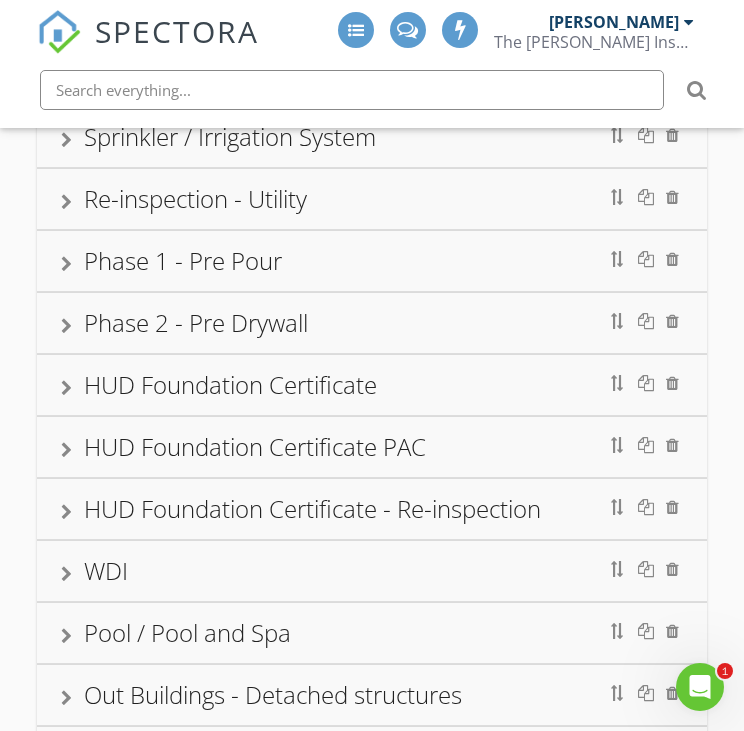 scroll, scrollTop: 500, scrollLeft: 0, axis: vertical 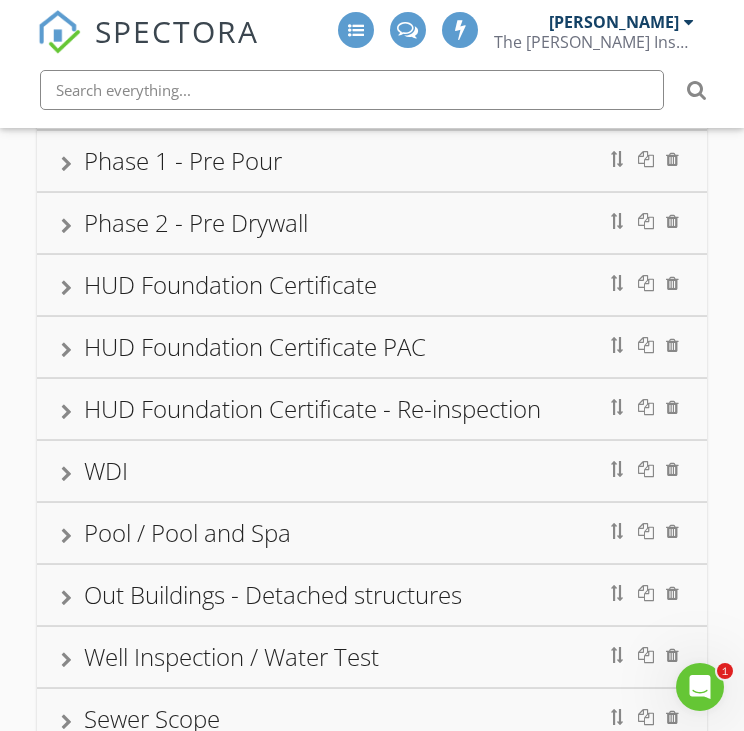 click on "Well Inspection / Water Test" at bounding box center (372, 657) 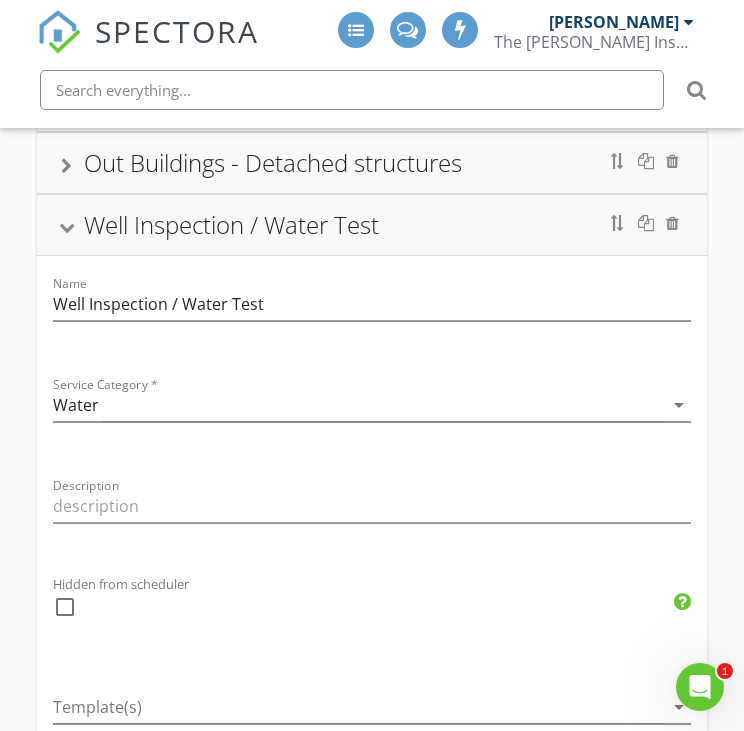 scroll, scrollTop: 900, scrollLeft: 0, axis: vertical 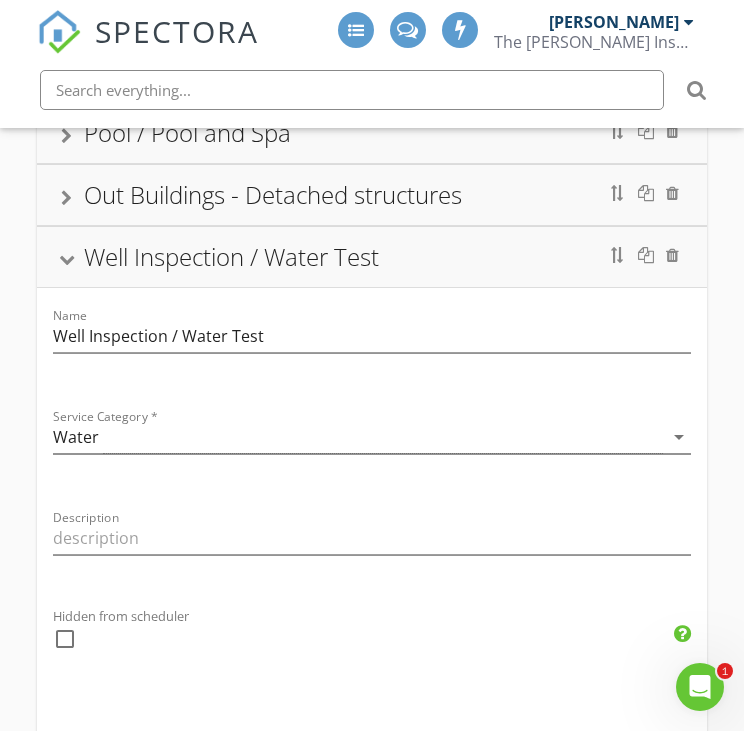 click on "Well Inspection / Water Test" at bounding box center [372, 257] 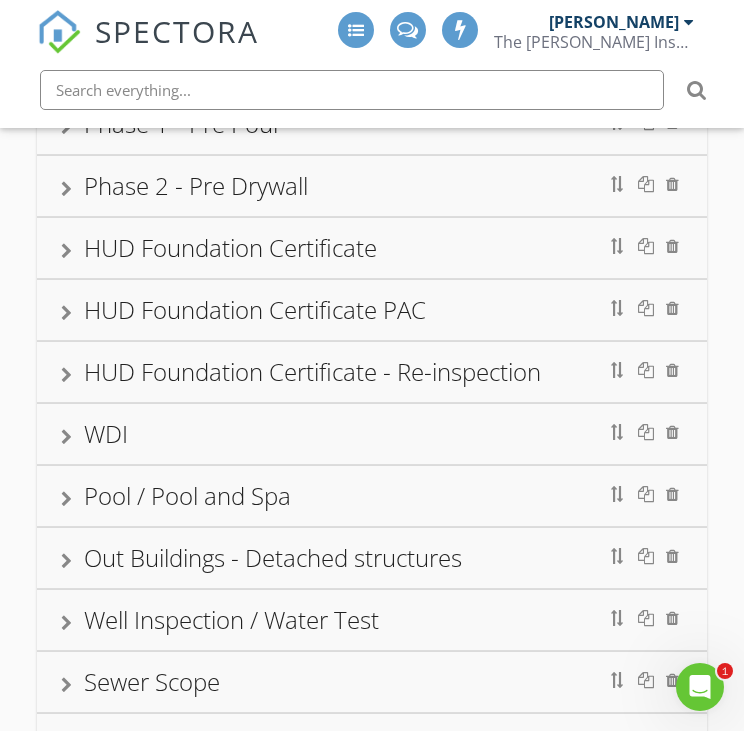 scroll, scrollTop: 900, scrollLeft: 0, axis: vertical 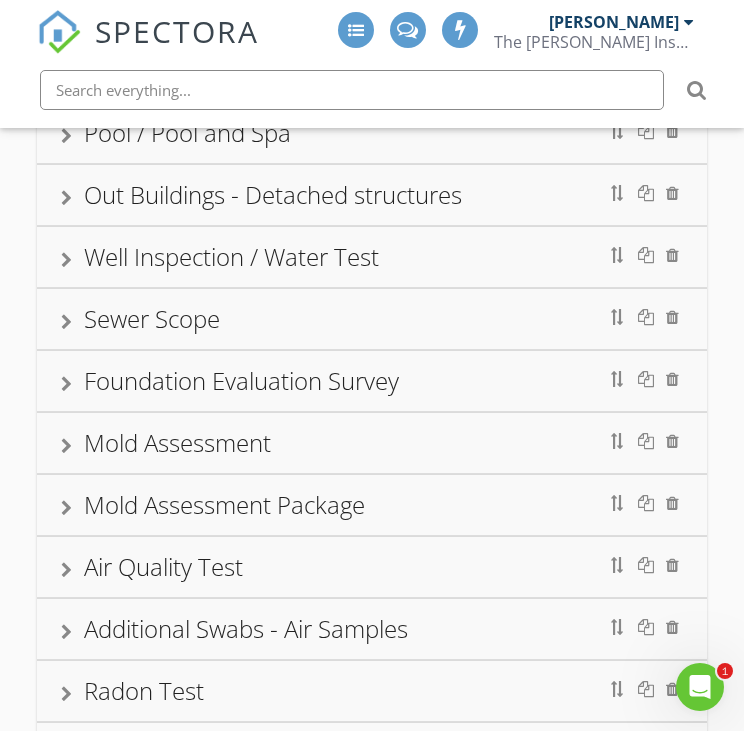 drag, startPoint x: 804, startPoint y: 253, endPoint x: 844, endPoint y: 257, distance: 40.1995 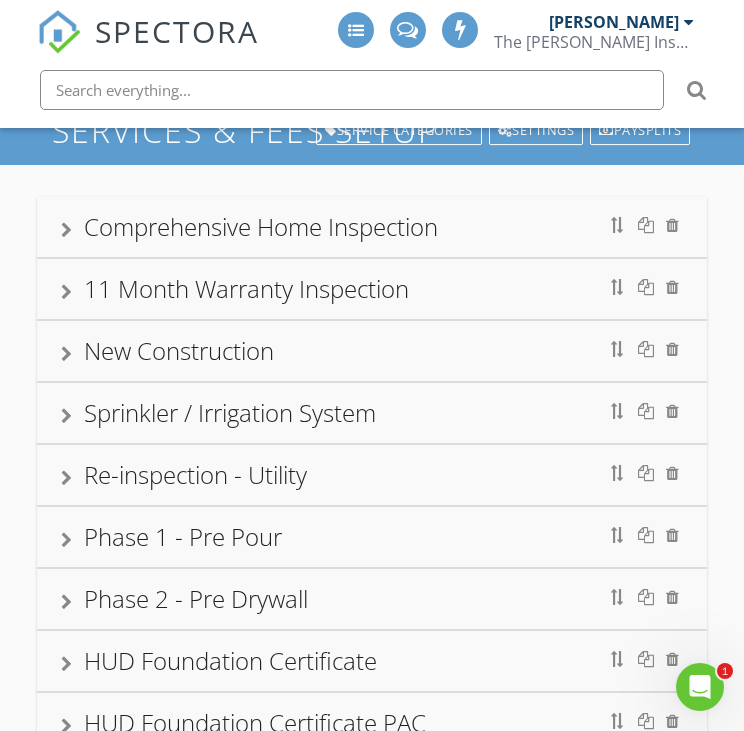scroll, scrollTop: 500, scrollLeft: 0, axis: vertical 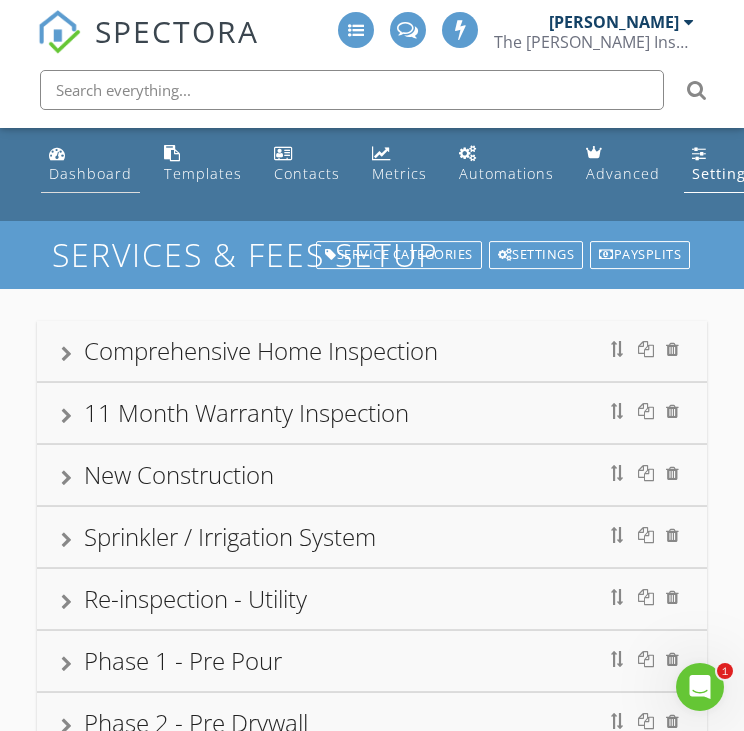 click on "Dashboard" at bounding box center [90, 173] 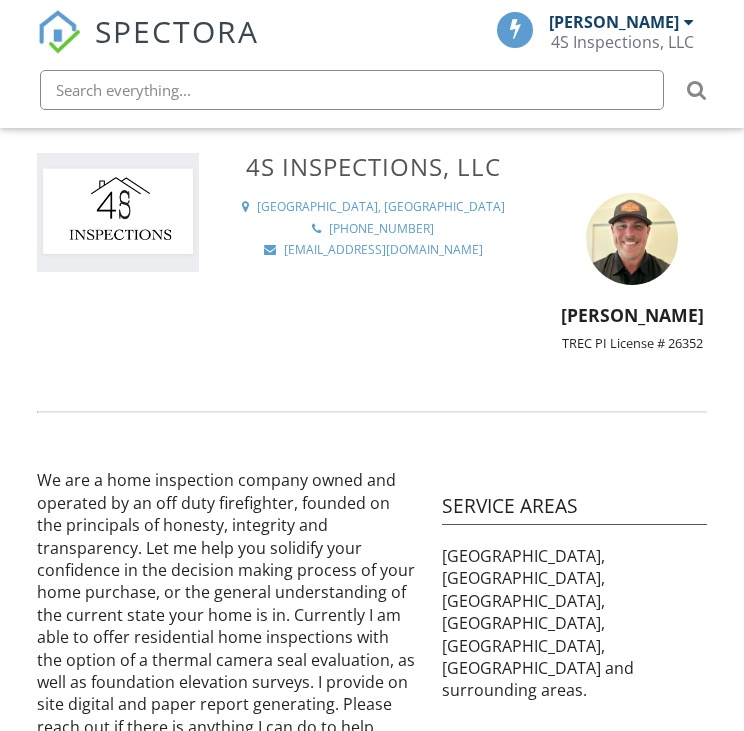 scroll, scrollTop: 0, scrollLeft: 0, axis: both 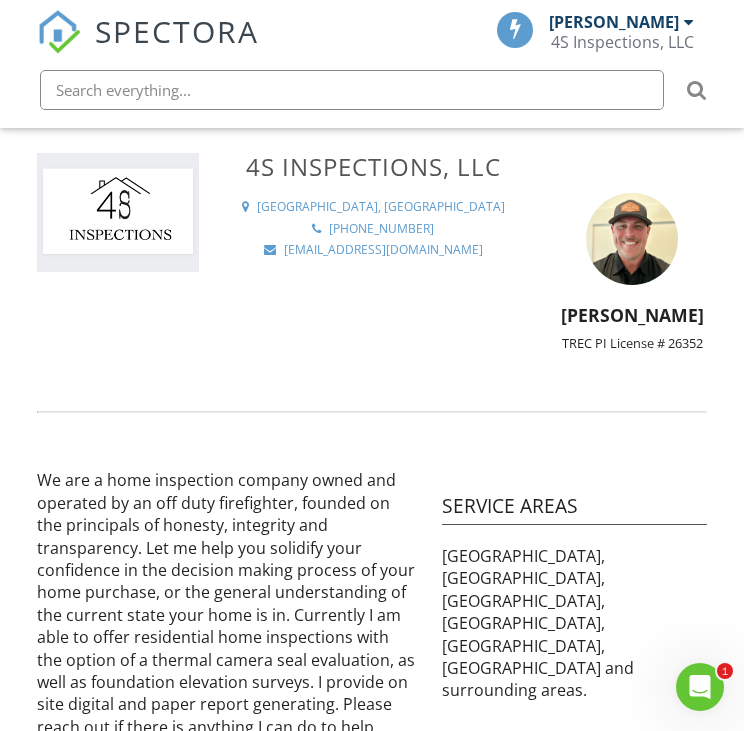 click at bounding box center [352, 90] 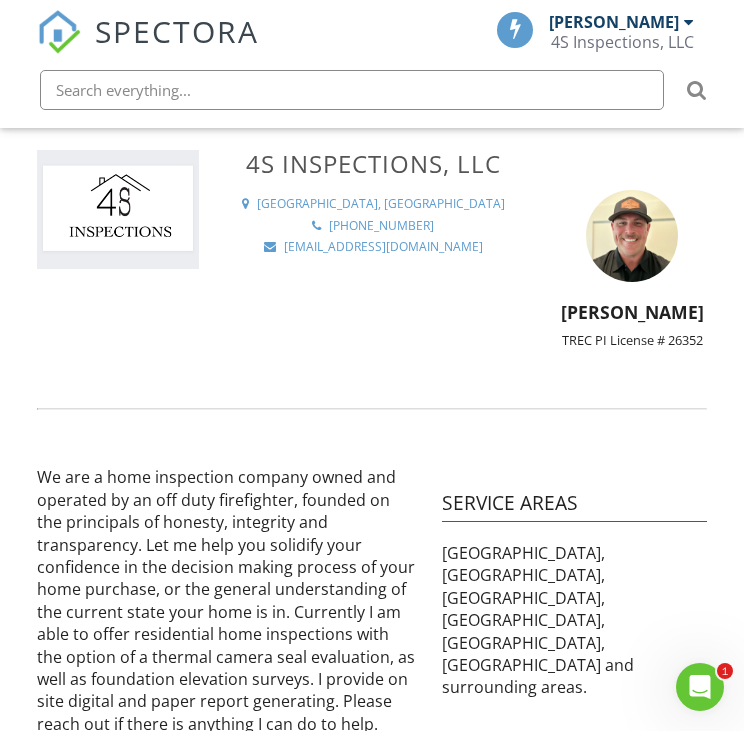 scroll, scrollTop: 42, scrollLeft: 0, axis: vertical 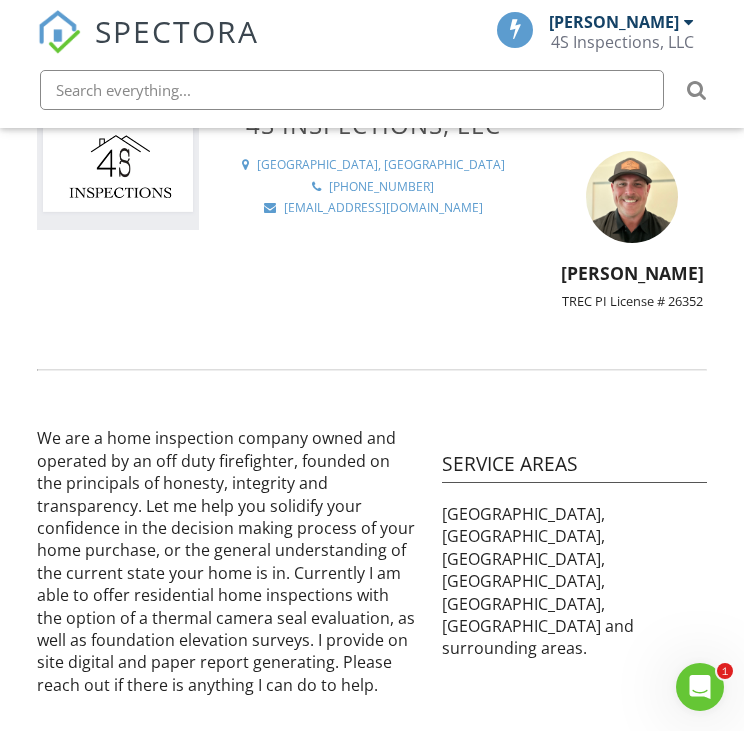 click on "4S Inspections, LLC
Decatur, TX
+19402103211
4sinspections@gmail.com
Casey Selby
TREC PI License # 26352" at bounding box center (372, 220) 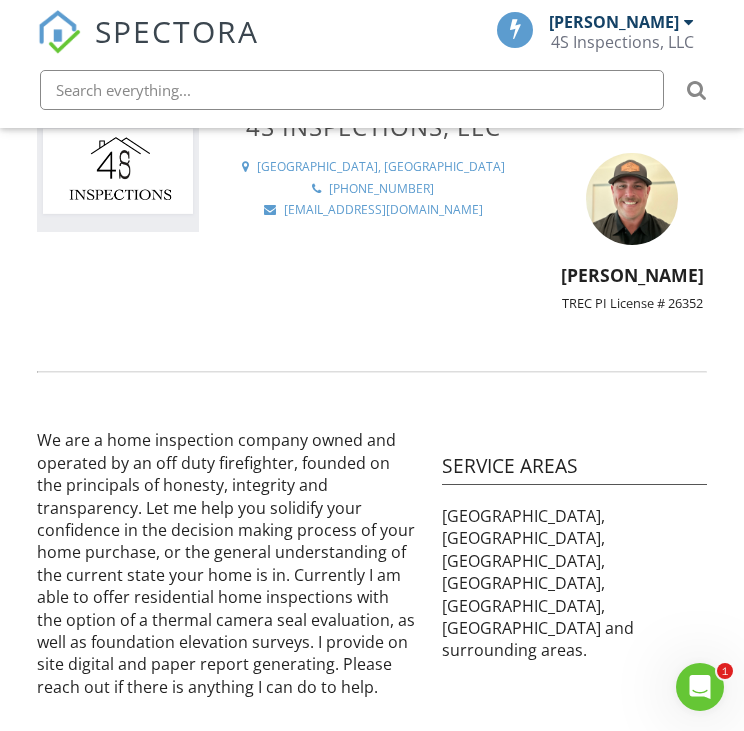 scroll, scrollTop: 42, scrollLeft: 0, axis: vertical 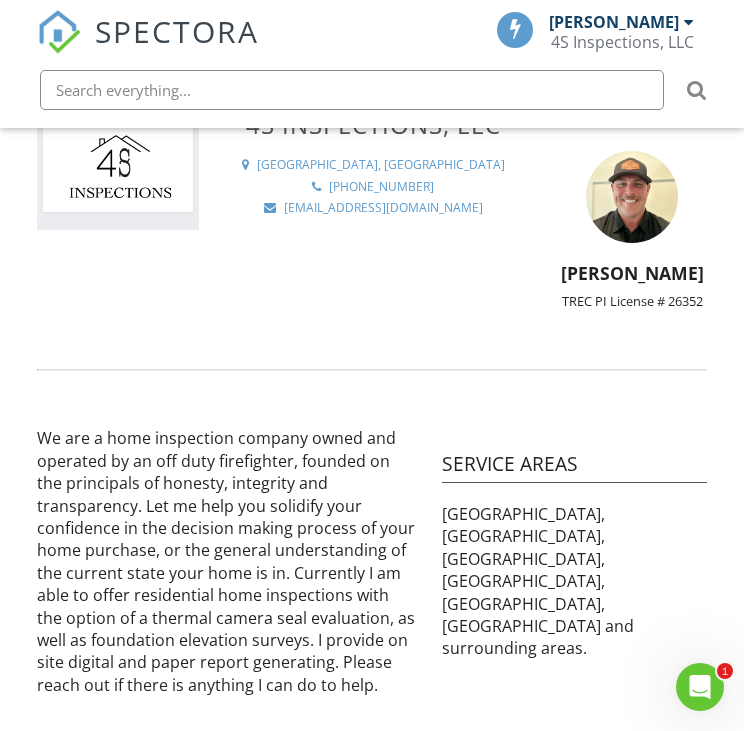 click at bounding box center (352, 90) 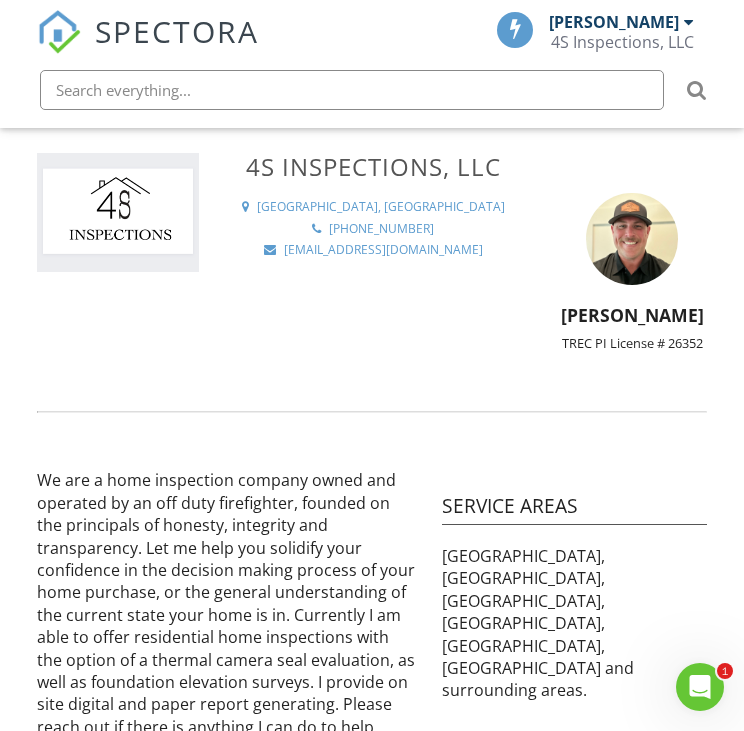 scroll, scrollTop: 0, scrollLeft: 0, axis: both 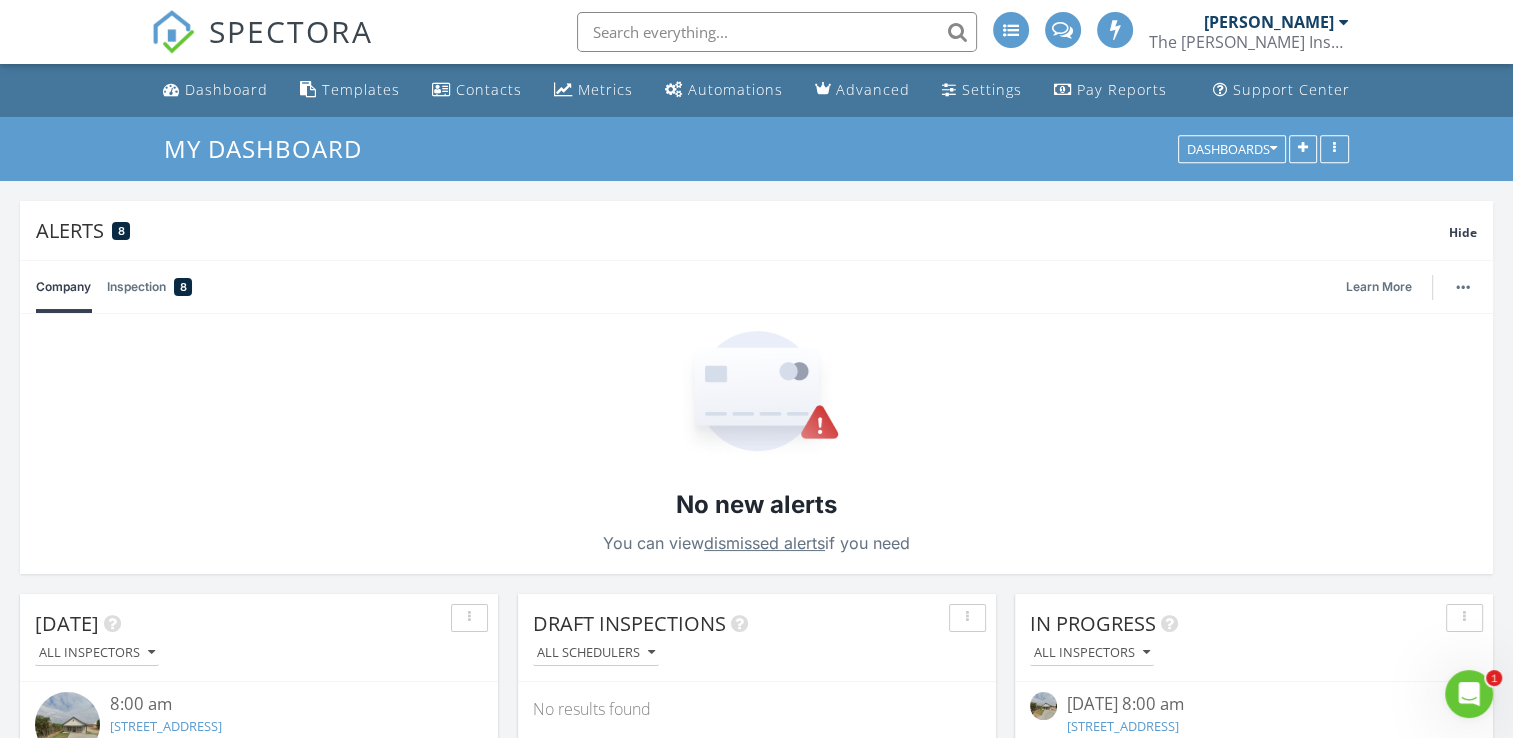 click at bounding box center (1011, 30) 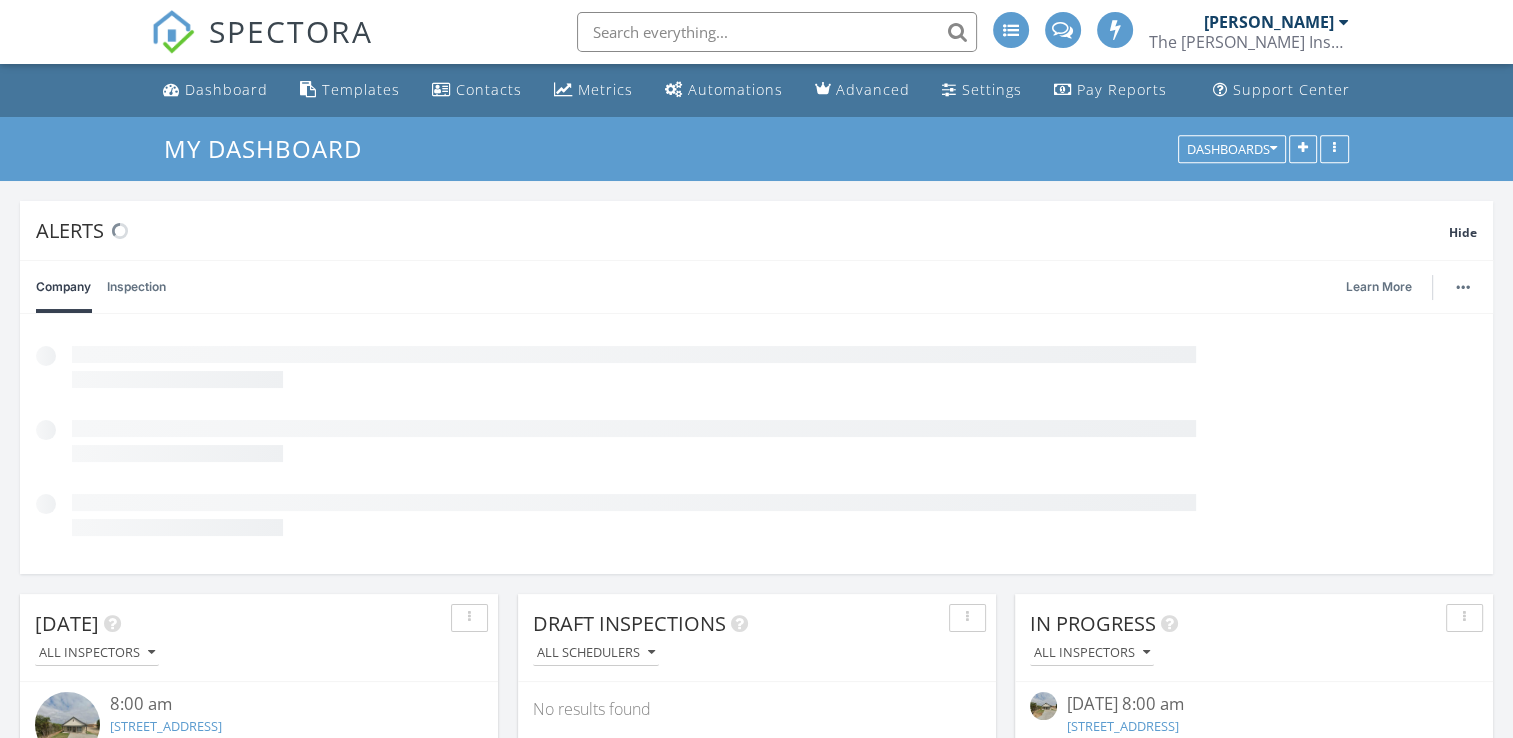 scroll, scrollTop: 100, scrollLeft: 0, axis: vertical 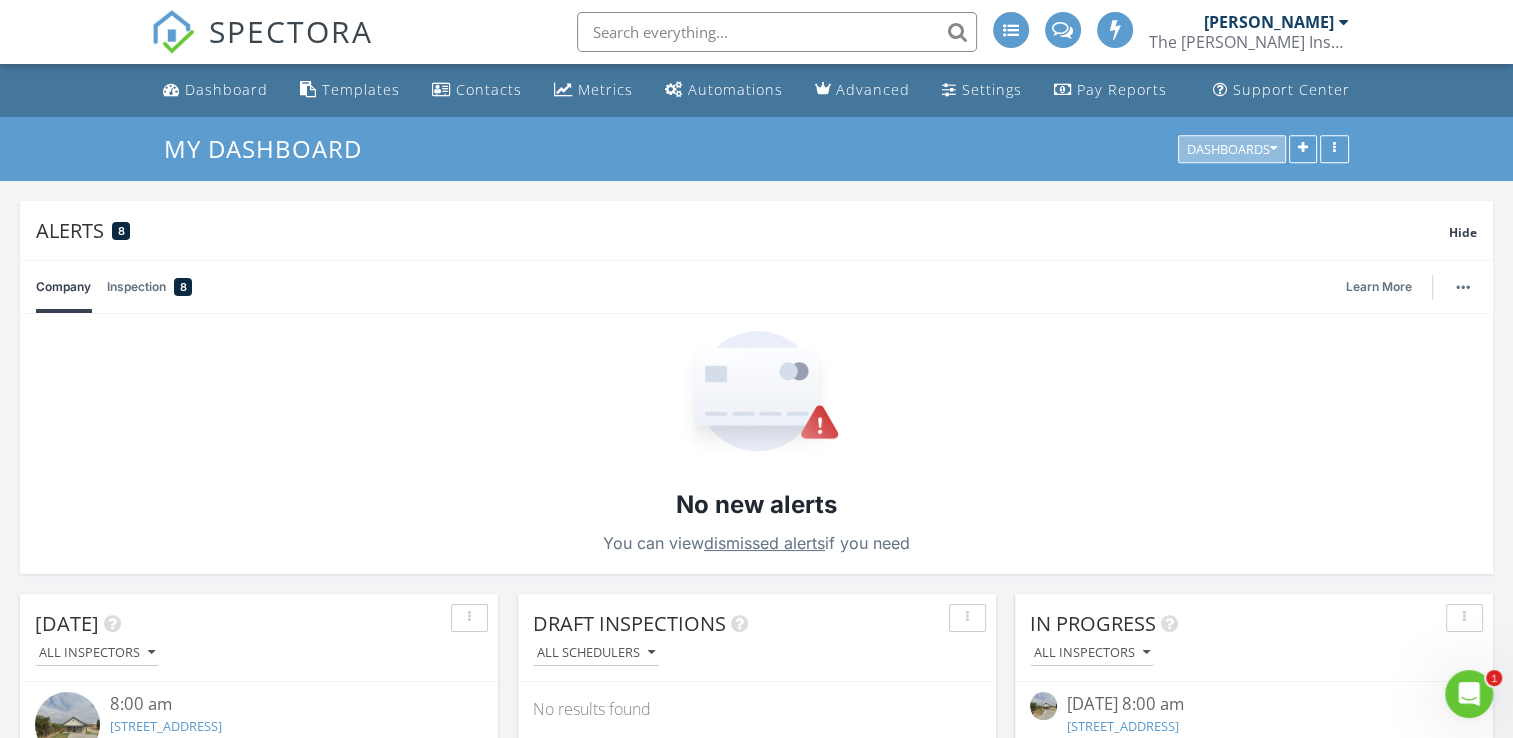 click on "Dashboards" at bounding box center (1232, 149) 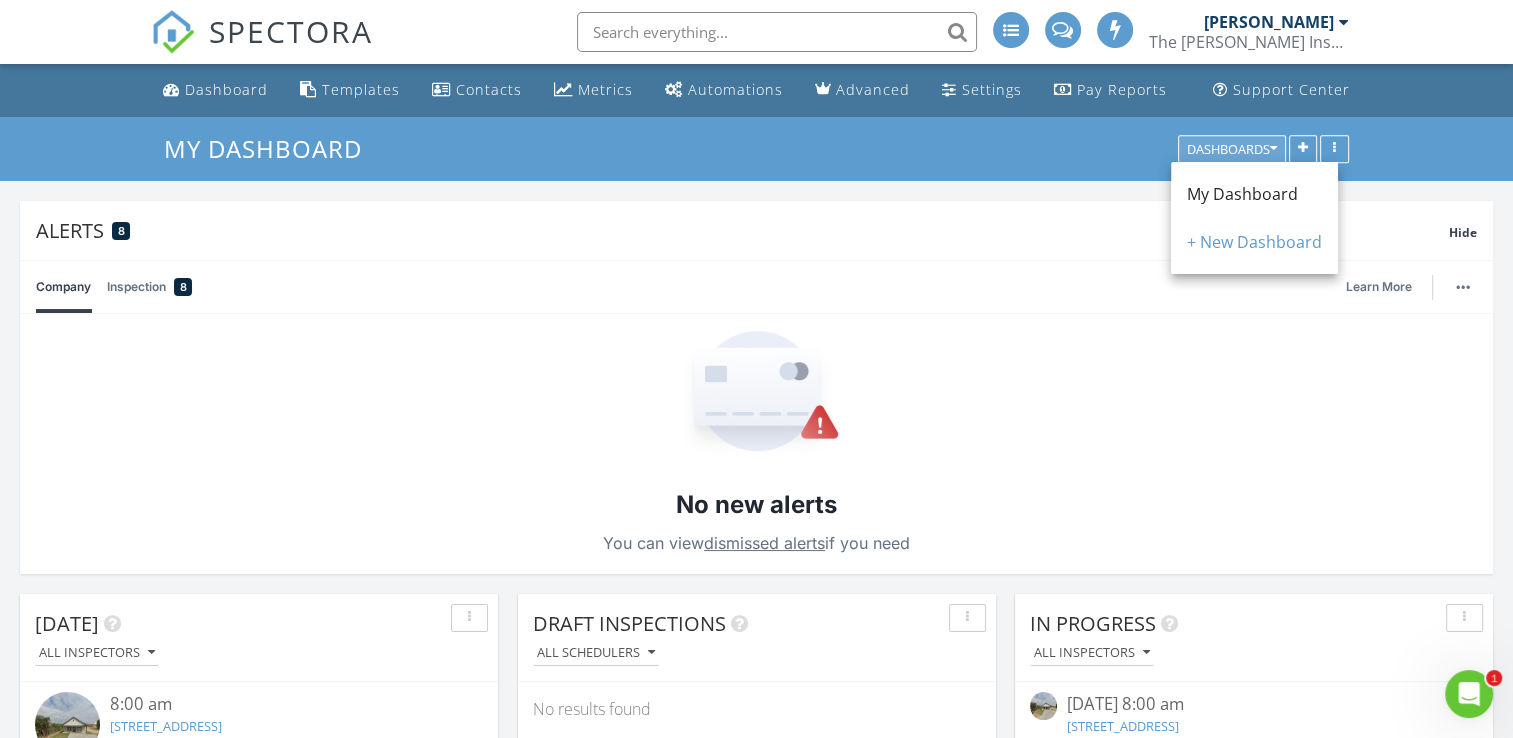click on "My Dashboard
+ New Dashboard" at bounding box center [1254, 218] 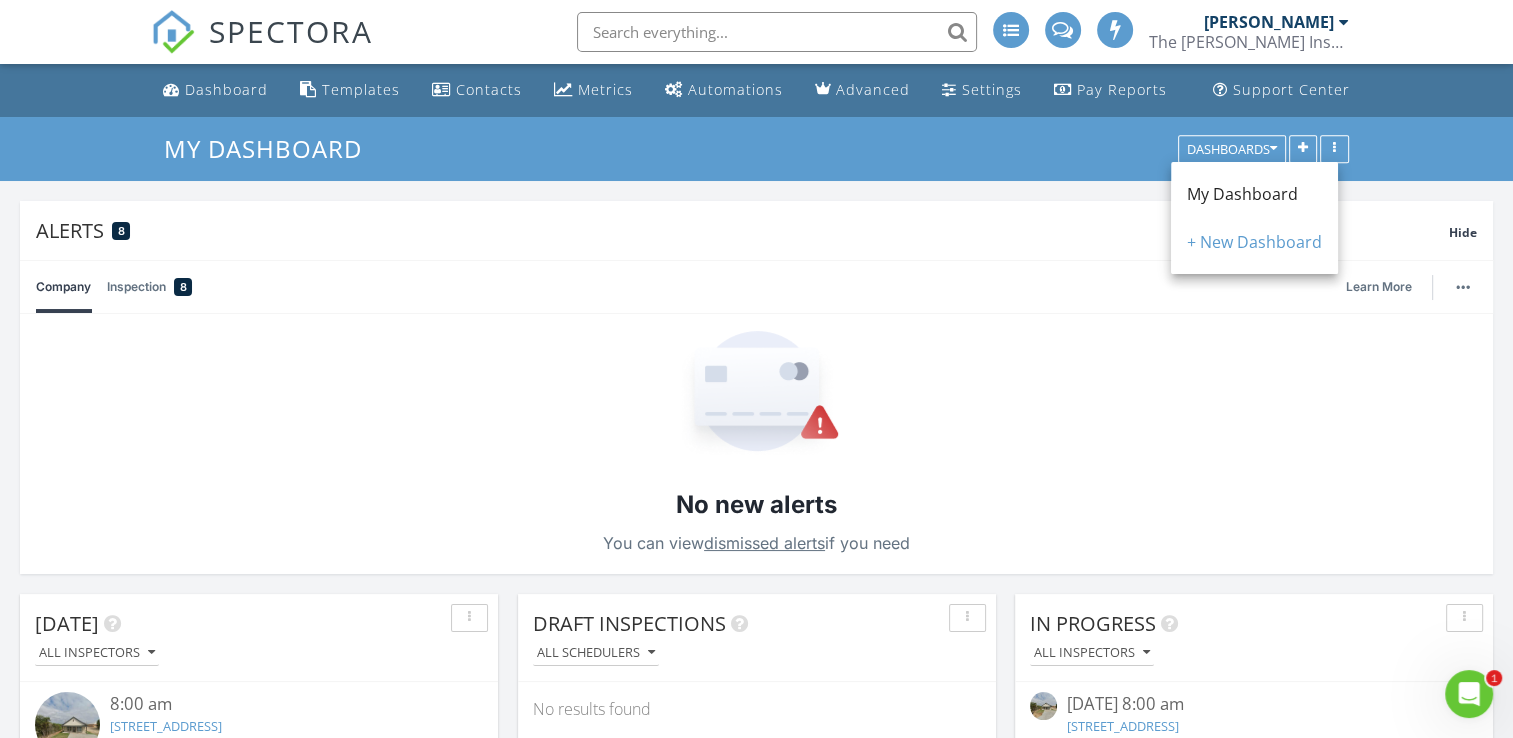 click on "My Dashboard
Dashboards" at bounding box center [756, 149] 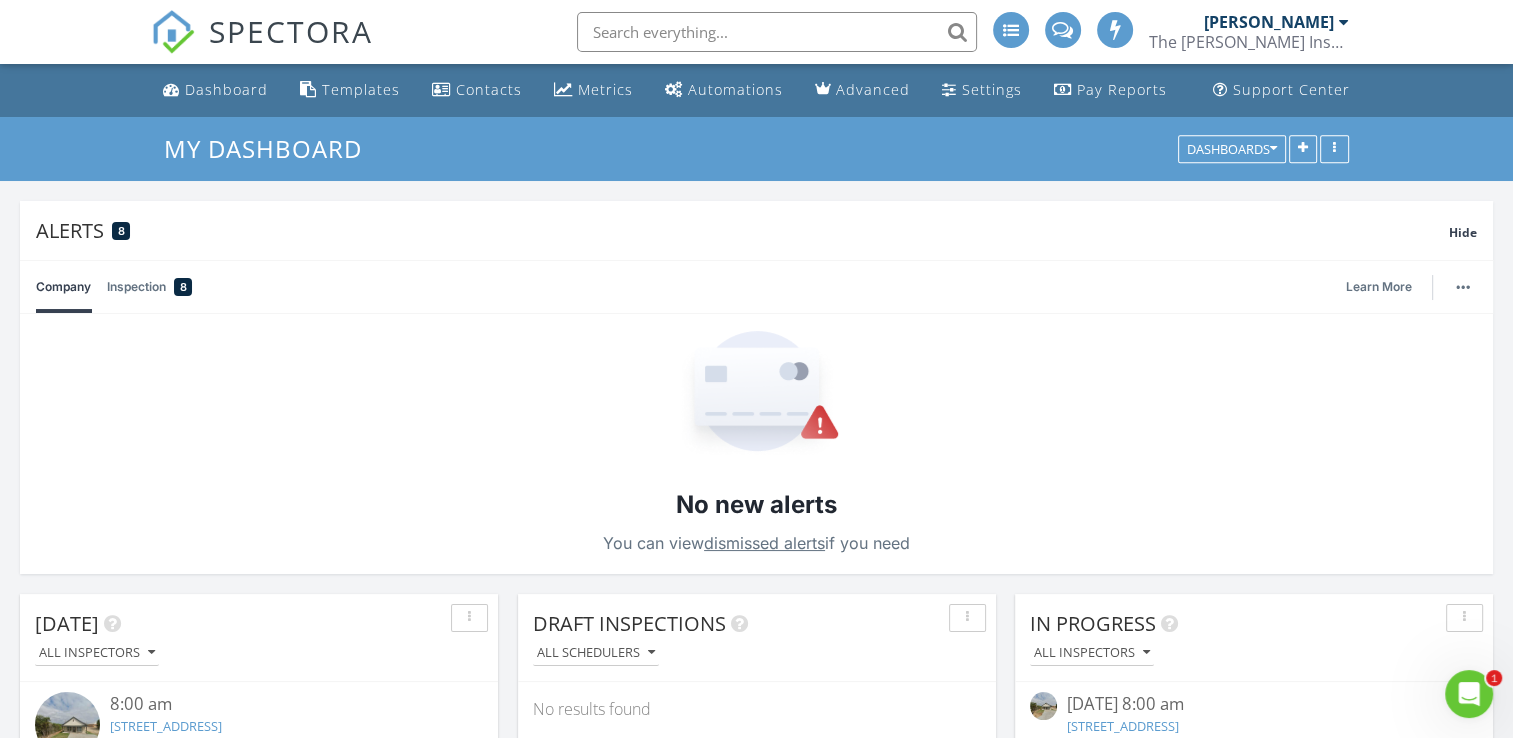 scroll, scrollTop: 500, scrollLeft: 0, axis: vertical 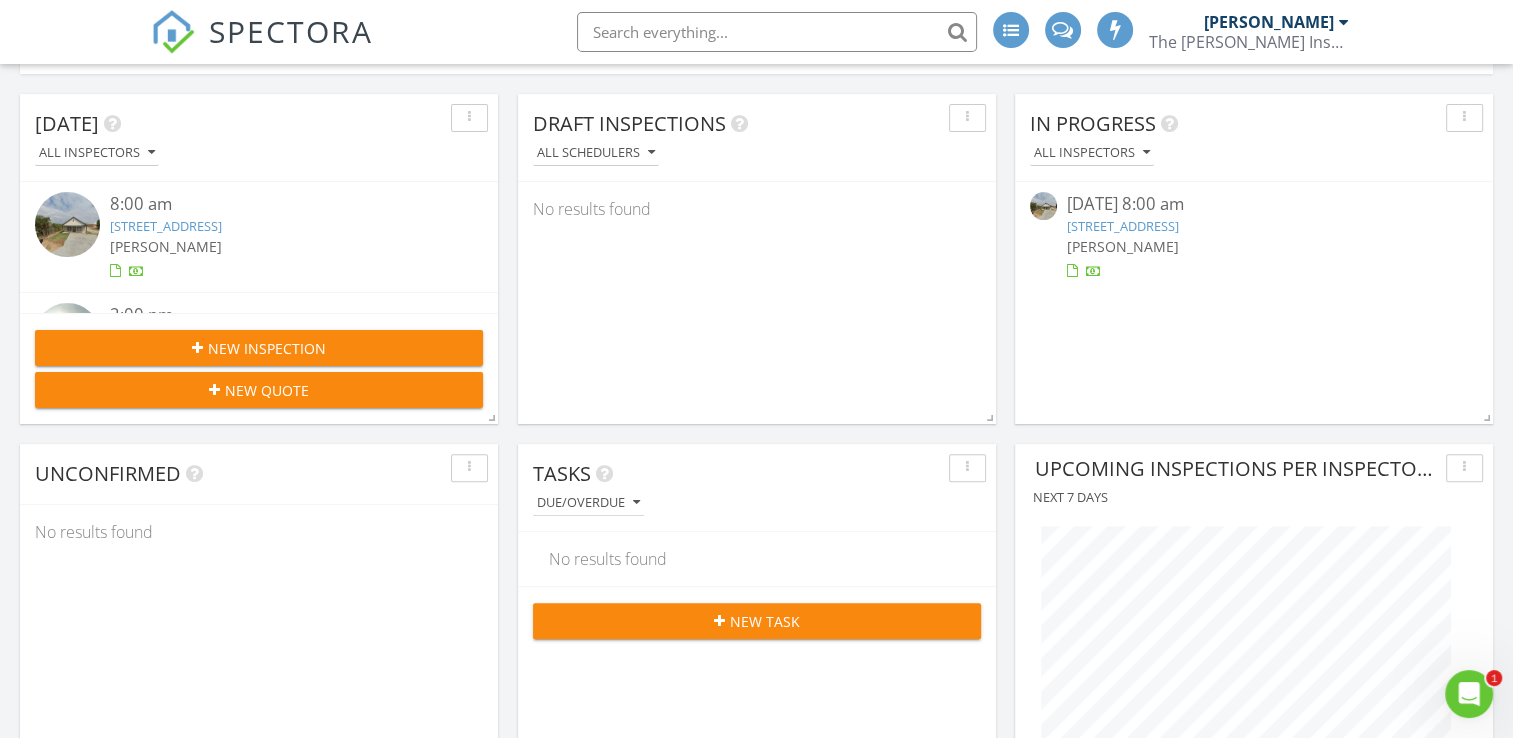 click on "New Quote" at bounding box center [259, 390] 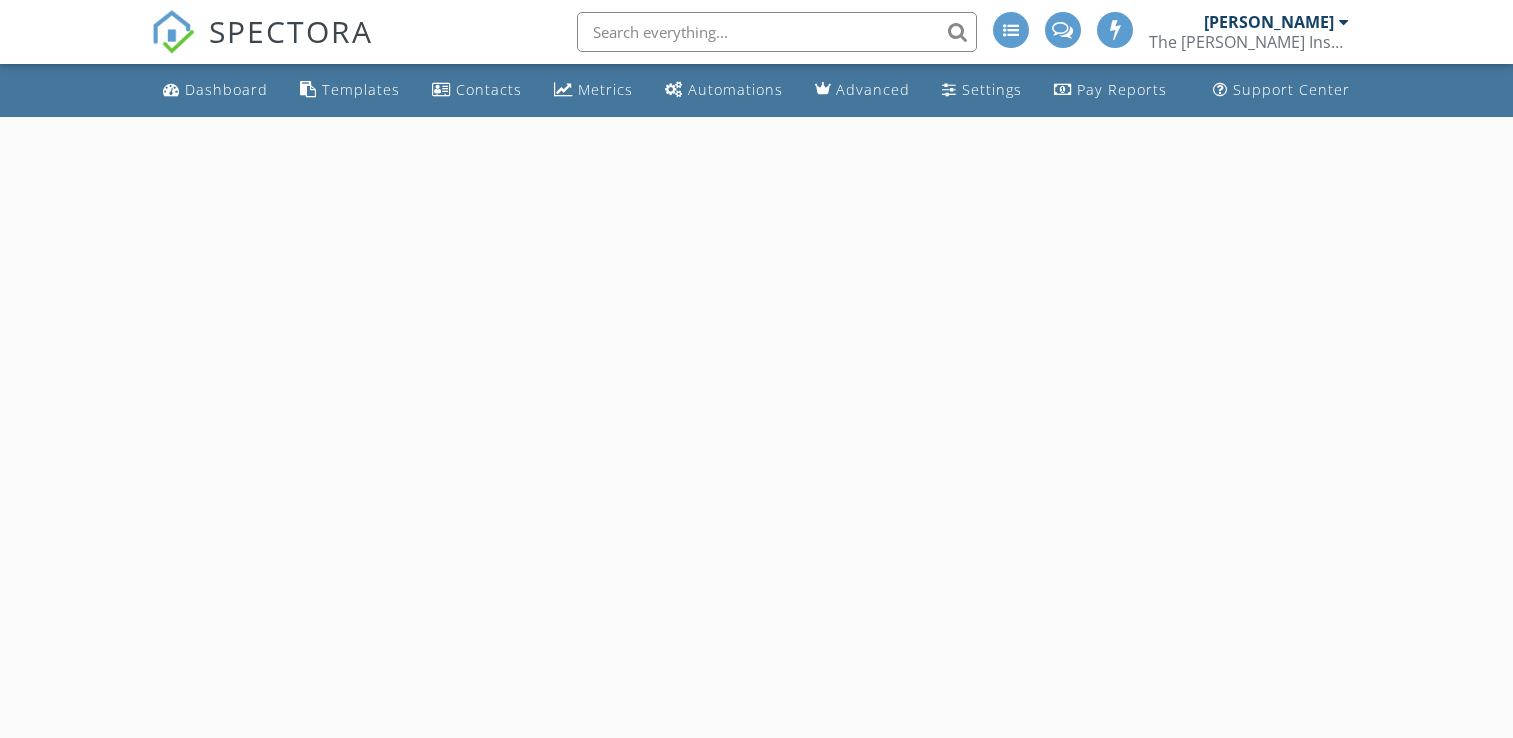 scroll, scrollTop: 0, scrollLeft: 0, axis: both 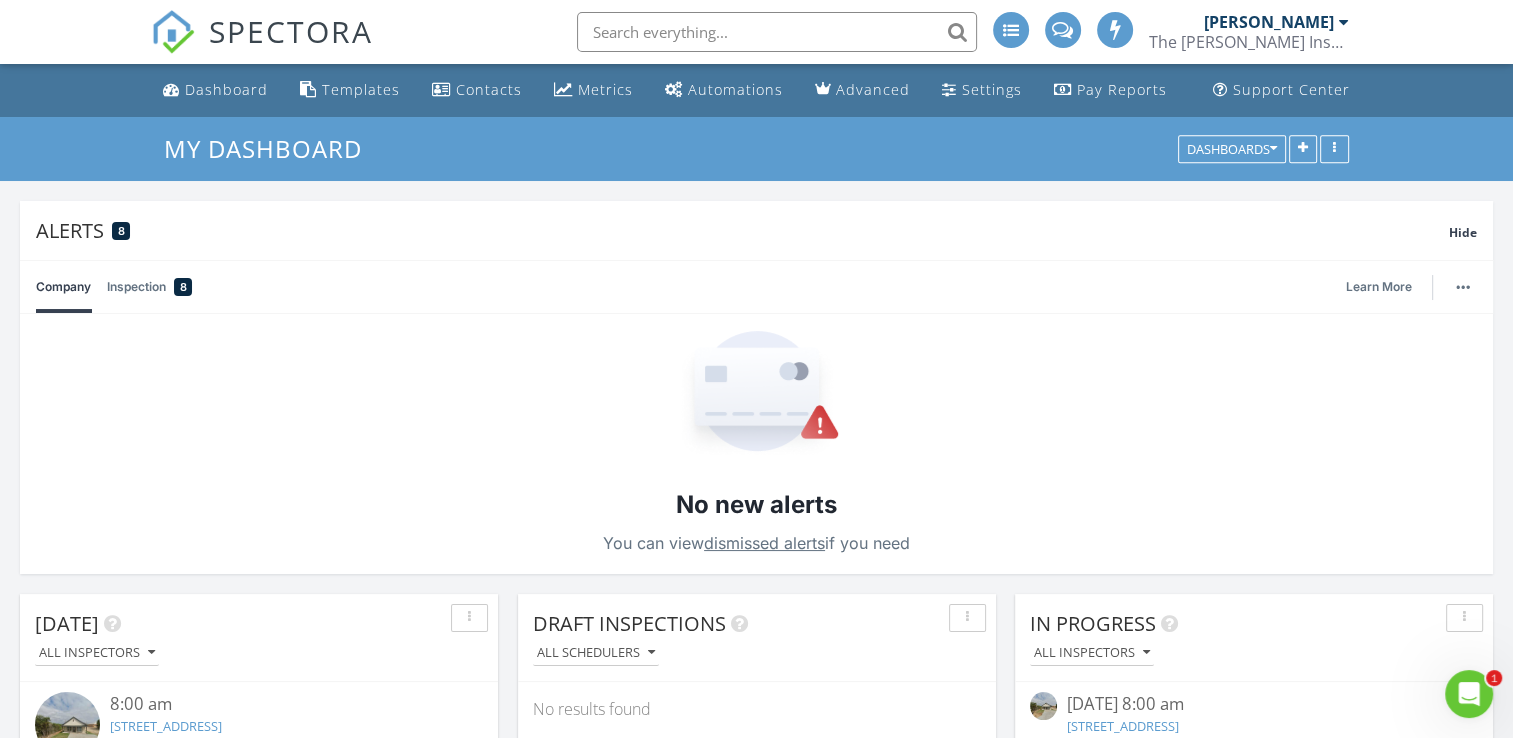 click on "Inspection
8" at bounding box center [149, 287] 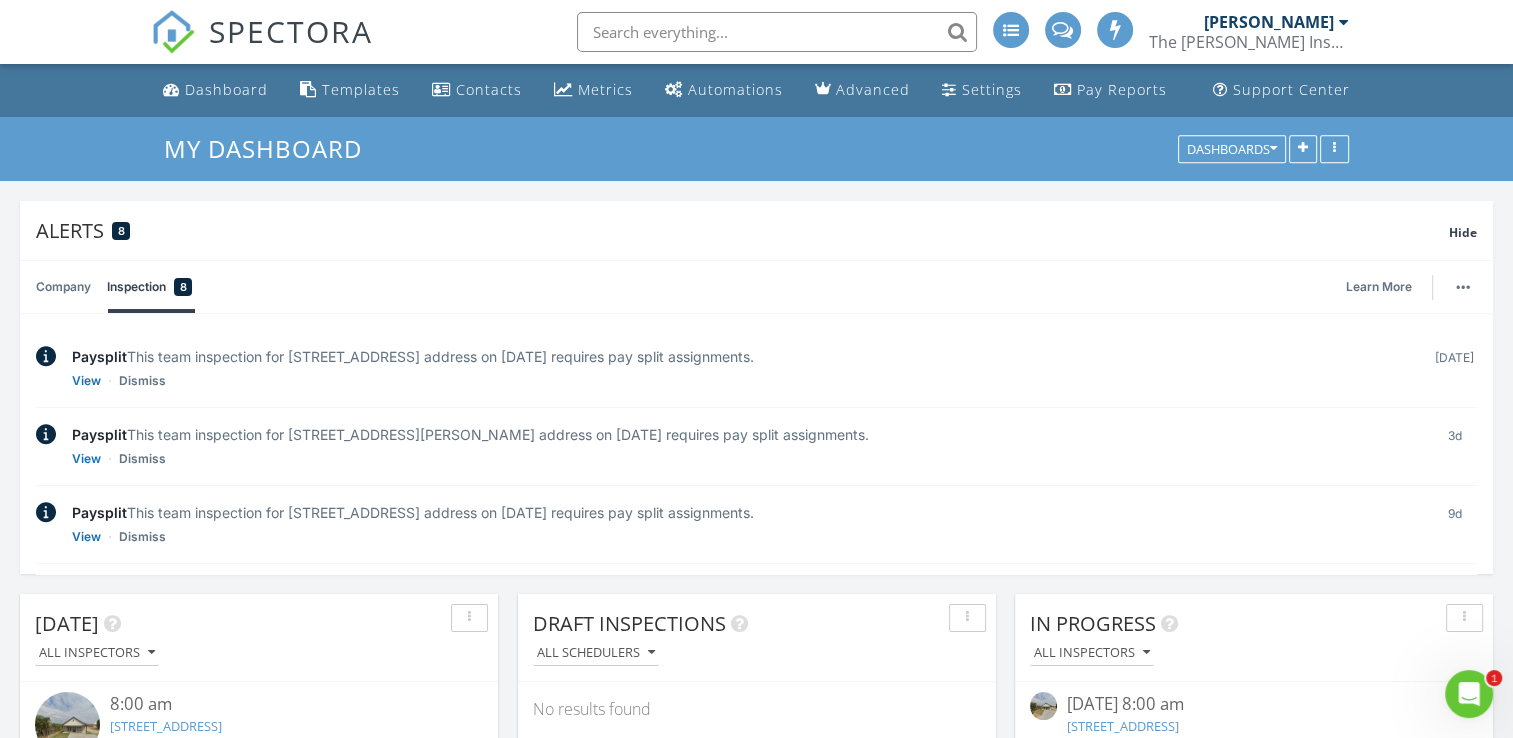 click on "Company" at bounding box center (63, 287) 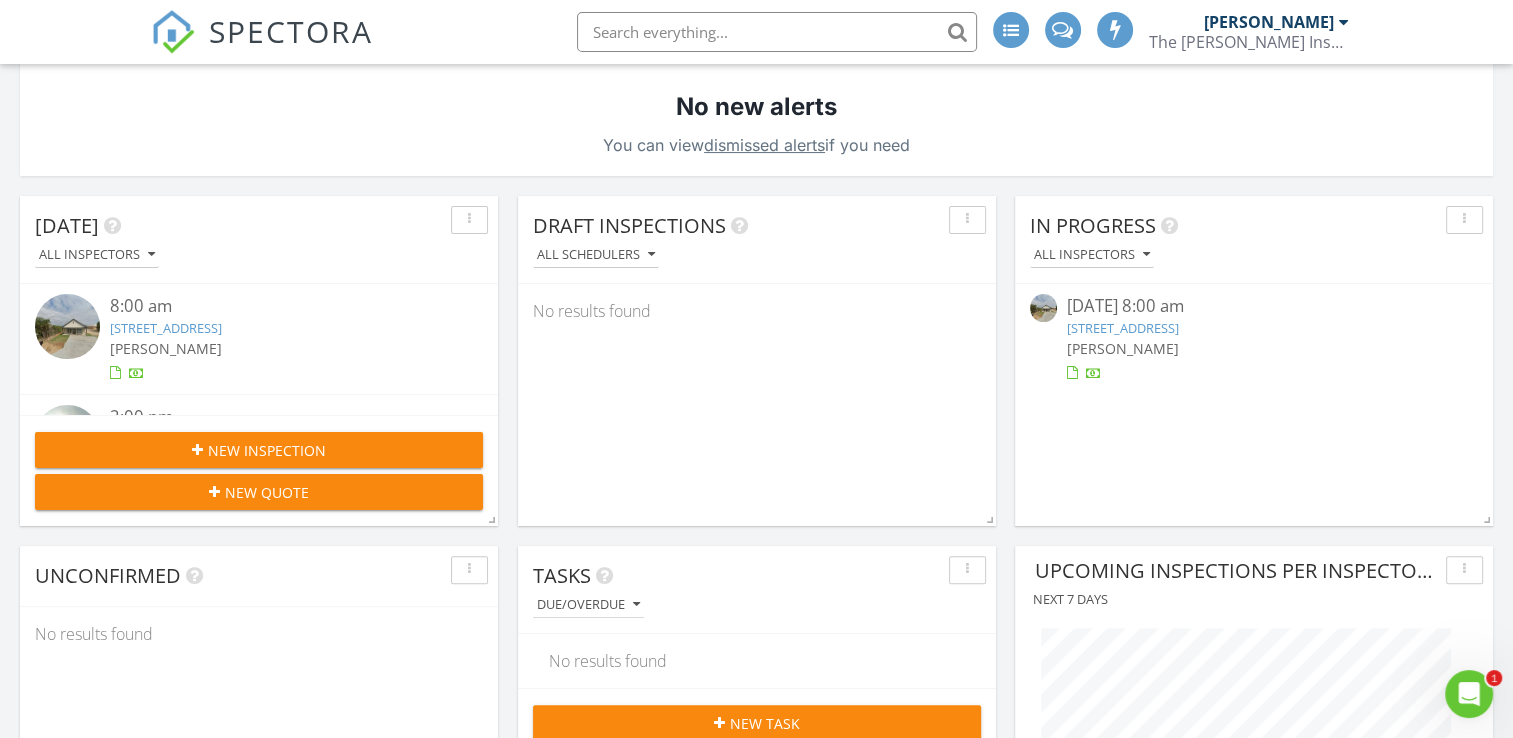 scroll, scrollTop: 400, scrollLeft: 0, axis: vertical 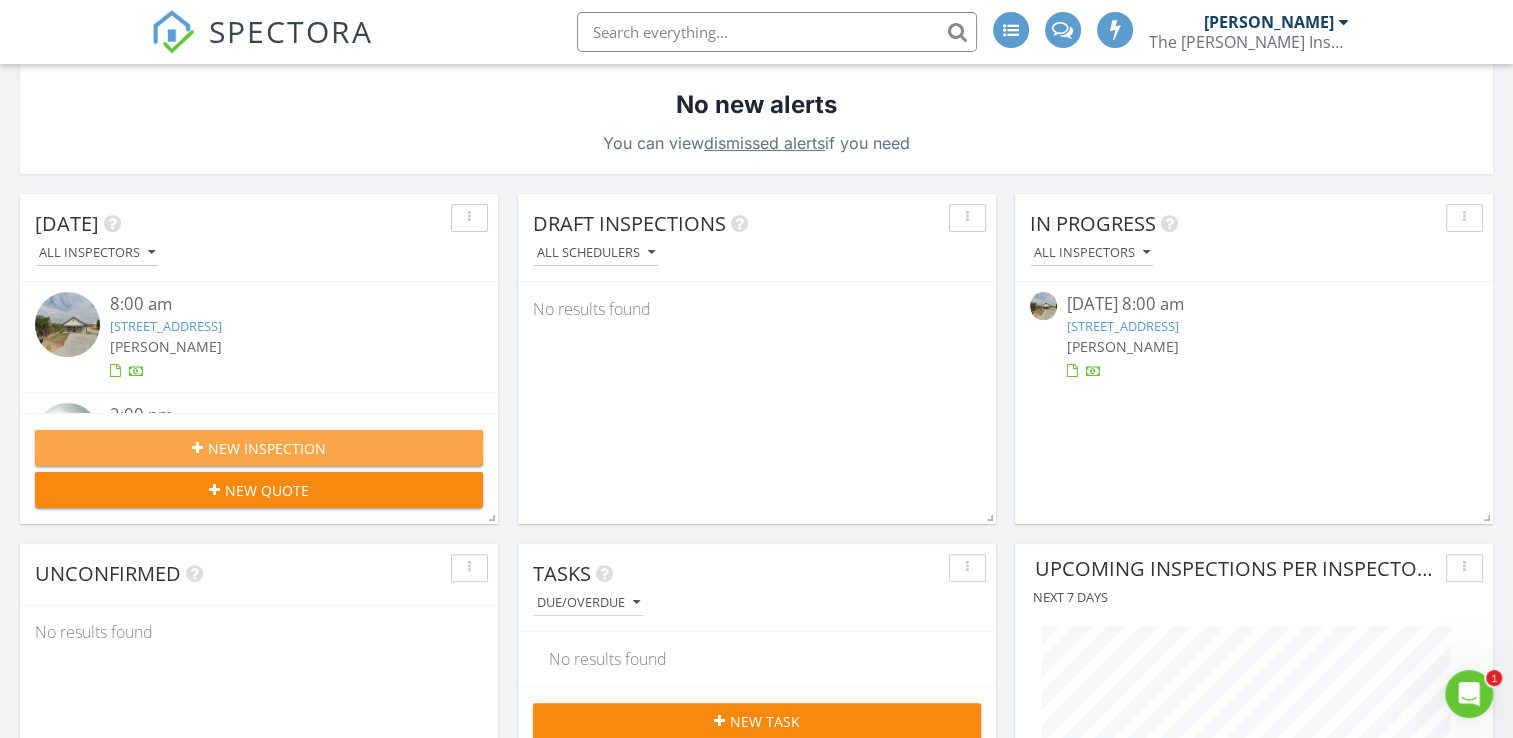 click on "New Inspection" at bounding box center [267, 448] 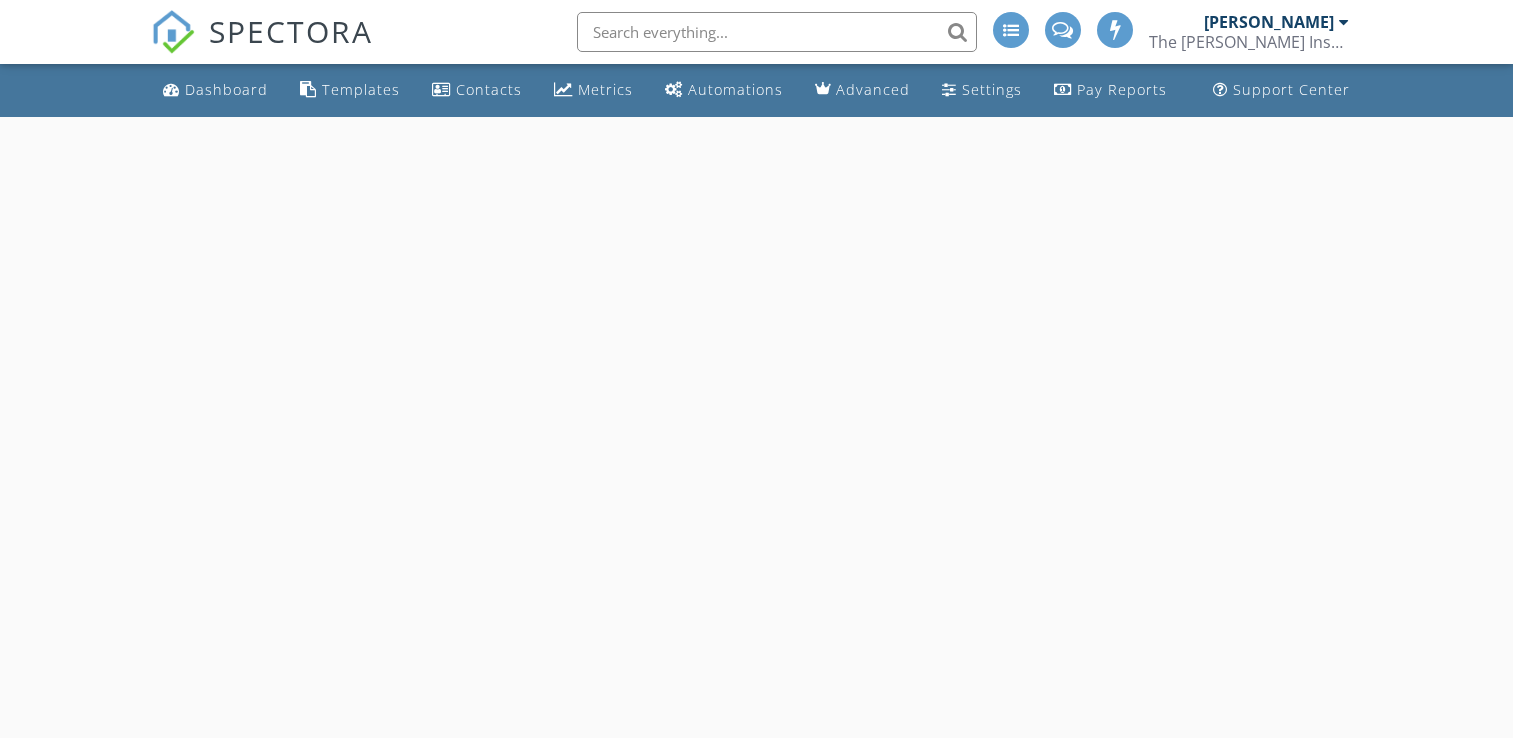 scroll, scrollTop: 0, scrollLeft: 0, axis: both 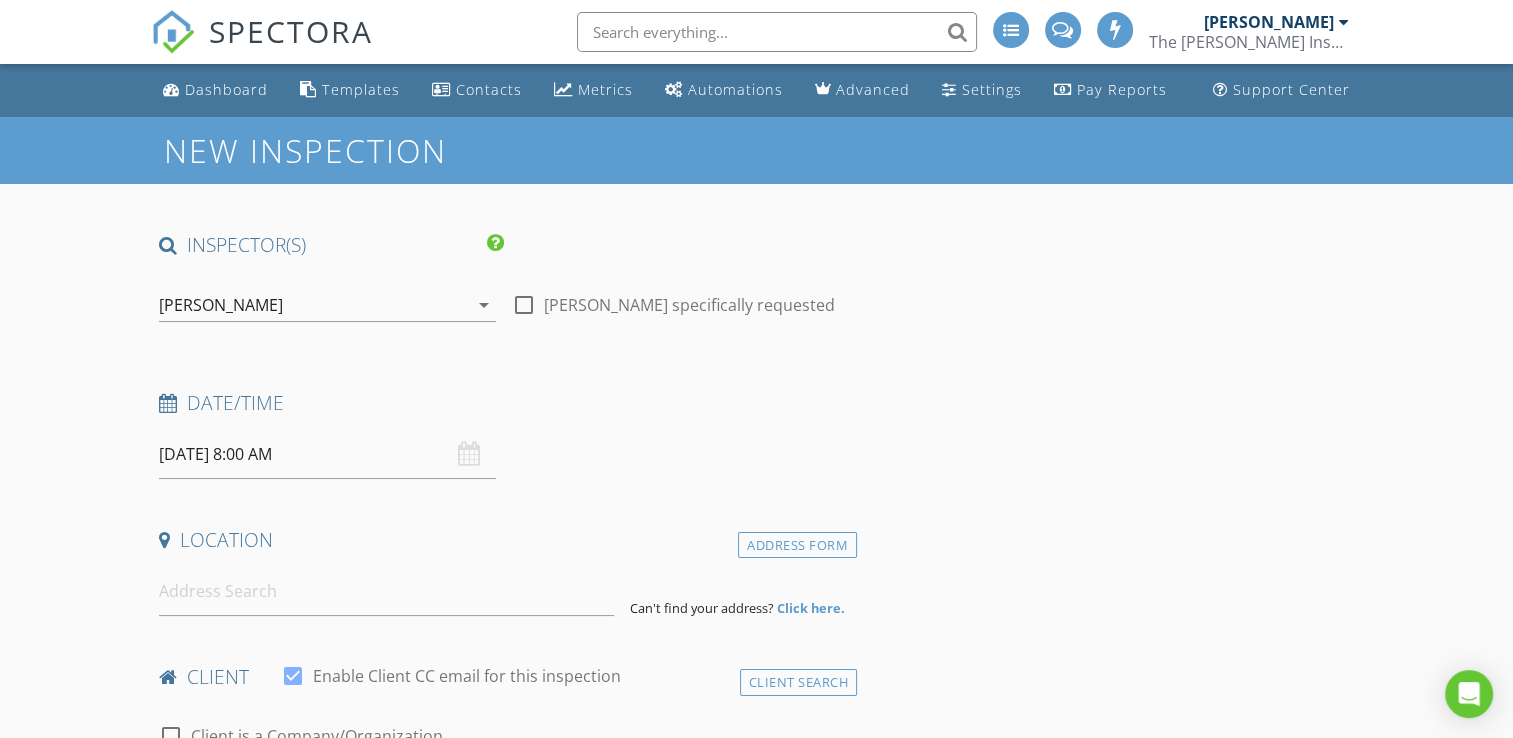 click on "[PERSON_NAME]" at bounding box center (313, 305) 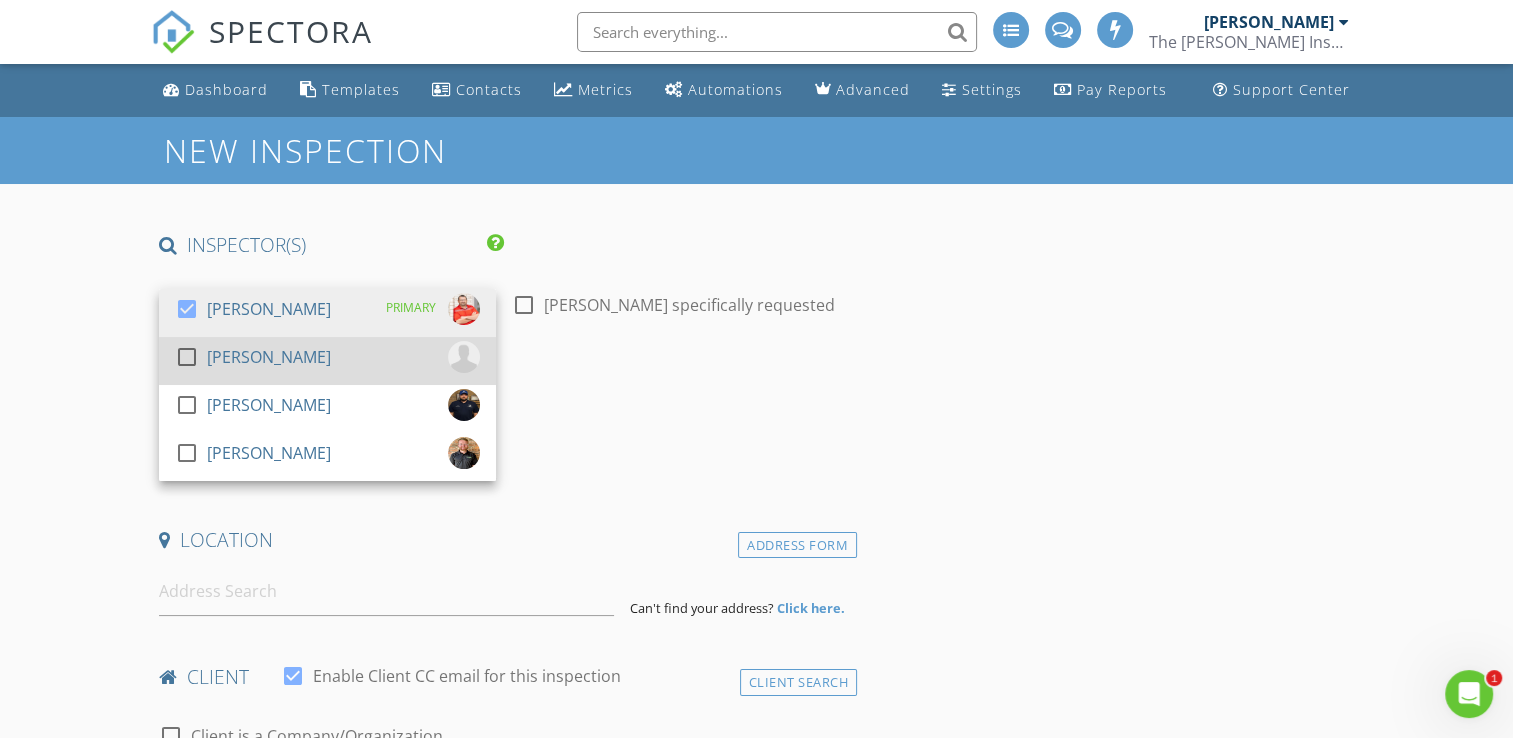 scroll, scrollTop: 0, scrollLeft: 0, axis: both 